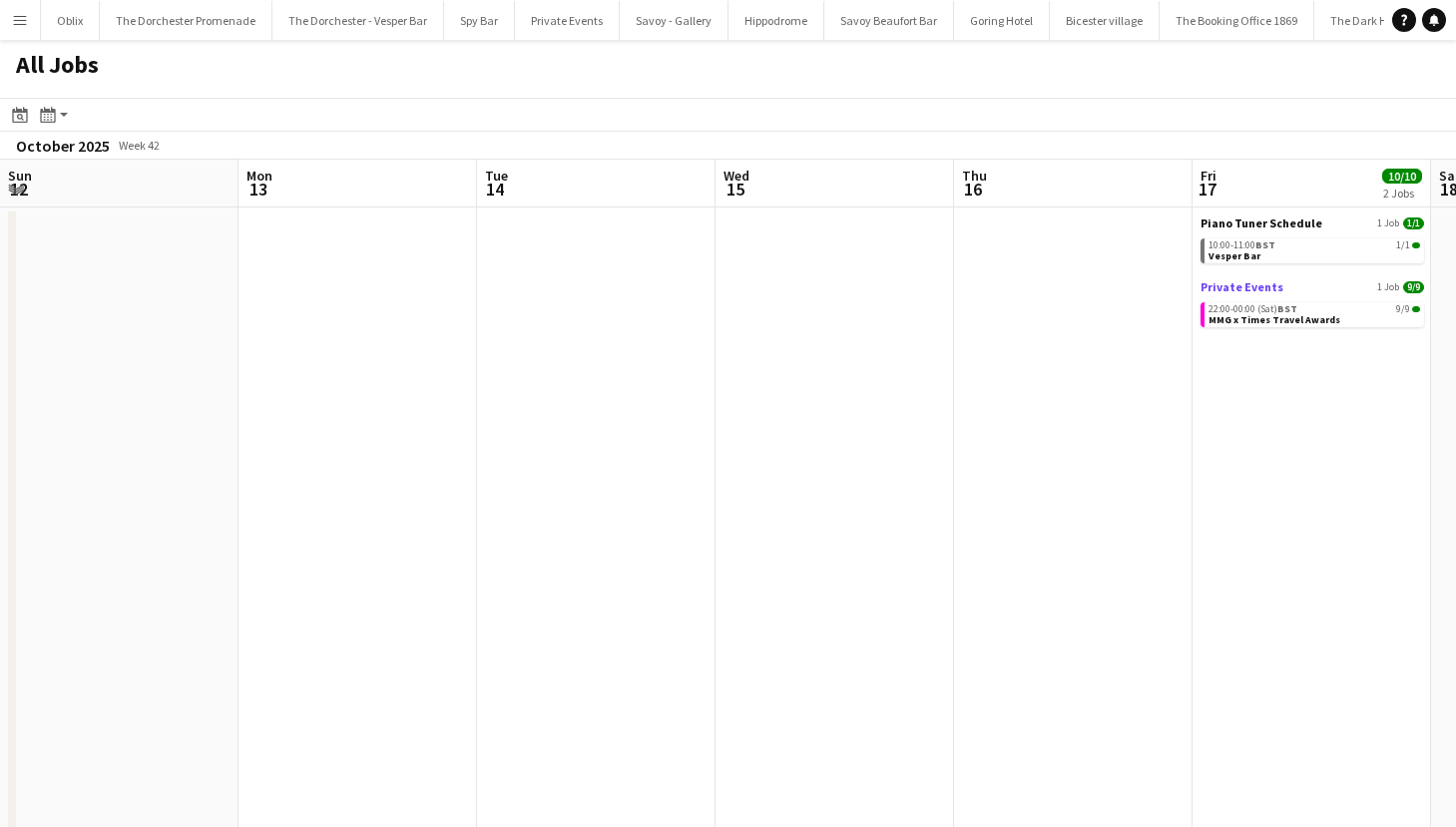 scroll, scrollTop: 0, scrollLeft: 0, axis: both 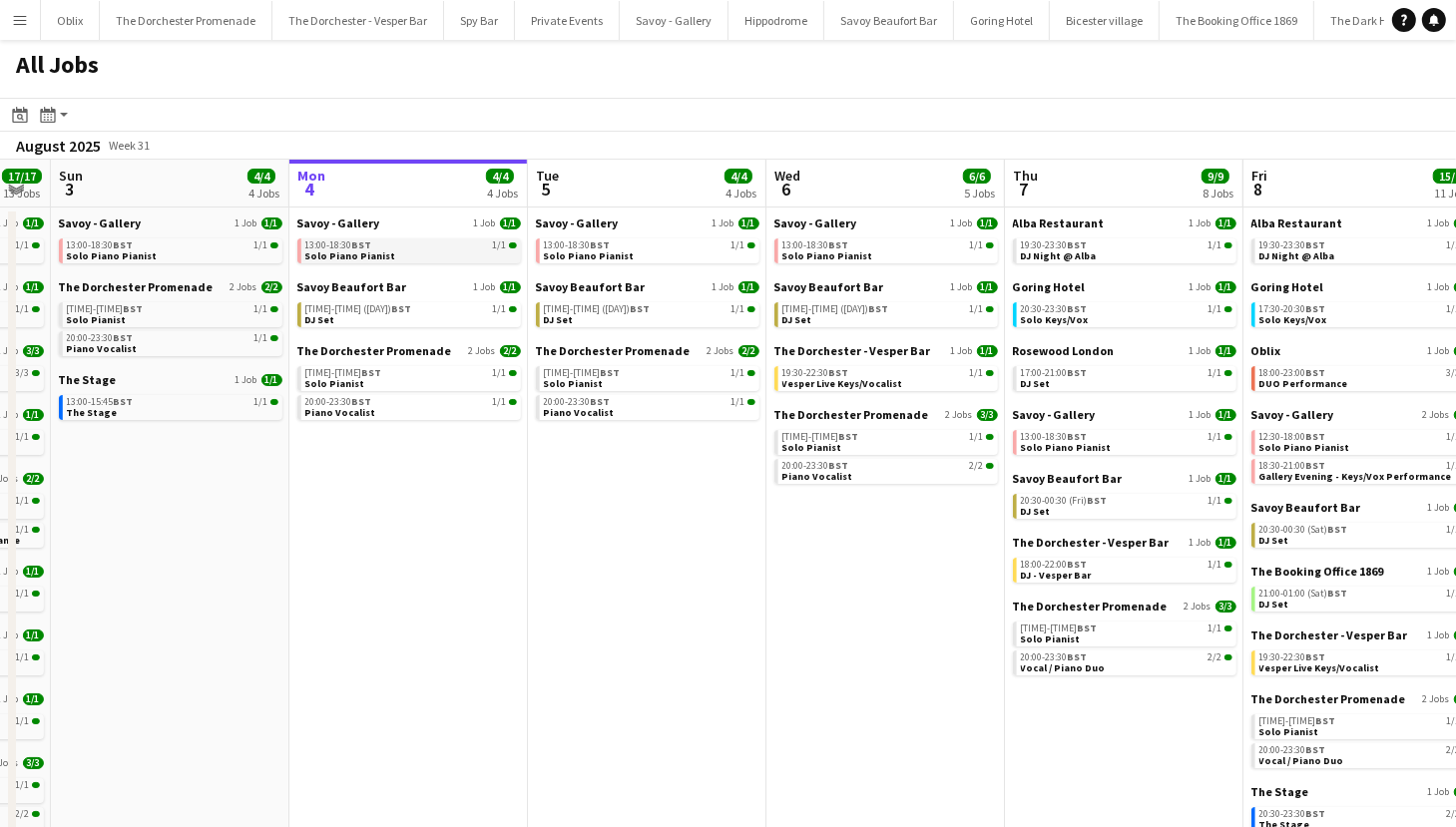 click on "Solo Piano Pianist" at bounding box center [350, 255] 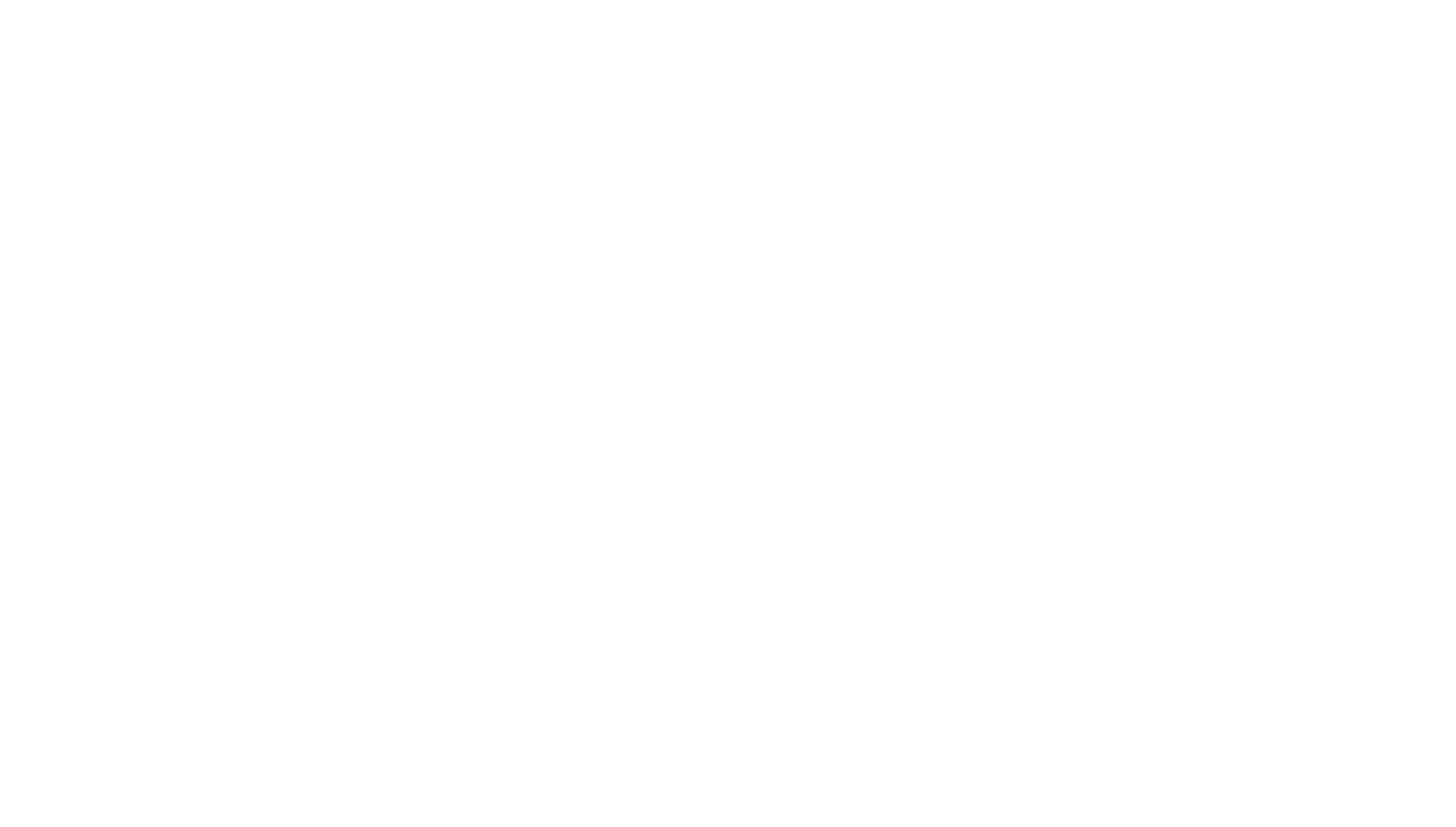 scroll, scrollTop: 0, scrollLeft: 0, axis: both 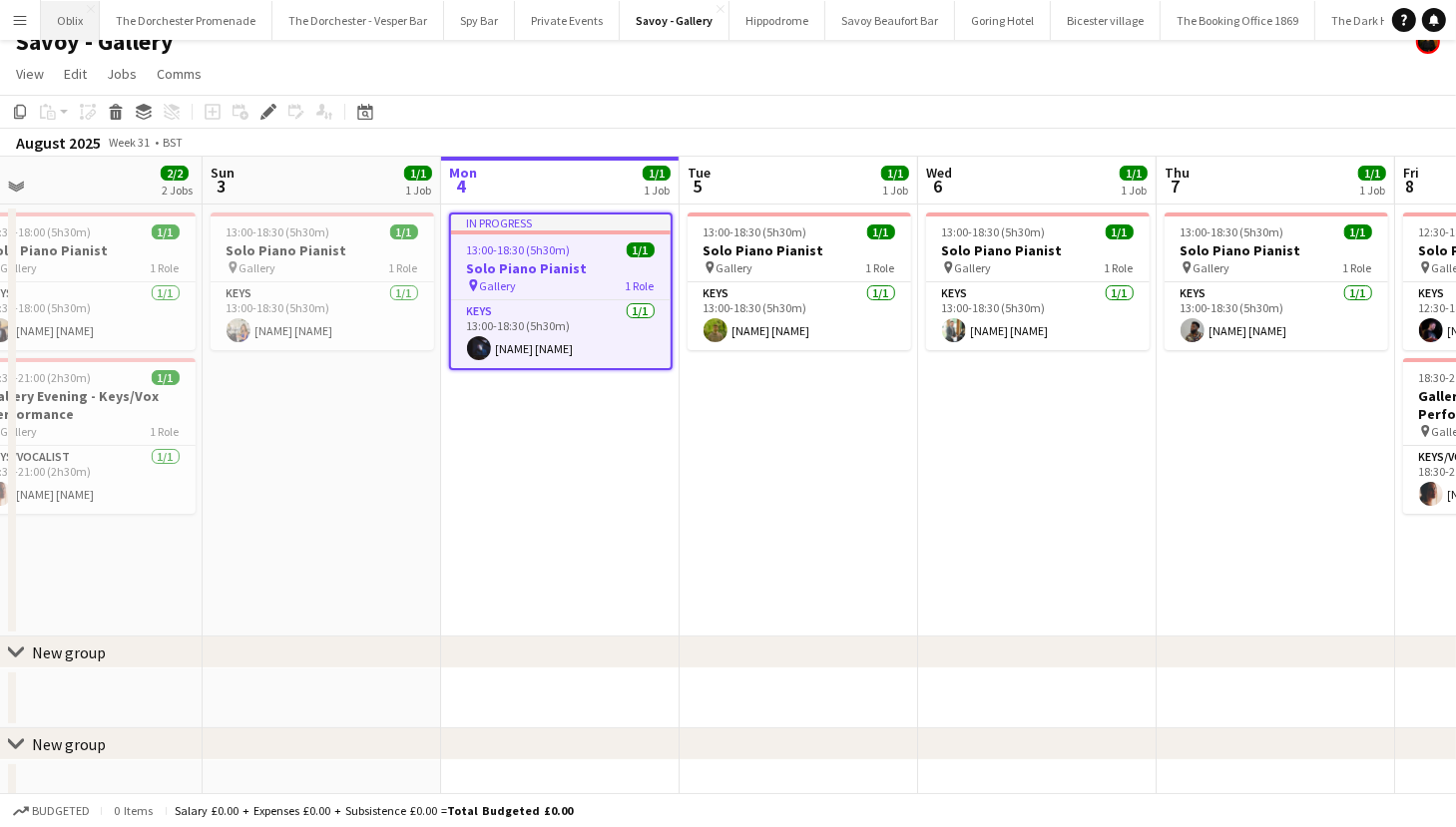 click on "Oblix
Close" at bounding box center [70, 20] 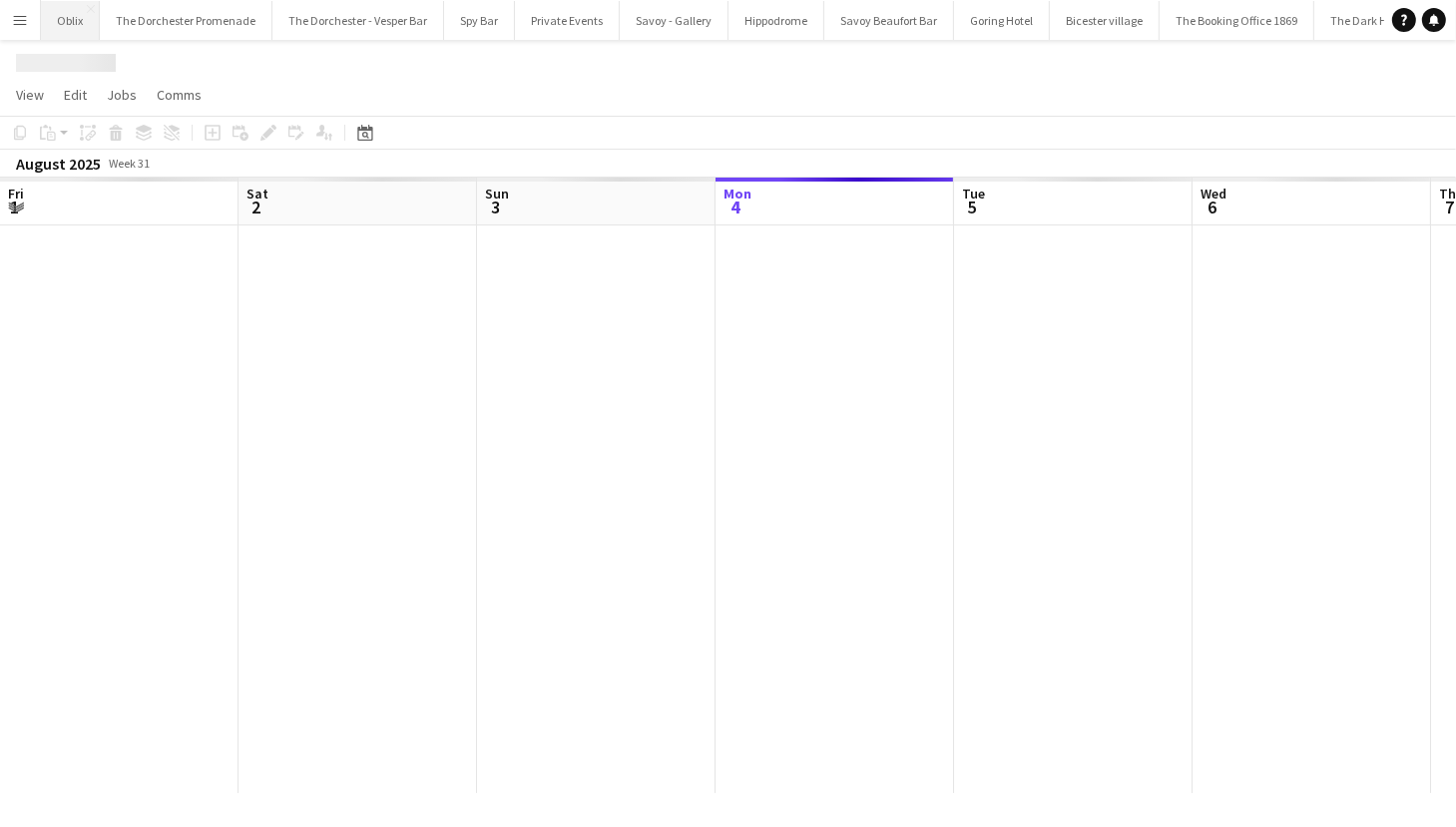scroll, scrollTop: 0, scrollLeft: 0, axis: both 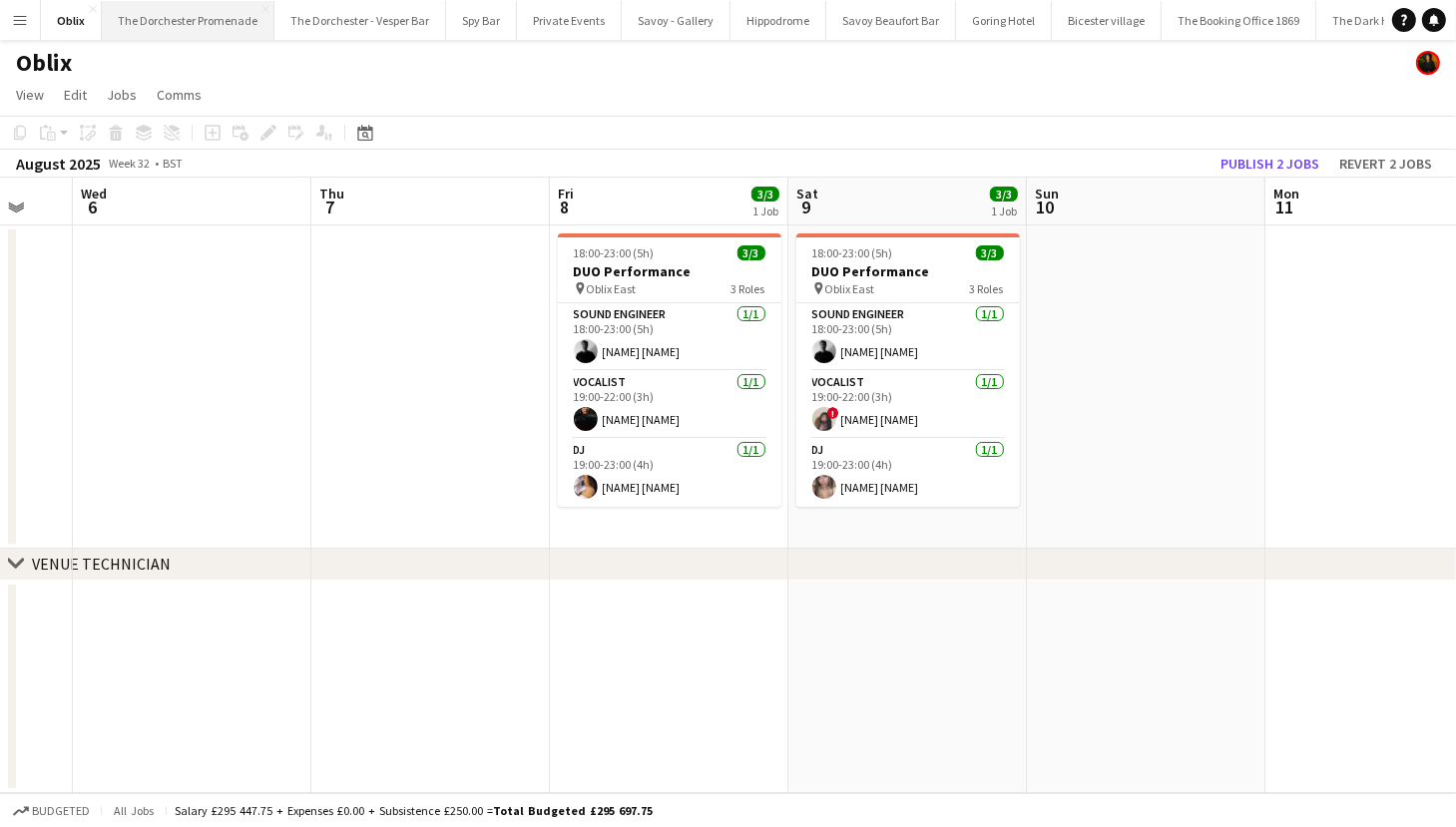 click on "The Dorchester Promenade
Close" at bounding box center (188, 20) 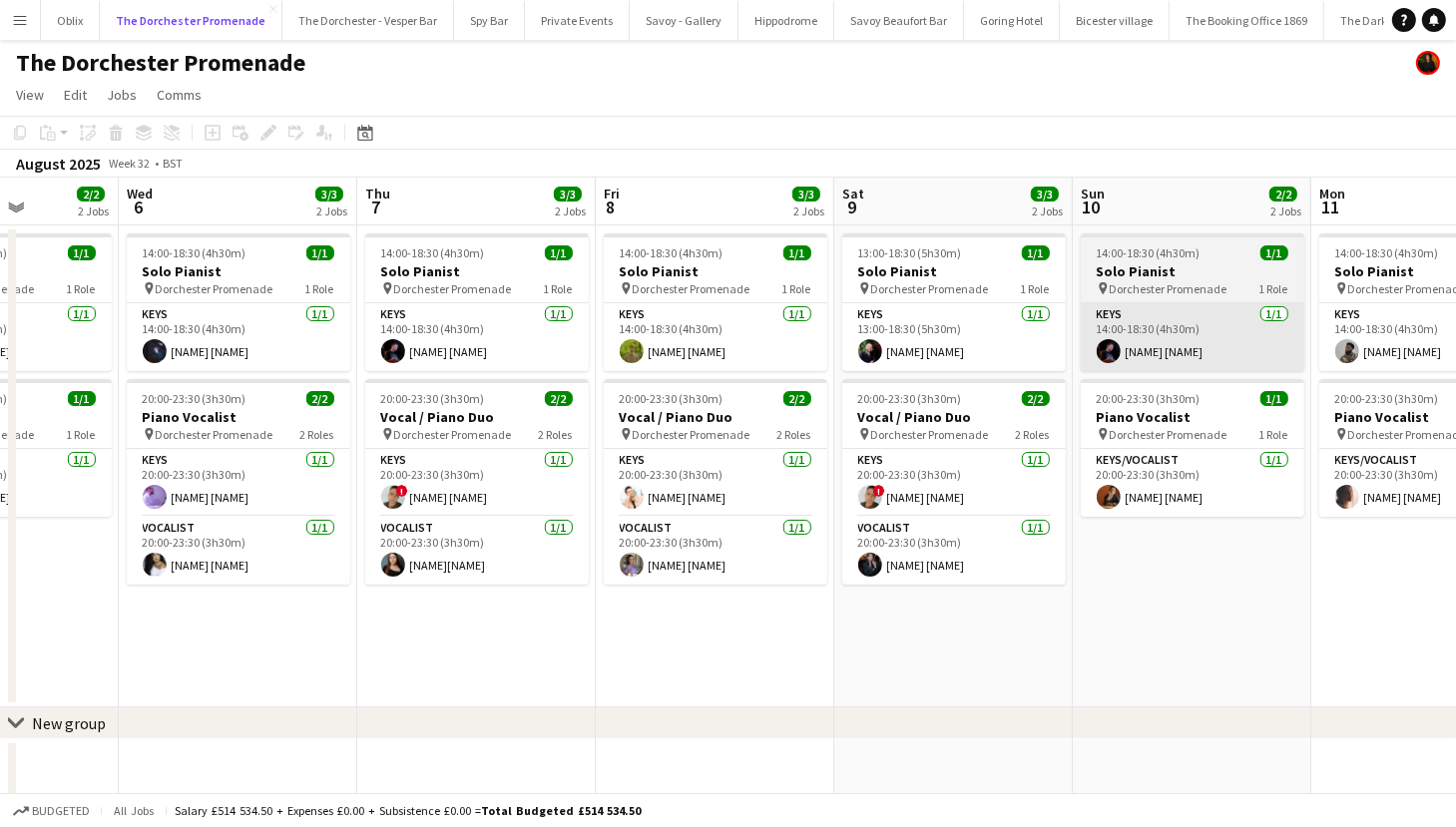 scroll, scrollTop: 0, scrollLeft: 599, axis: horizontal 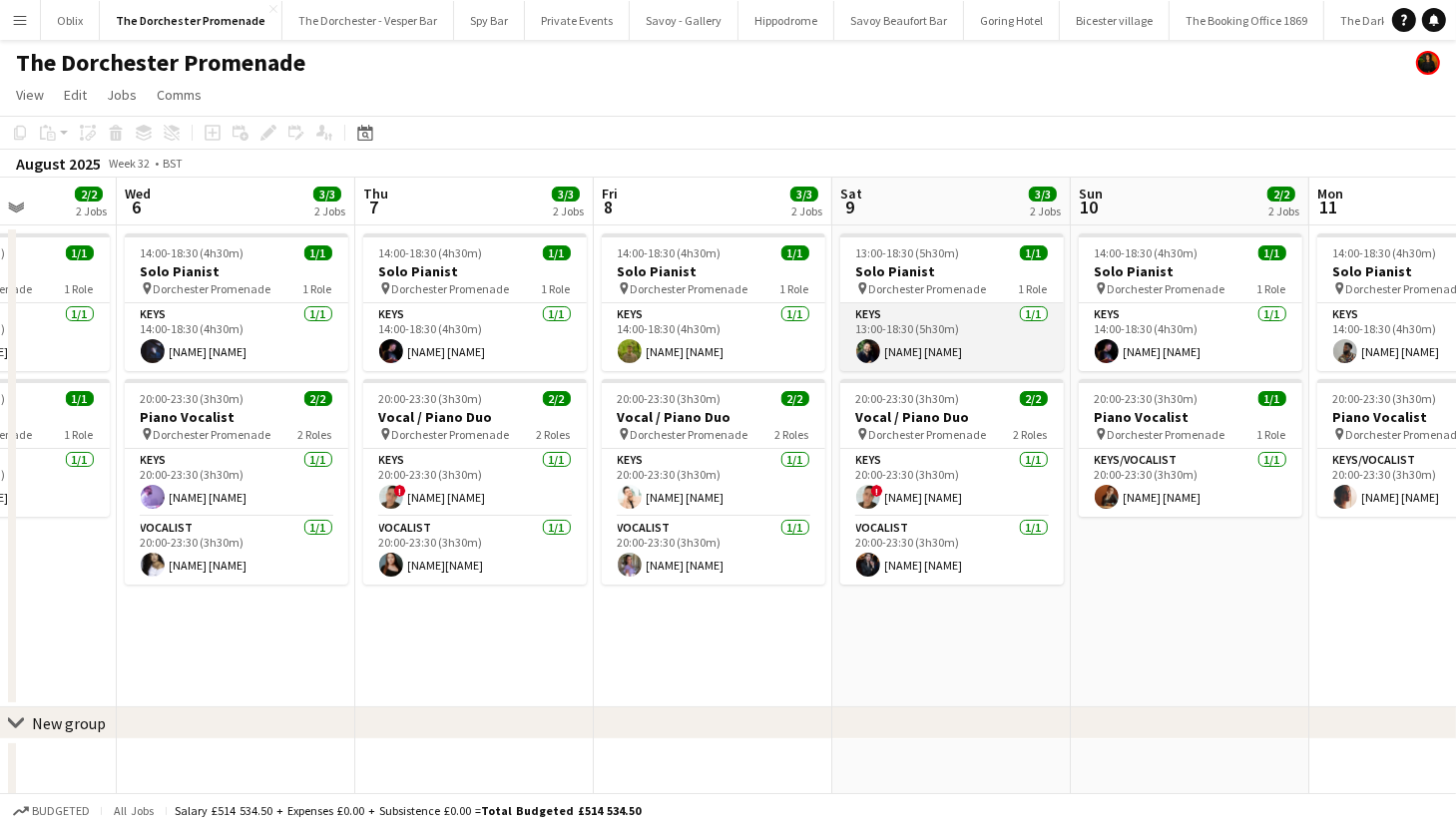 click on "Keys   1/1   13:00-18:30 (5h30m)
[NAME] [NAME]" at bounding box center (952, 337) 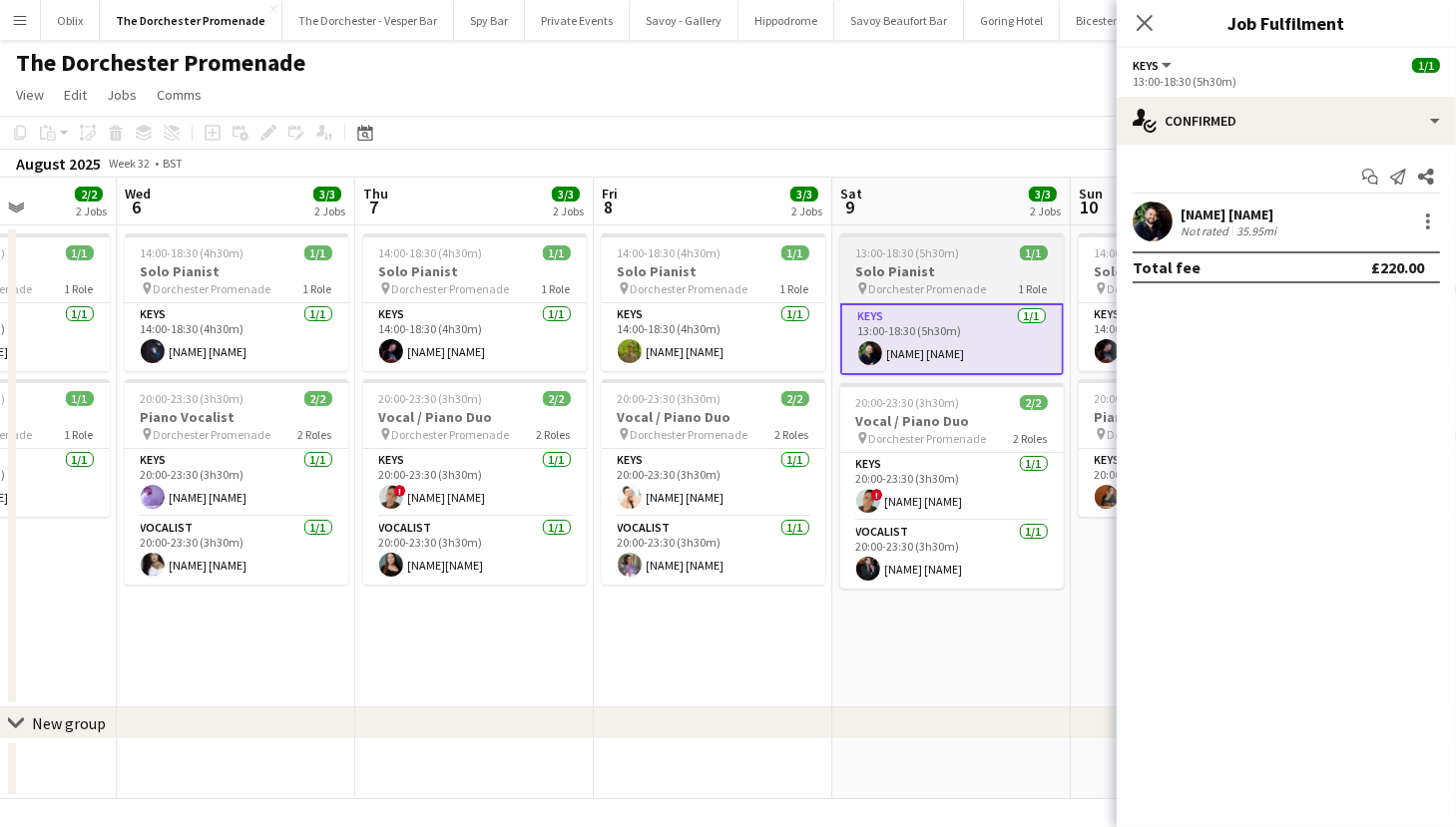 click on "Solo Pianist" at bounding box center [952, 271] 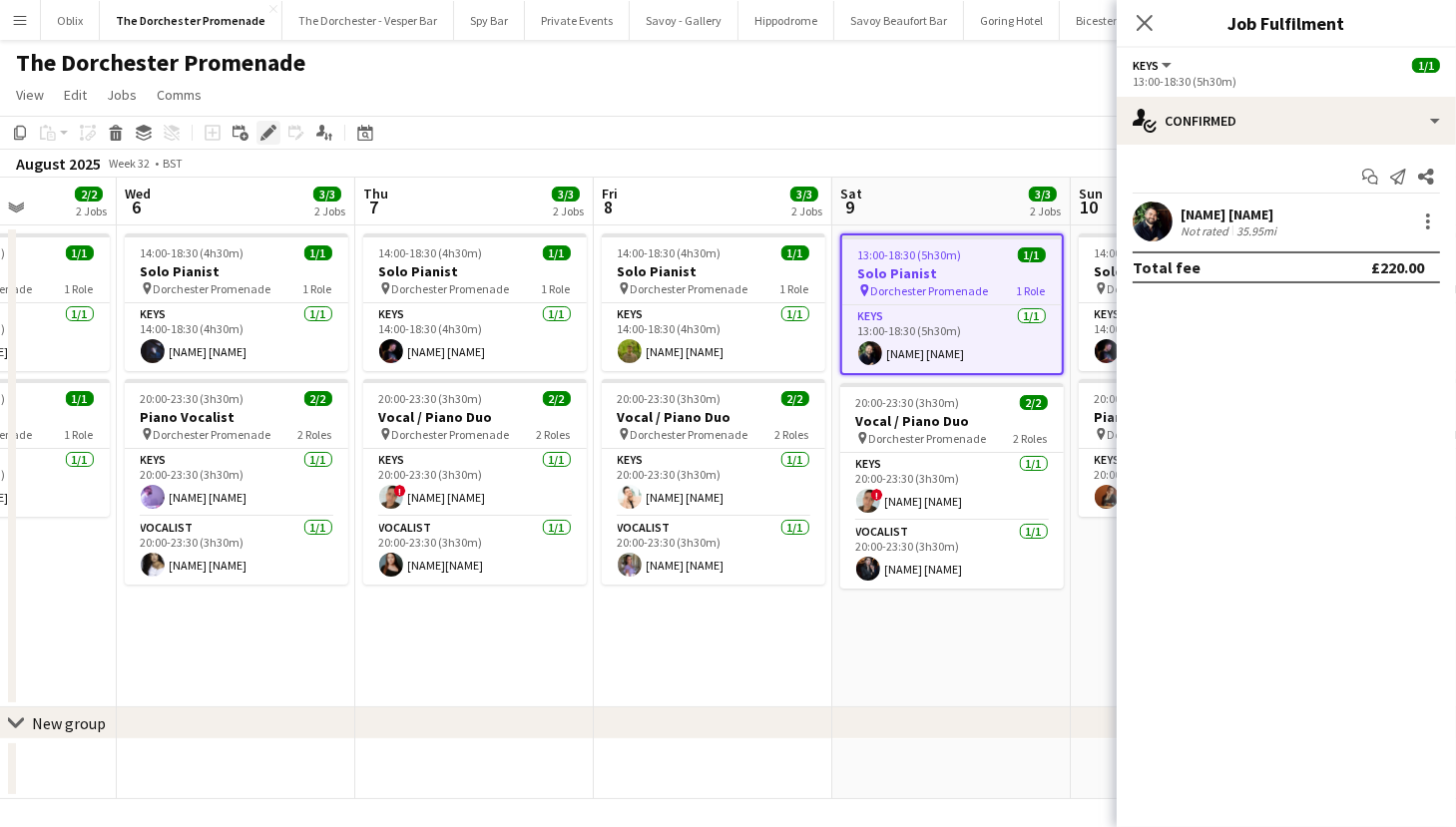 click on "Edit" 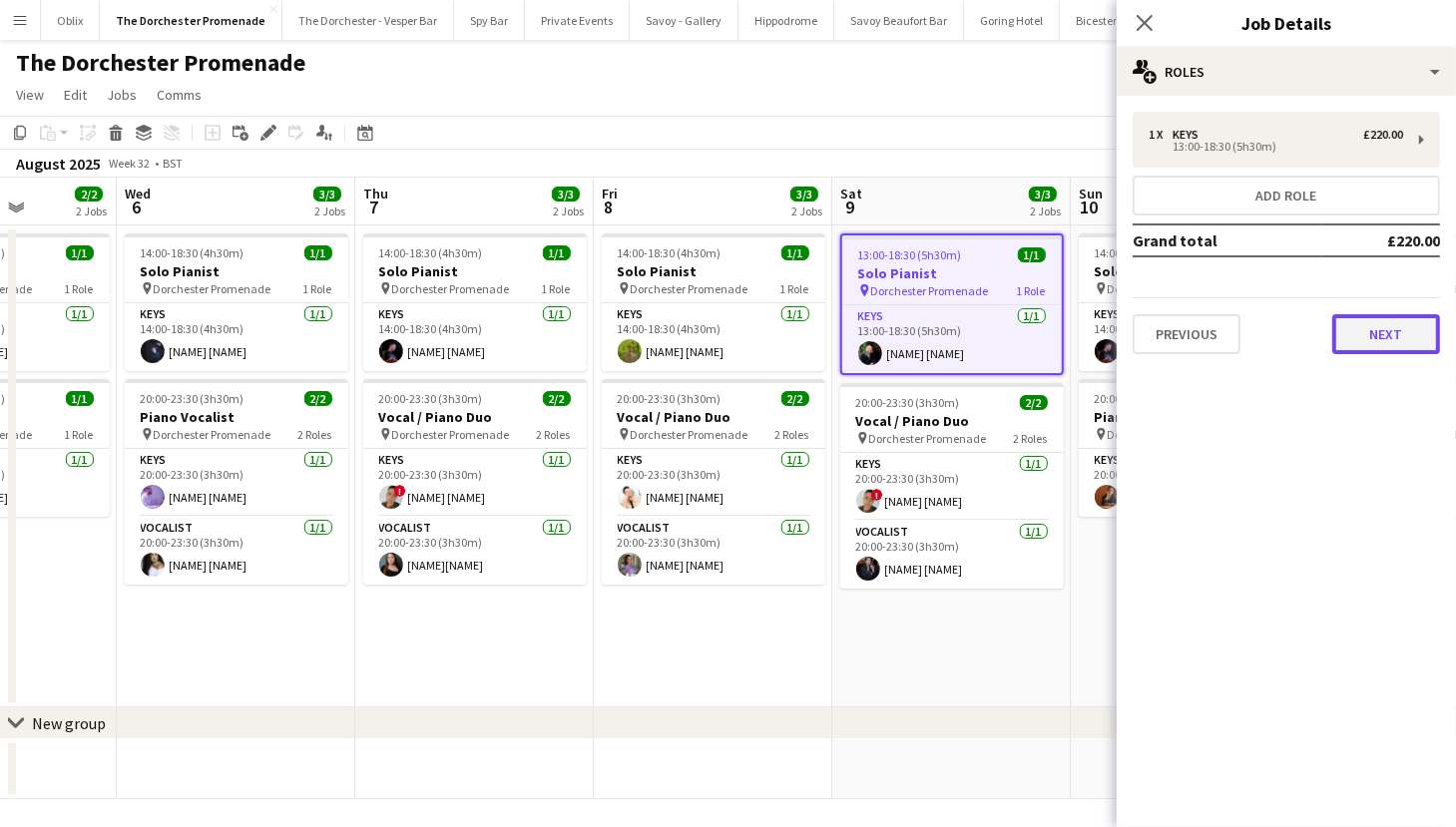 click on "Next" at bounding box center [1386, 334] 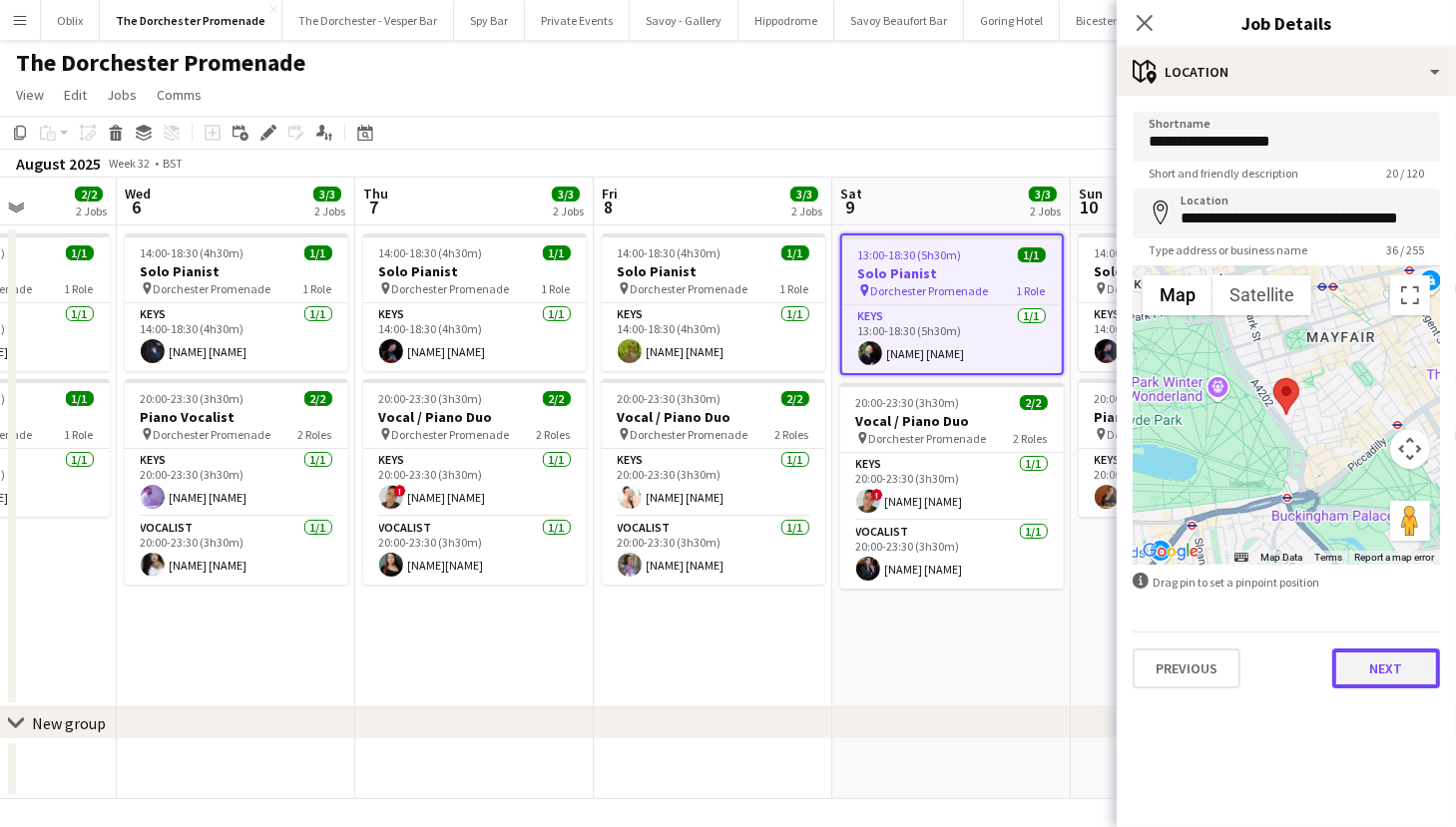 click on "Next" at bounding box center (1386, 668) 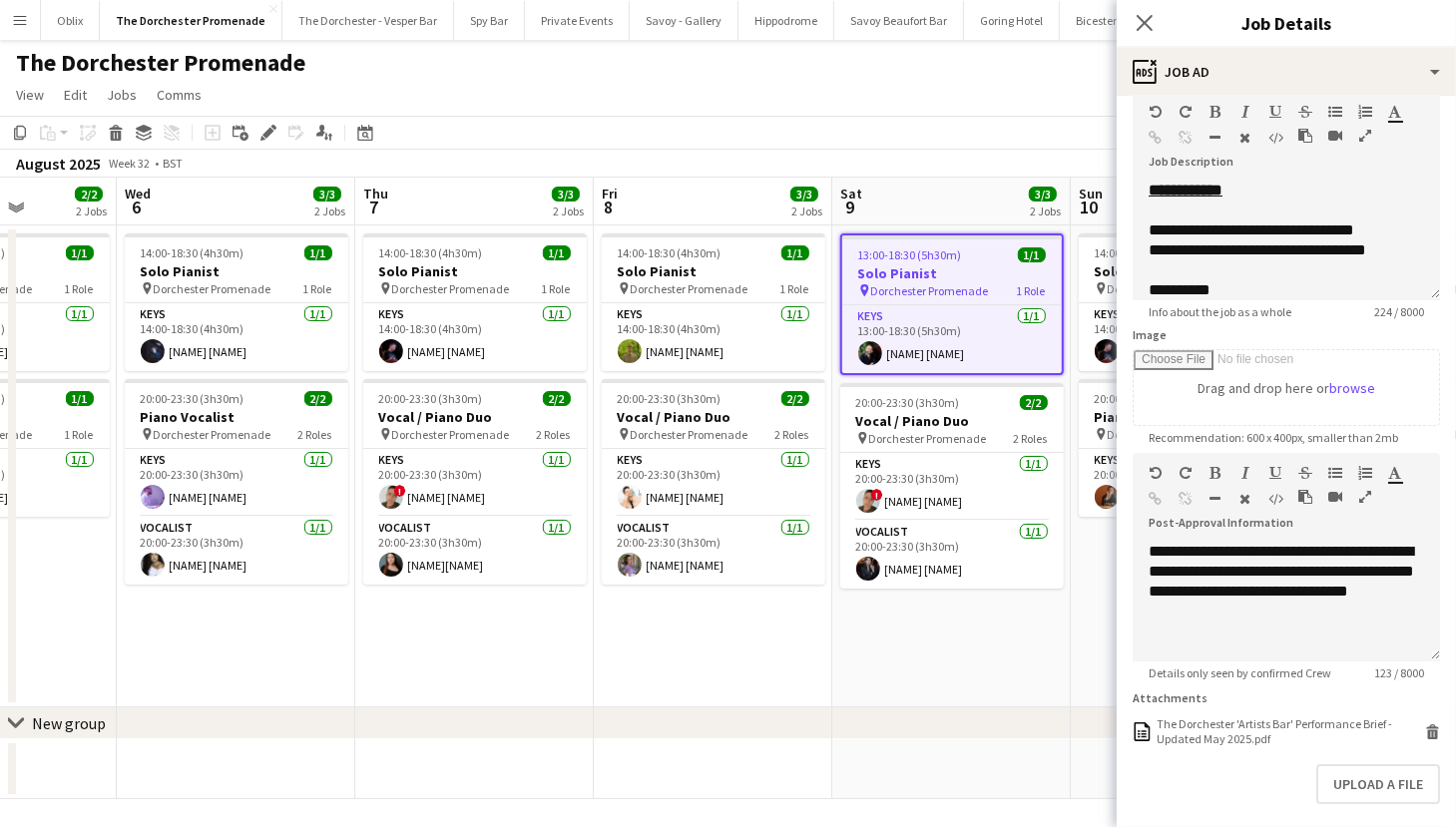 scroll, scrollTop: 116, scrollLeft: 0, axis: vertical 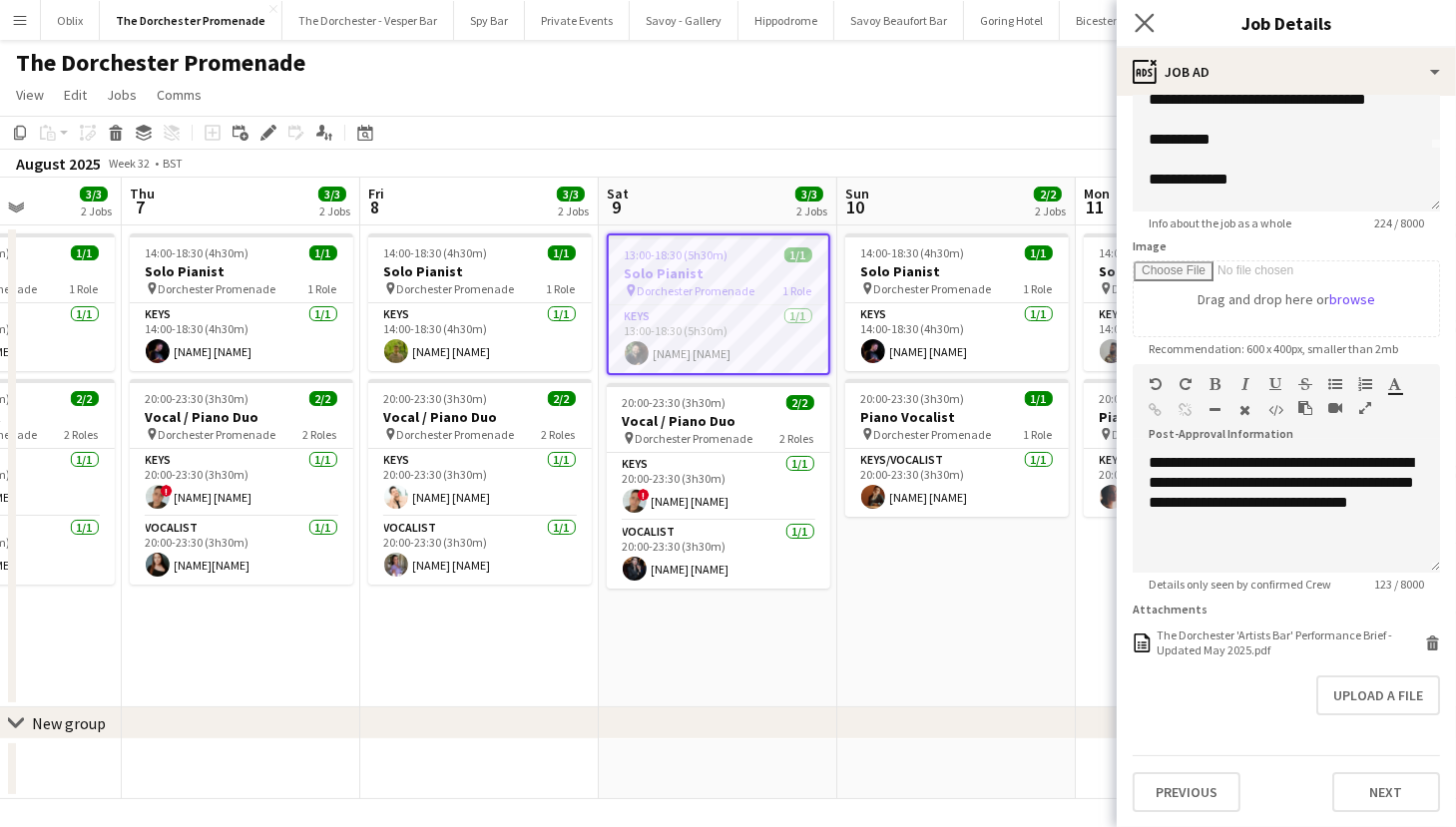 click on "Close pop-in" 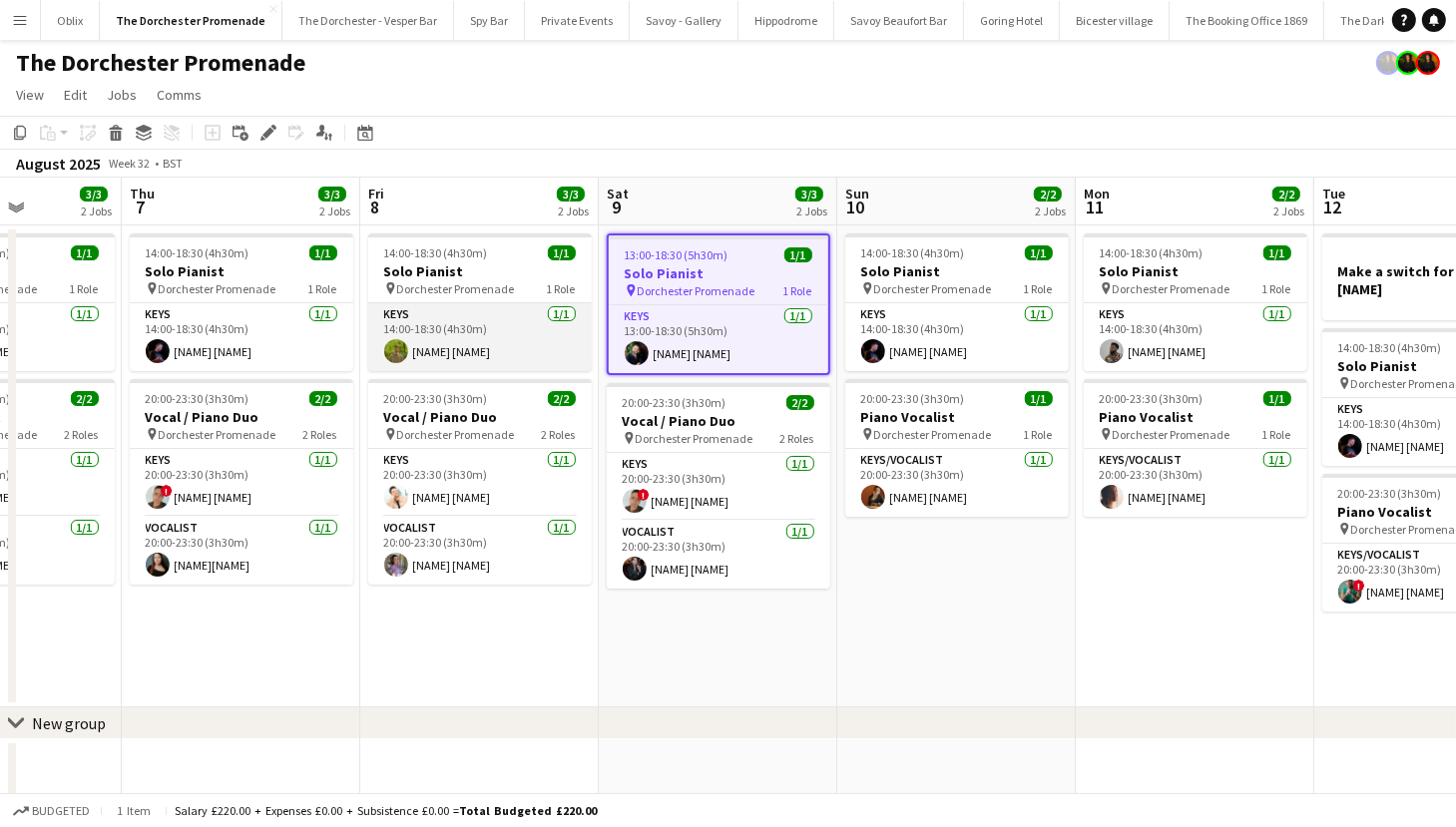 click on "Keys   1/1   14:00-18:30 (4h30m)
[NAME] [NAME]" at bounding box center [480, 337] 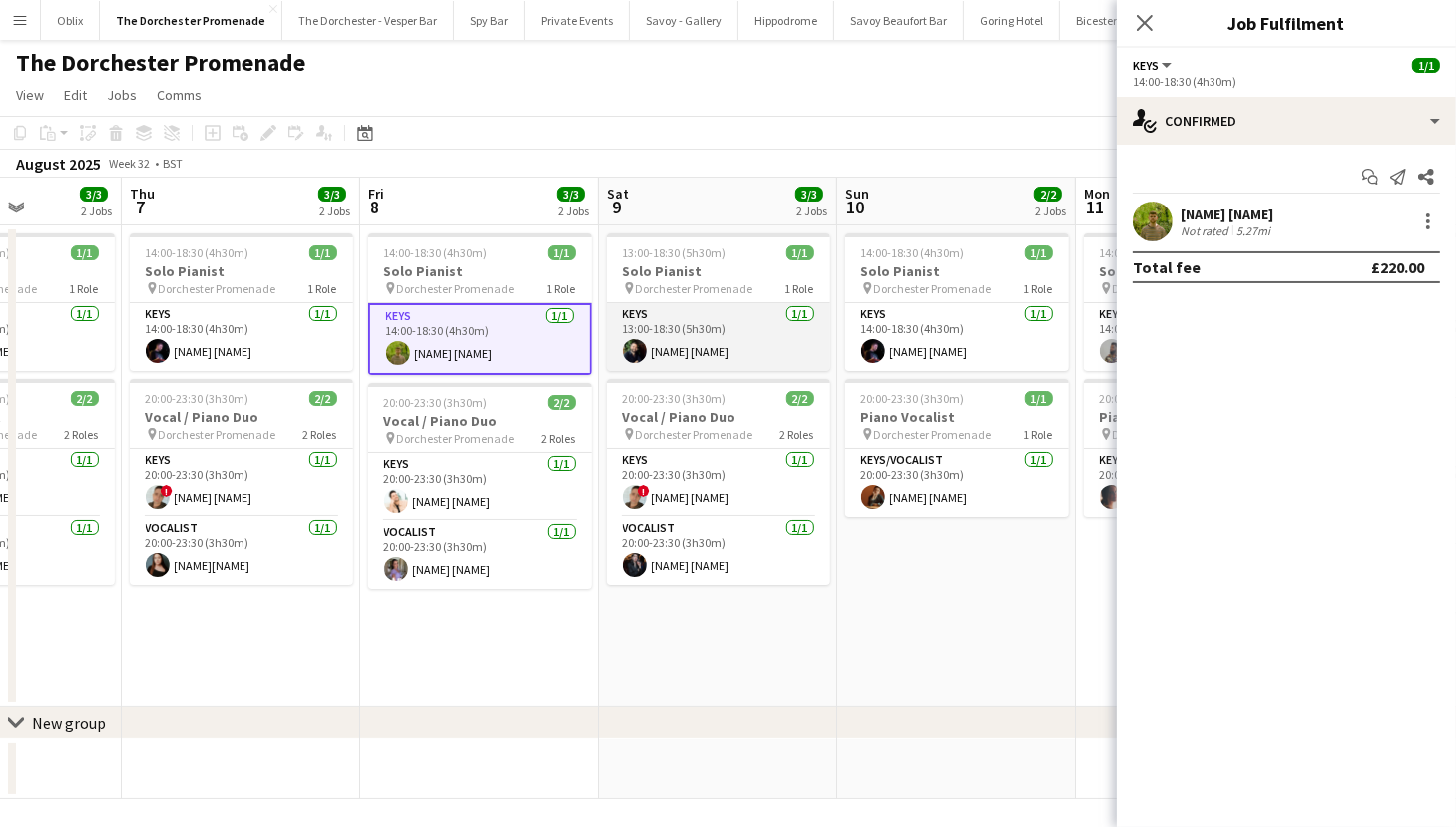 click on "Keys   1/1   13:00-18:30 (5h30m)
[NAME] [NAME]" at bounding box center [719, 337] 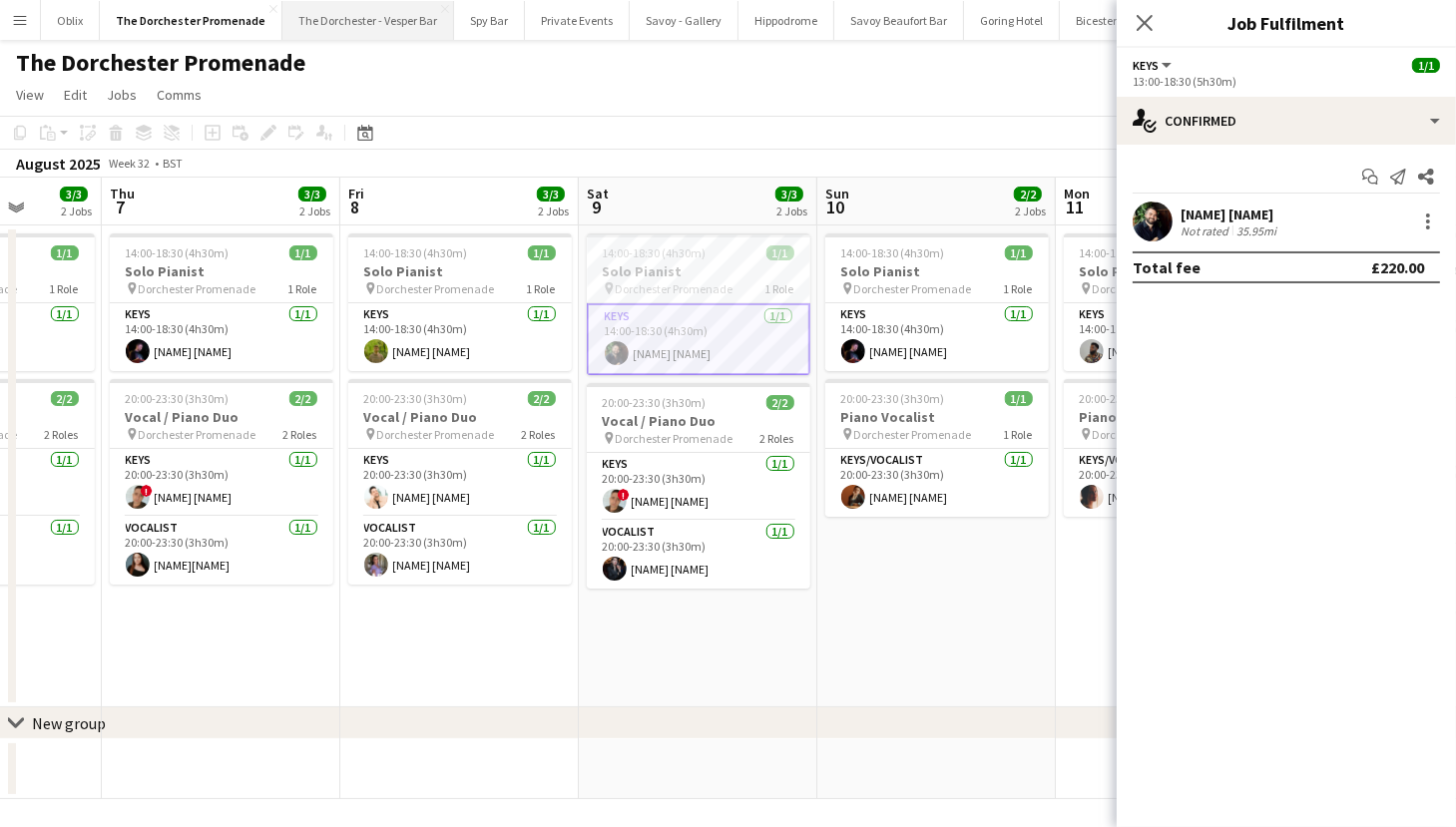 scroll, scrollTop: 0, scrollLeft: 848, axis: horizontal 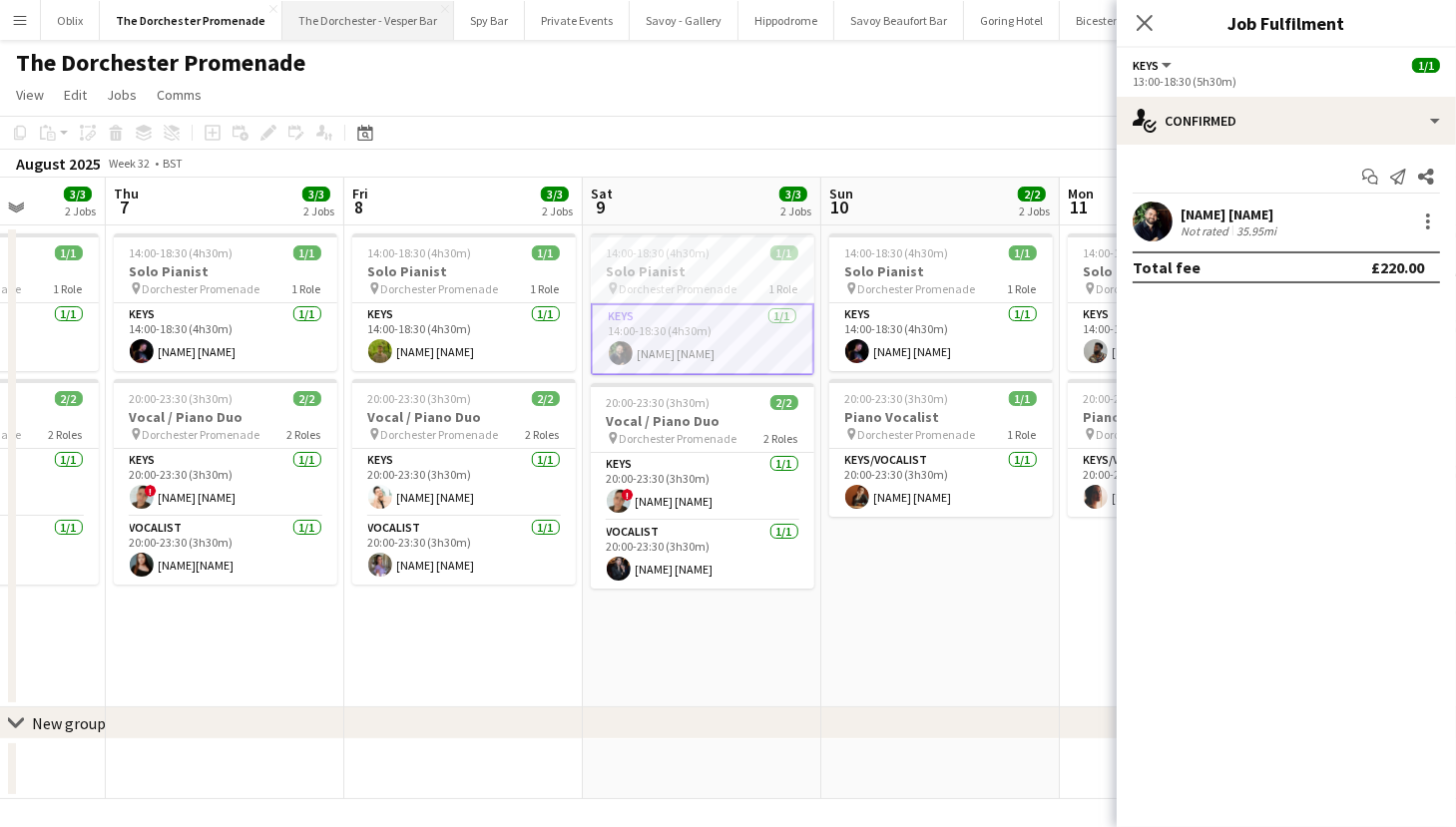 click on "The Dorchester - Vesper Bar
Close" at bounding box center (368, 20) 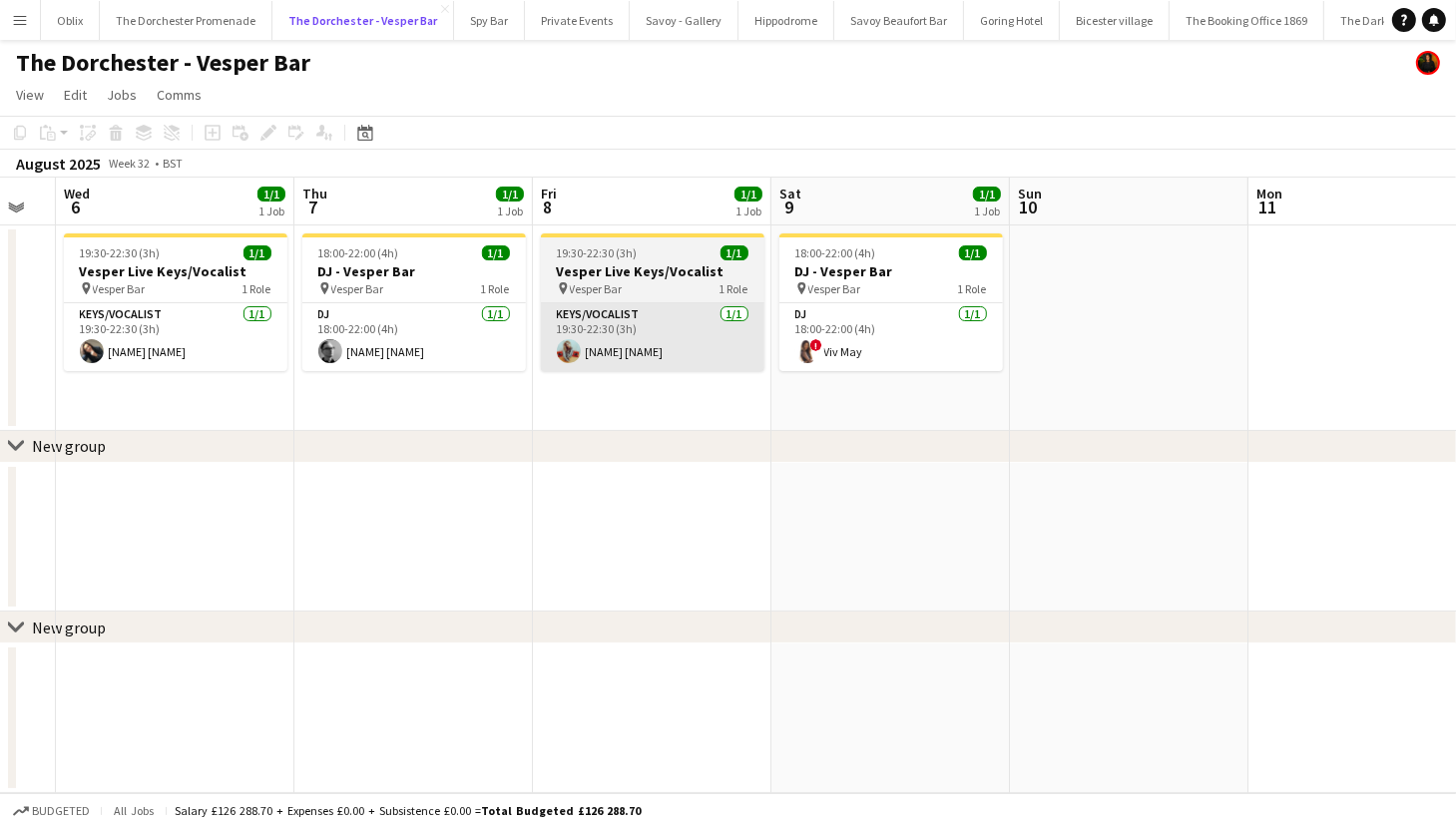 scroll, scrollTop: 0, scrollLeft: 663, axis: horizontal 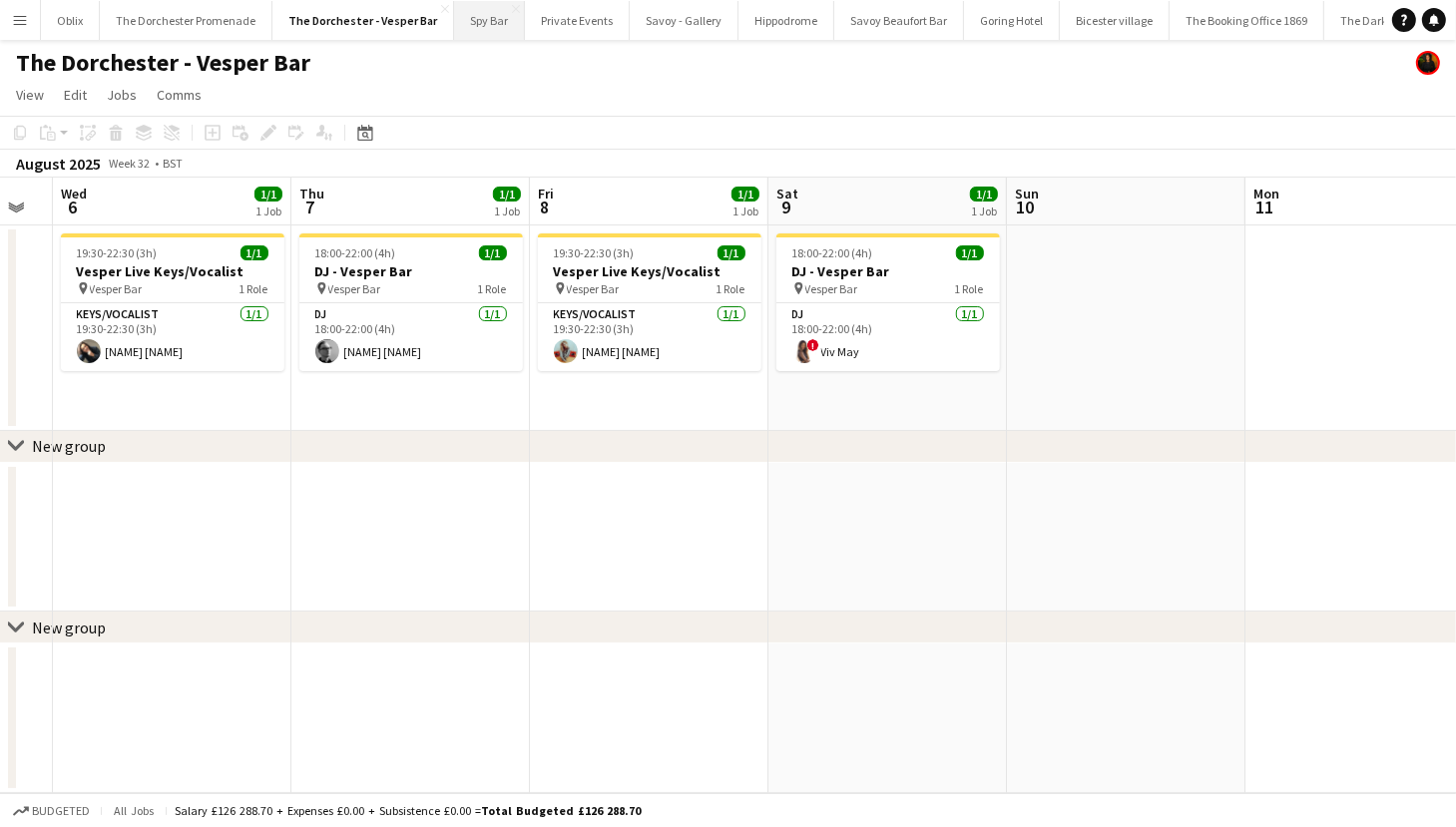 click on "Spy Bar
Close" at bounding box center (489, 20) 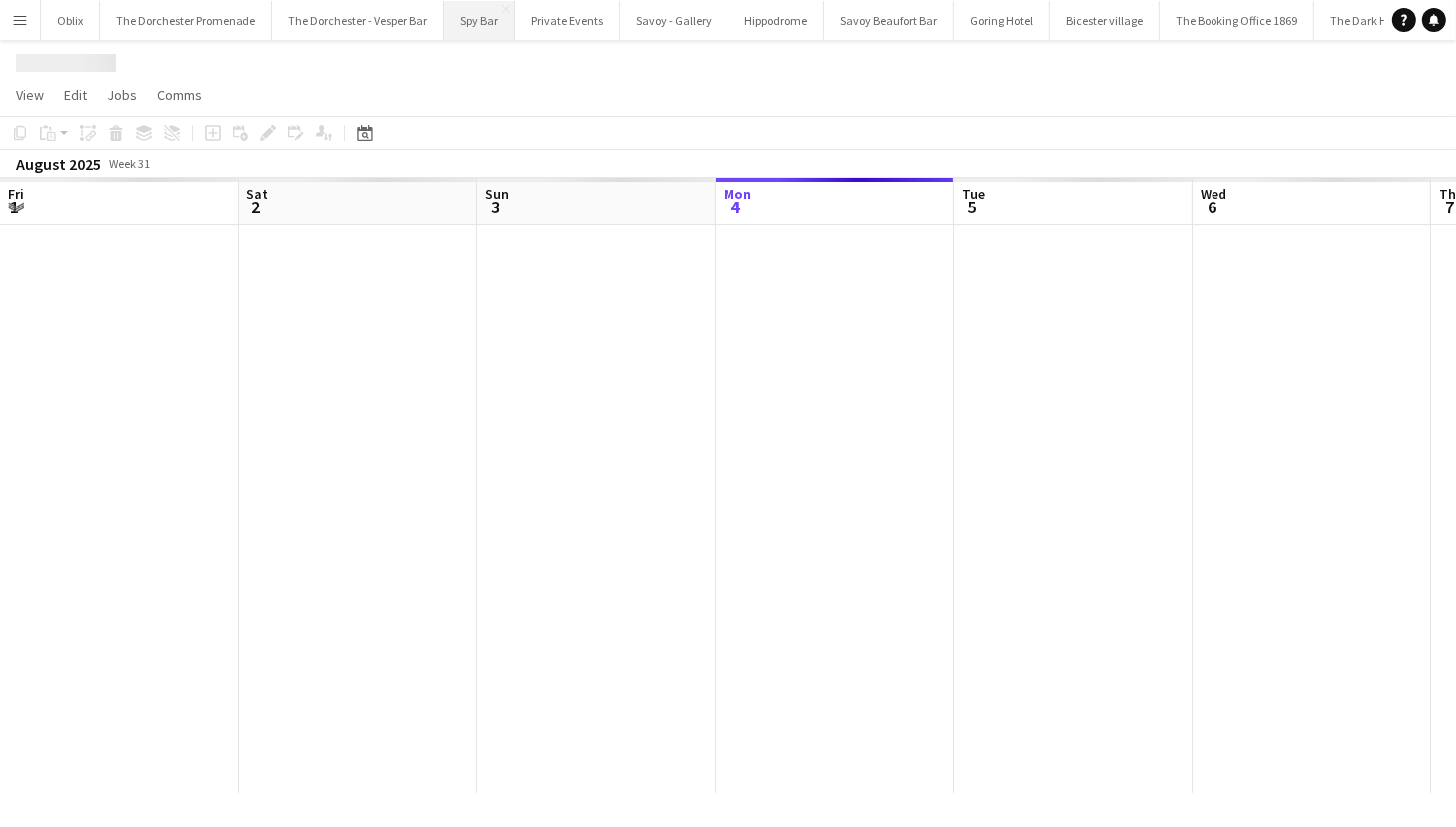 scroll, scrollTop: 0, scrollLeft: 477, axis: horizontal 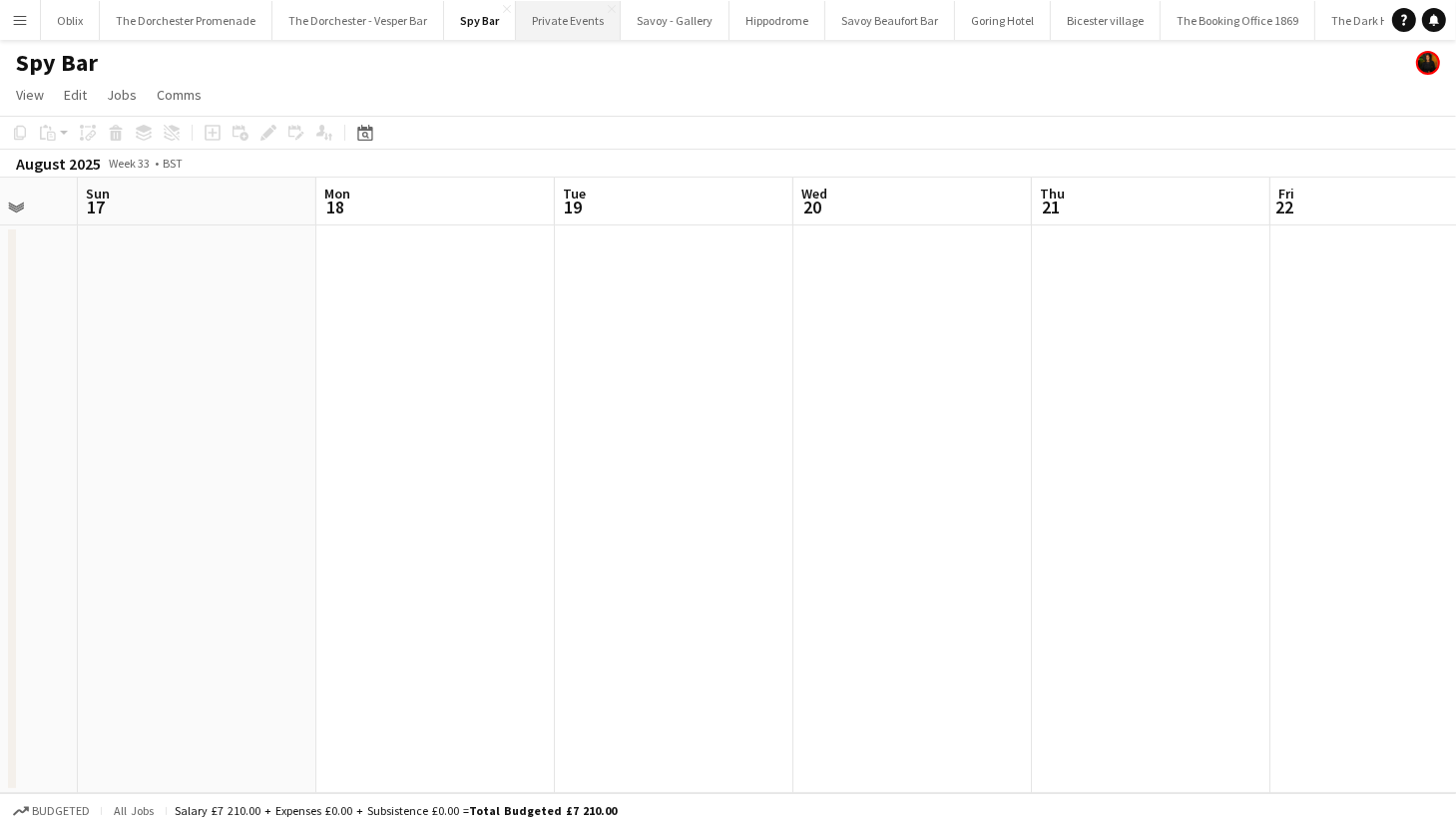 click on "Private Events
Close" at bounding box center [568, 20] 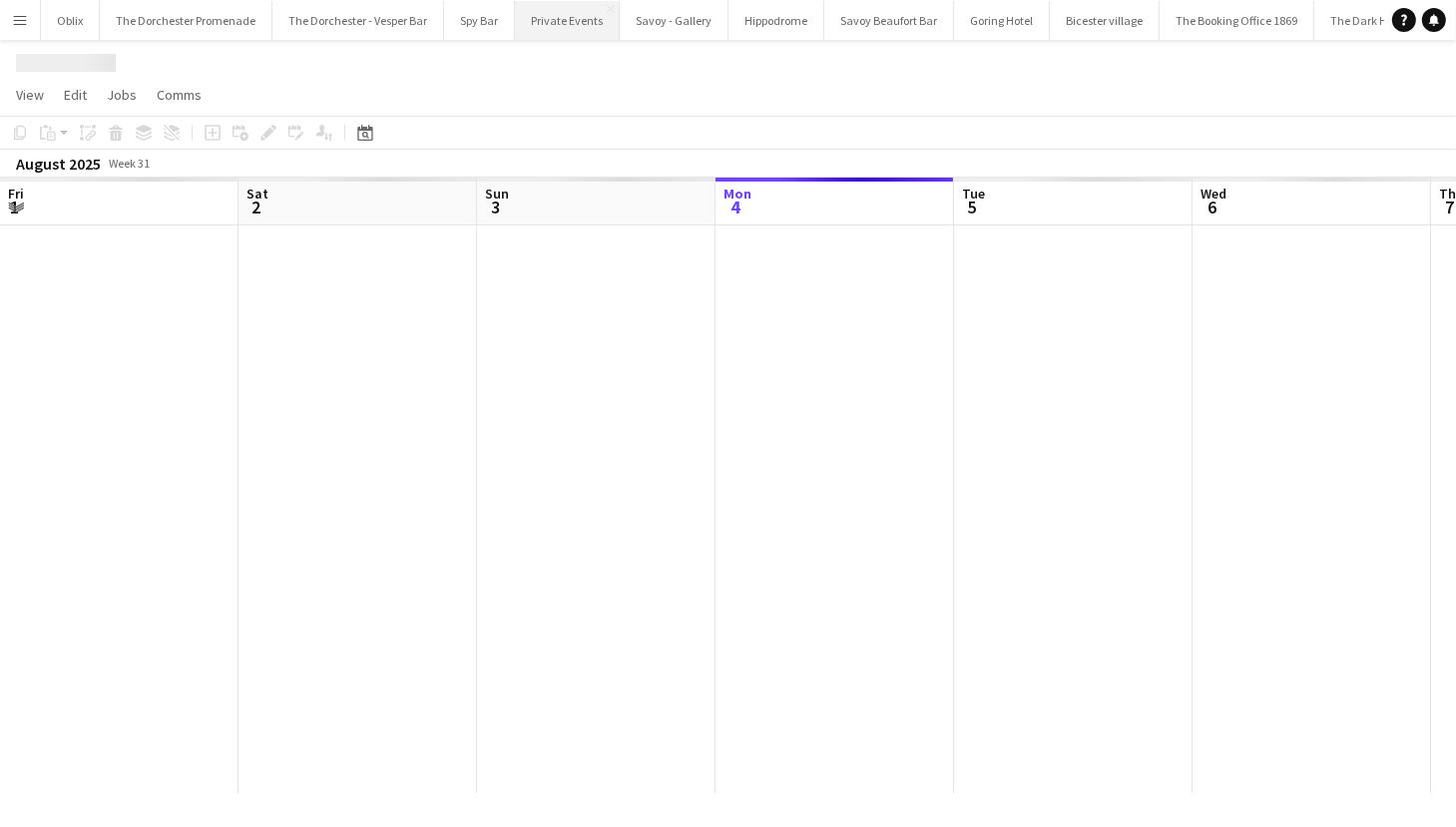 scroll, scrollTop: 0, scrollLeft: 0, axis: both 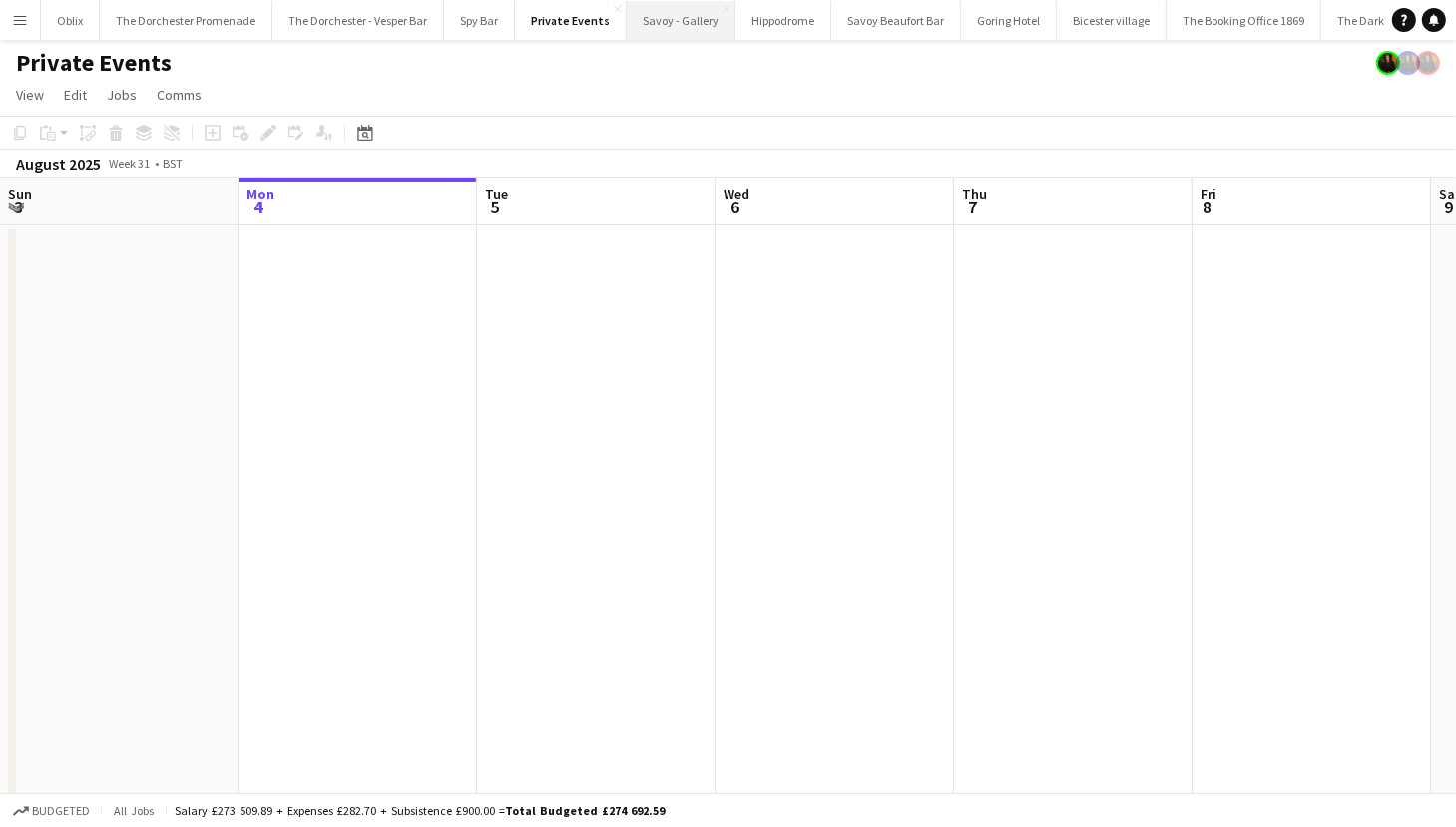 click on "Savoy - Gallery
Close" at bounding box center [681, 20] 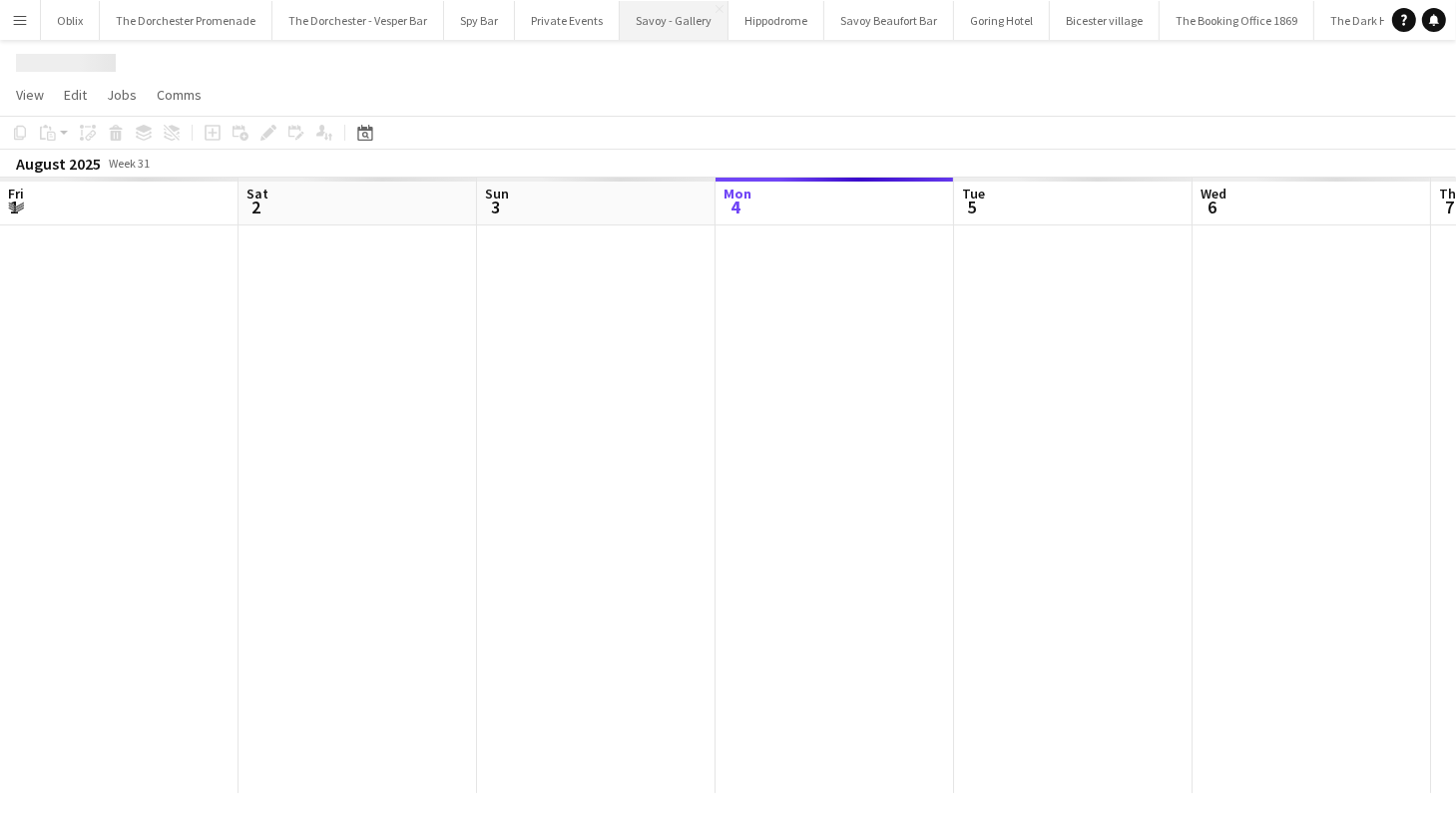 scroll, scrollTop: 0, scrollLeft: 477, axis: horizontal 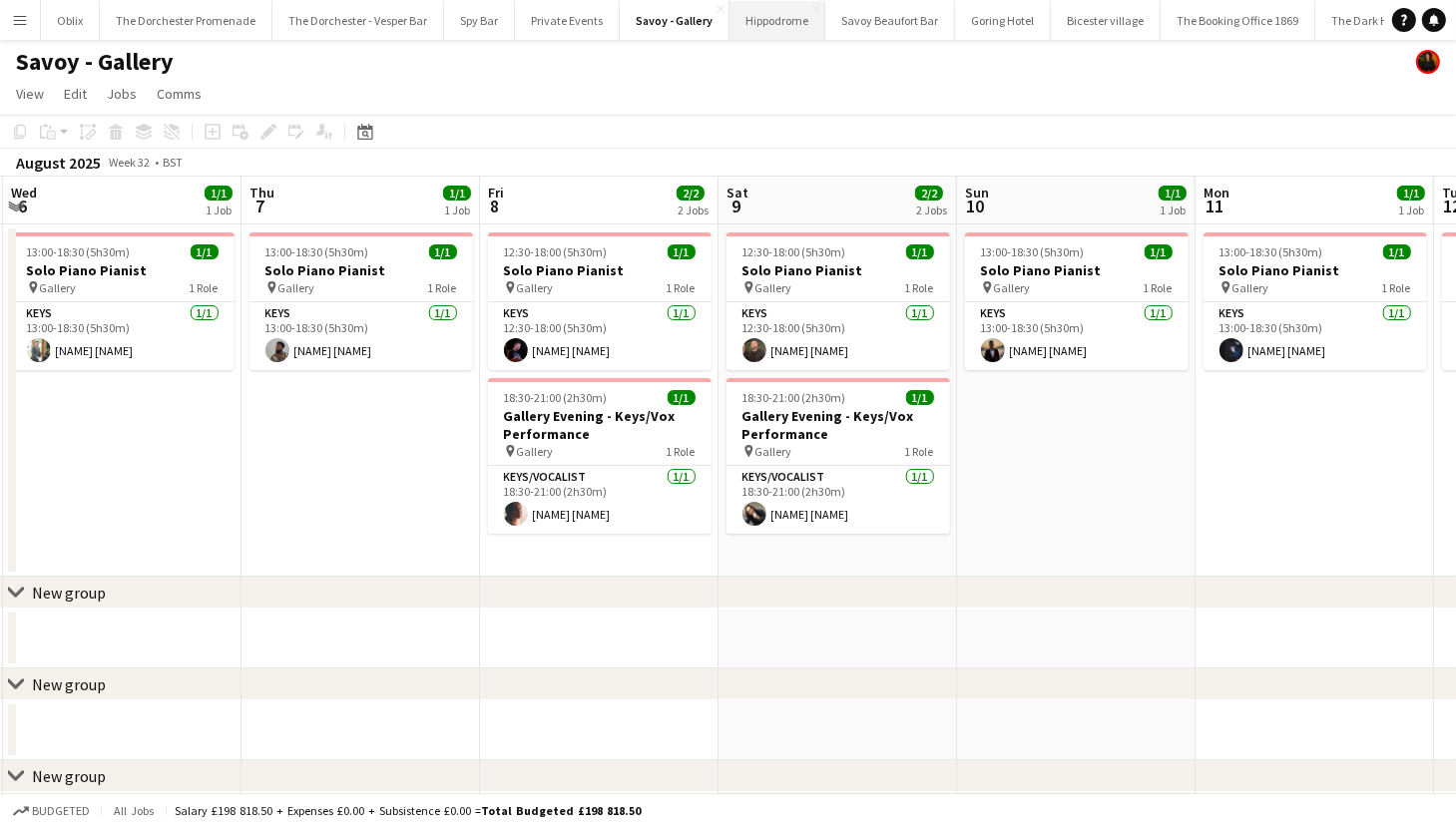 click on "Hippodrome
Close" at bounding box center [777, 20] 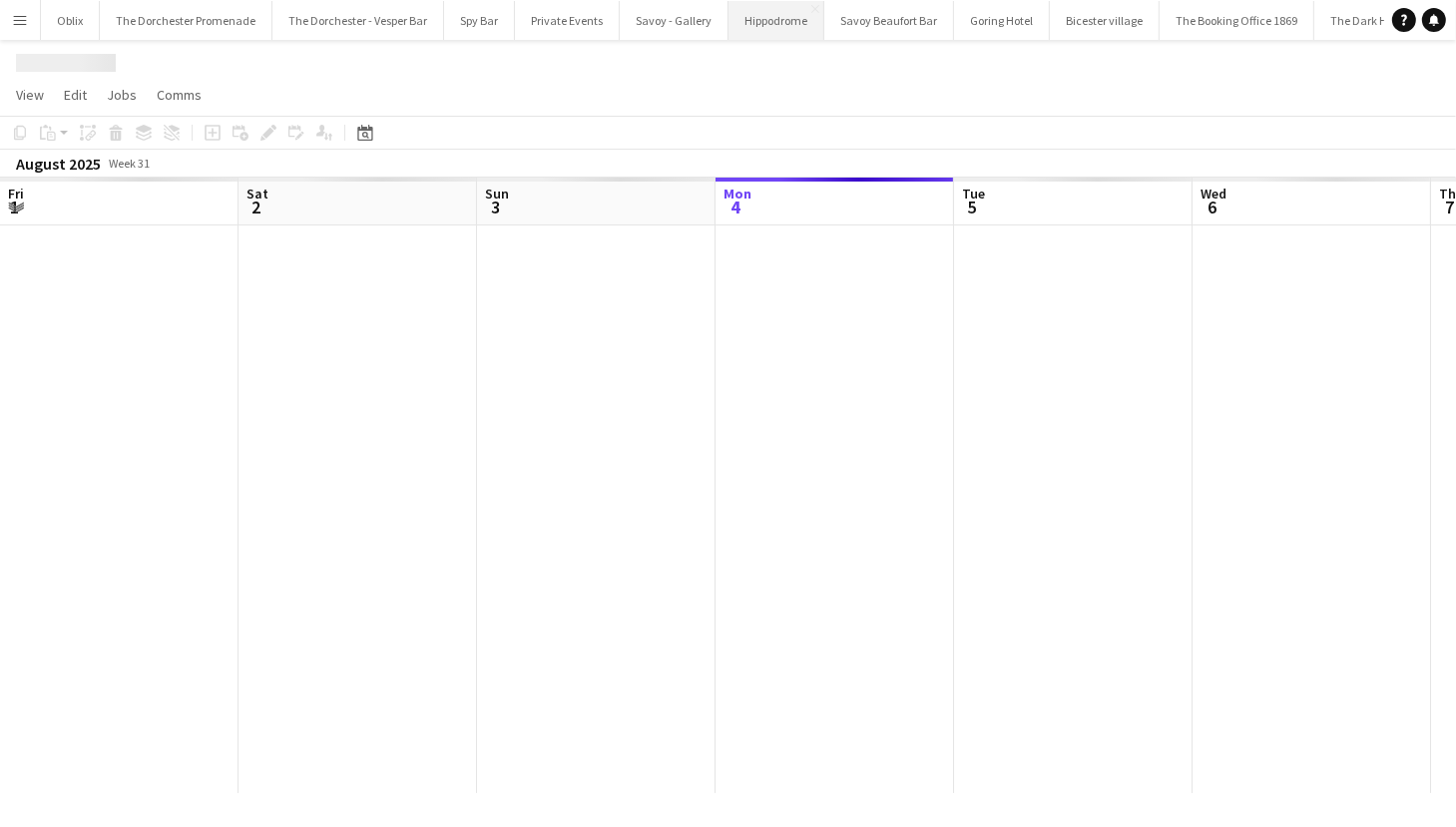 scroll, scrollTop: 0, scrollLeft: 0, axis: both 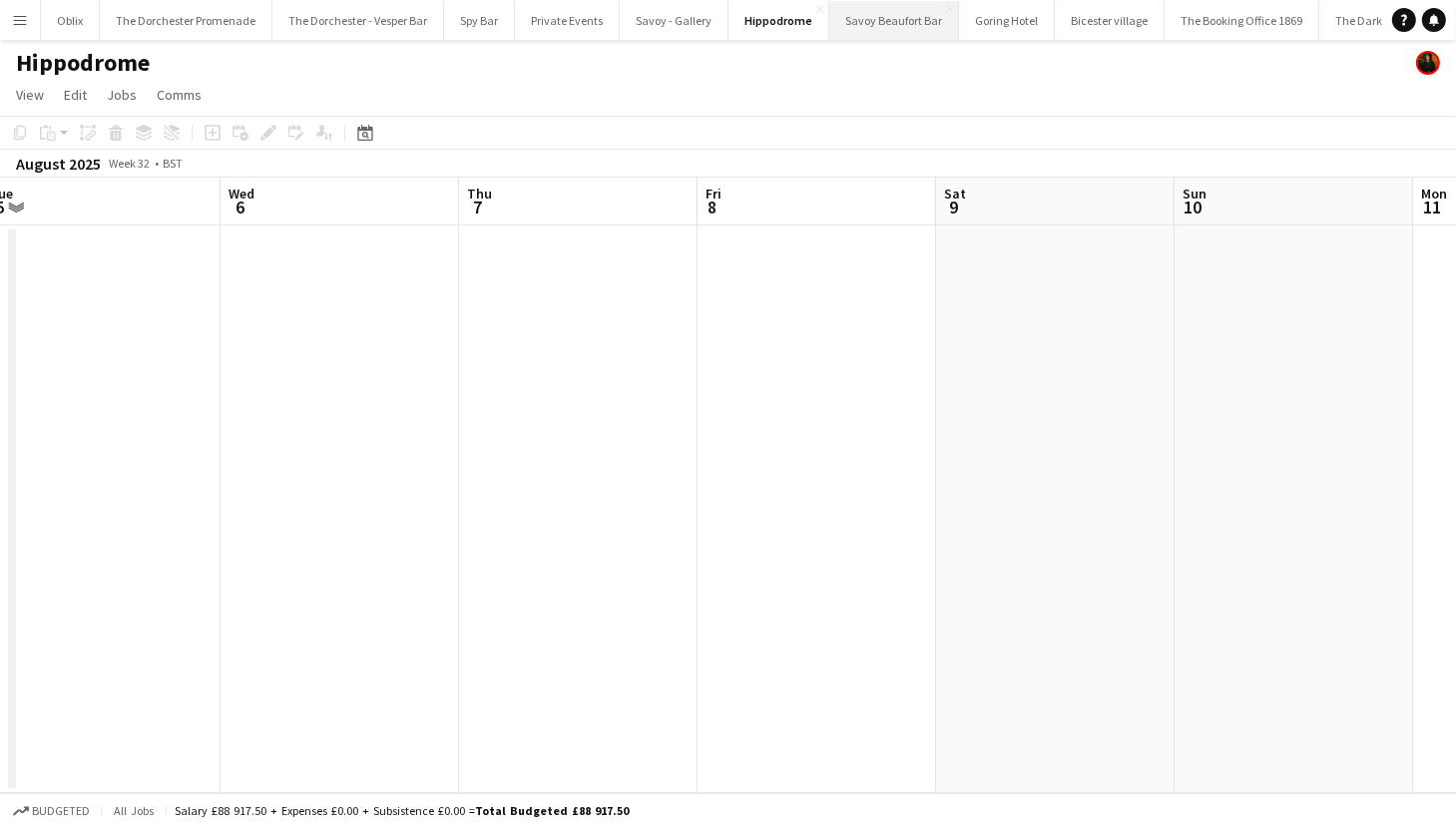 click on "Savoy Beaufort Bar
Close" at bounding box center [894, 20] 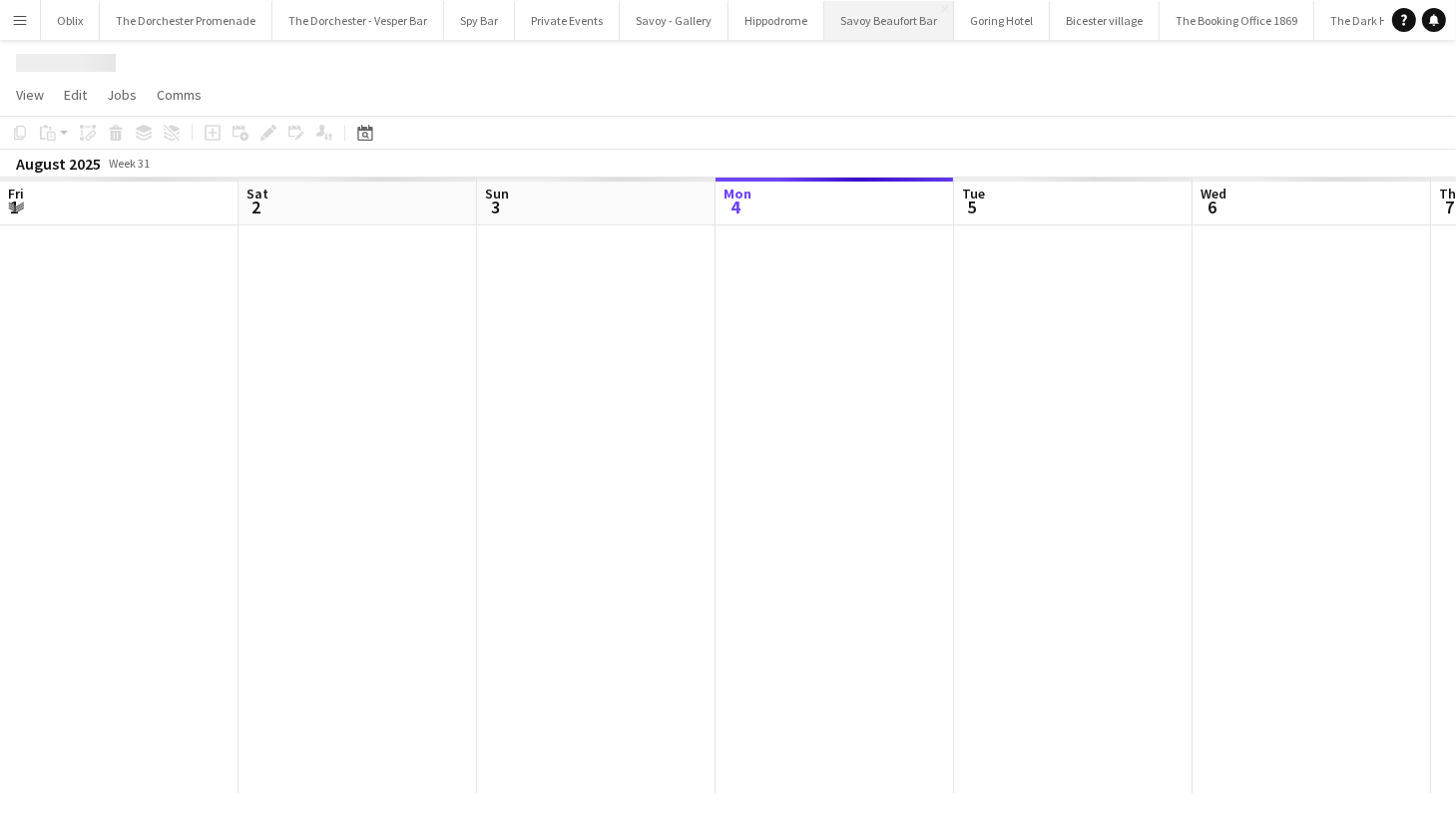 scroll, scrollTop: 0, scrollLeft: 0, axis: both 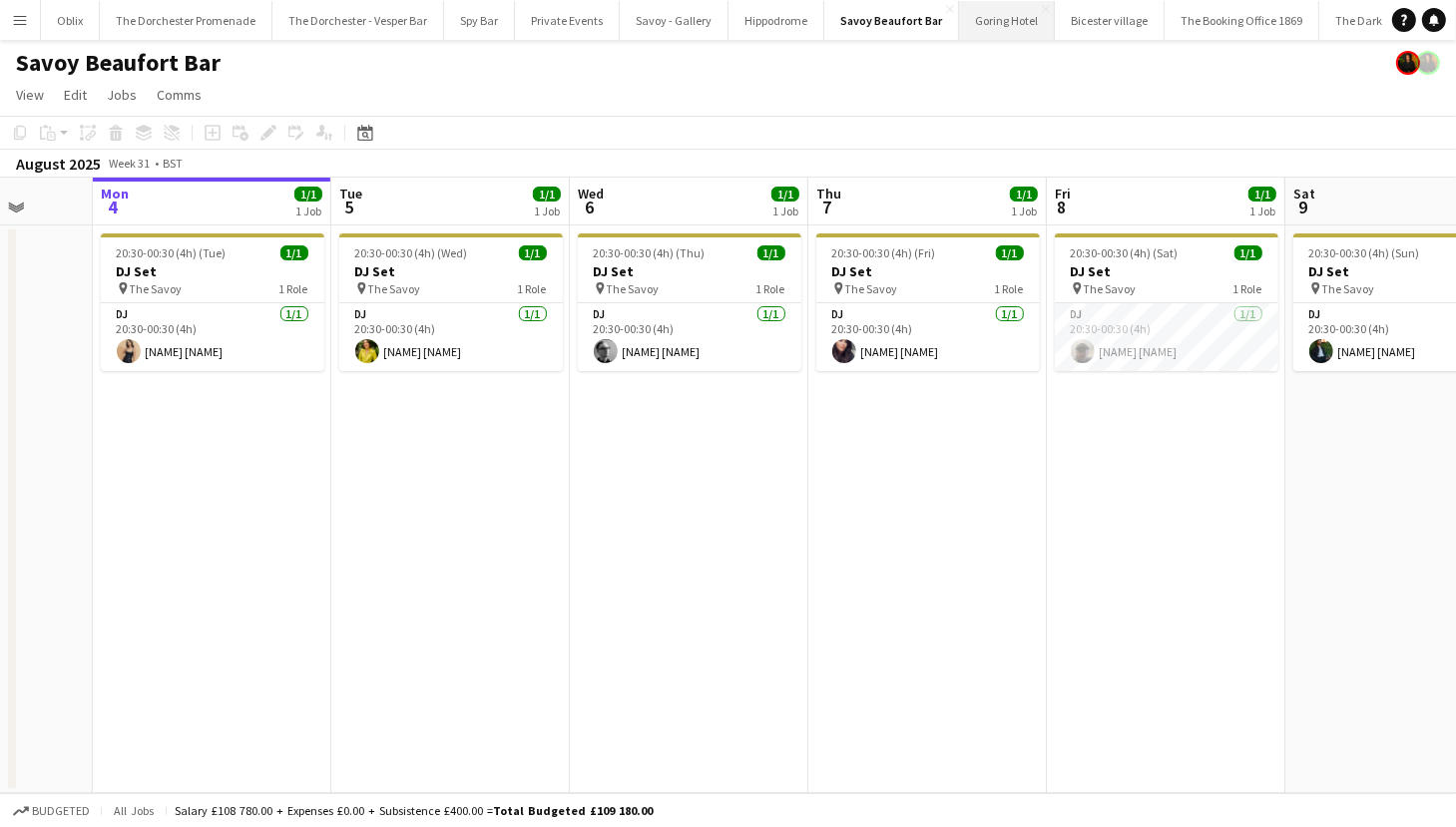 click on "Goring Hotel
Close" at bounding box center (1007, 20) 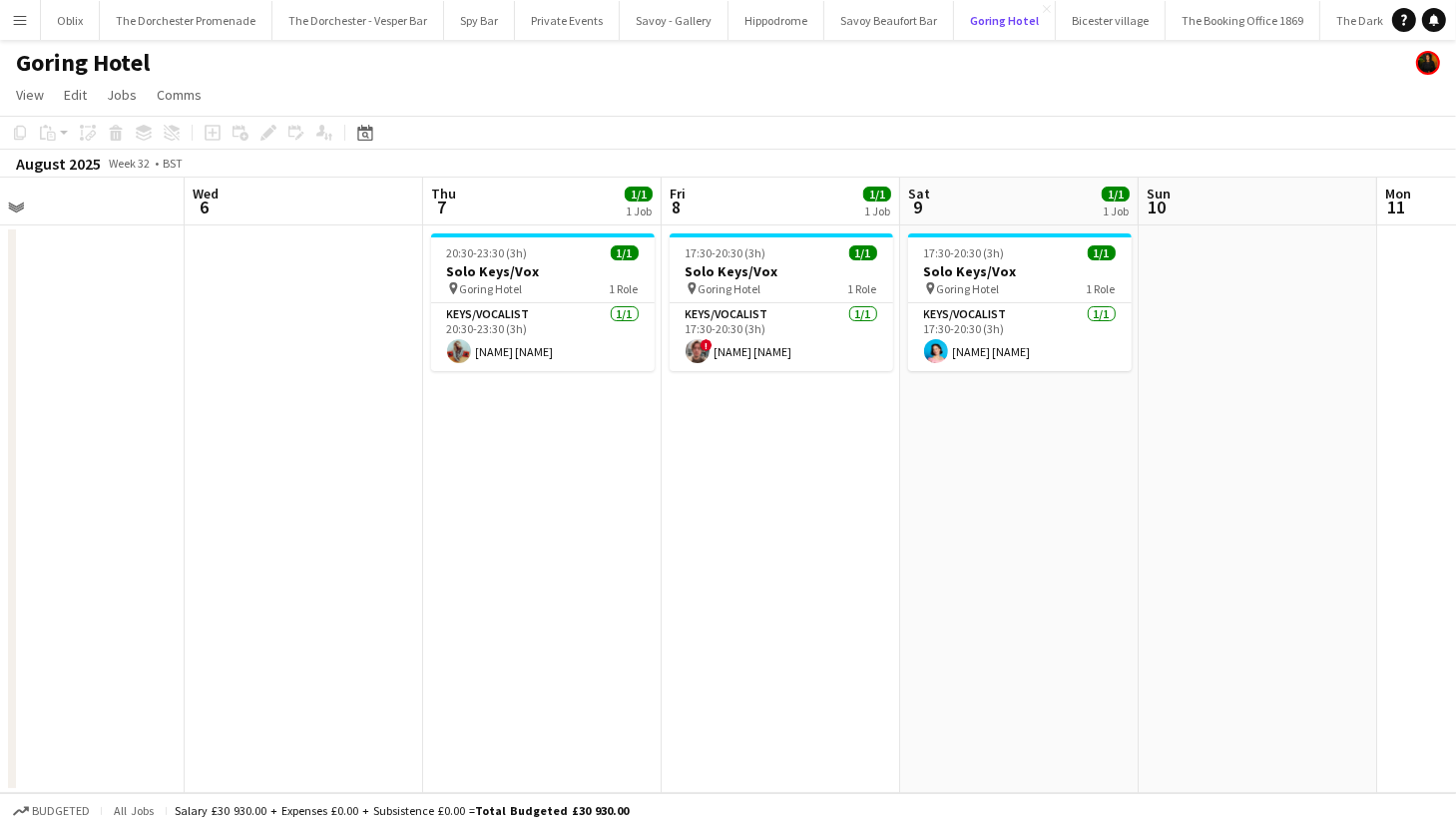 scroll, scrollTop: 0, scrollLeft: 533, axis: horizontal 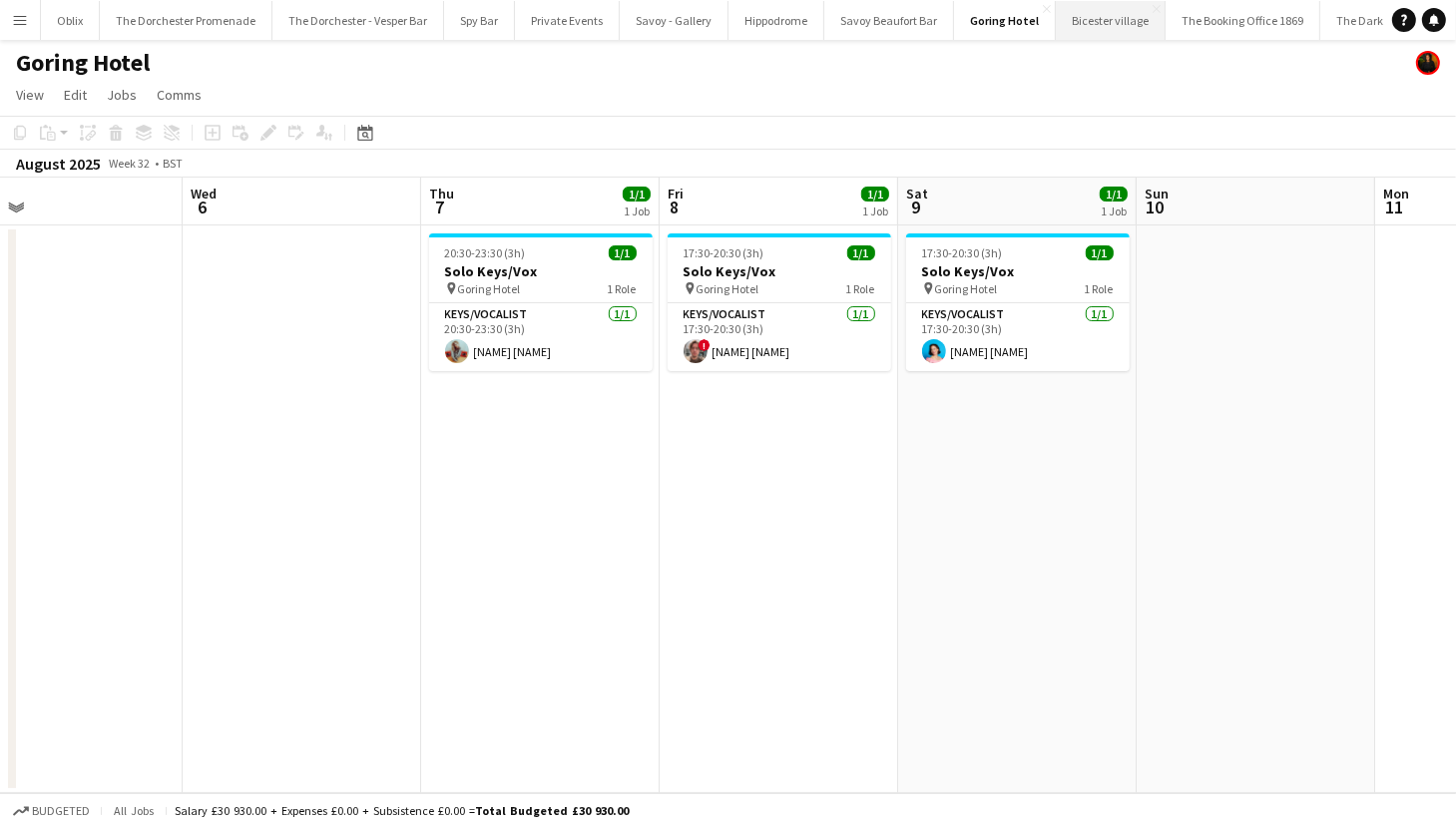 click on "Bicester village
Close" at bounding box center (1111, 20) 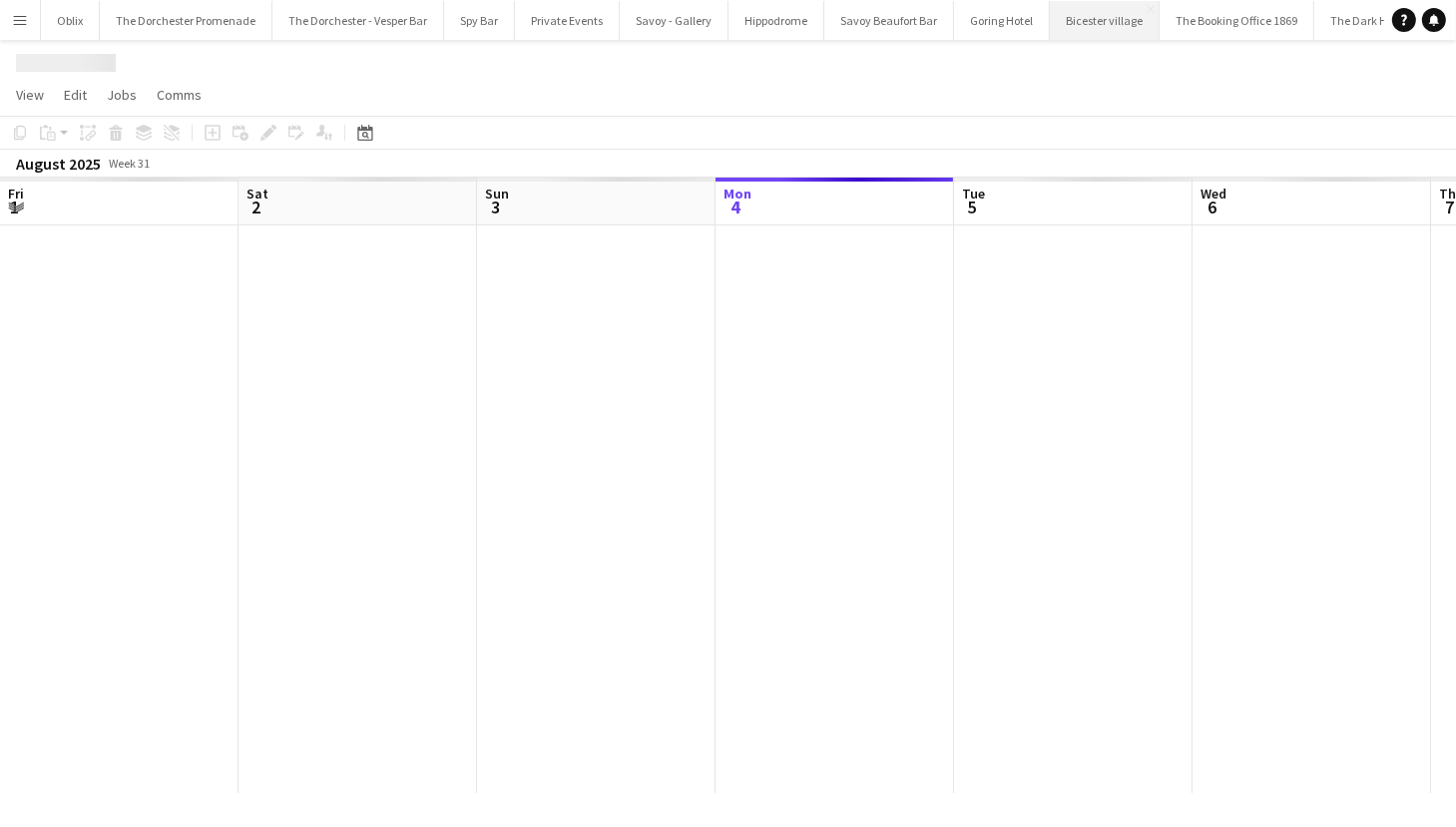 scroll, scrollTop: 0, scrollLeft: 477, axis: horizontal 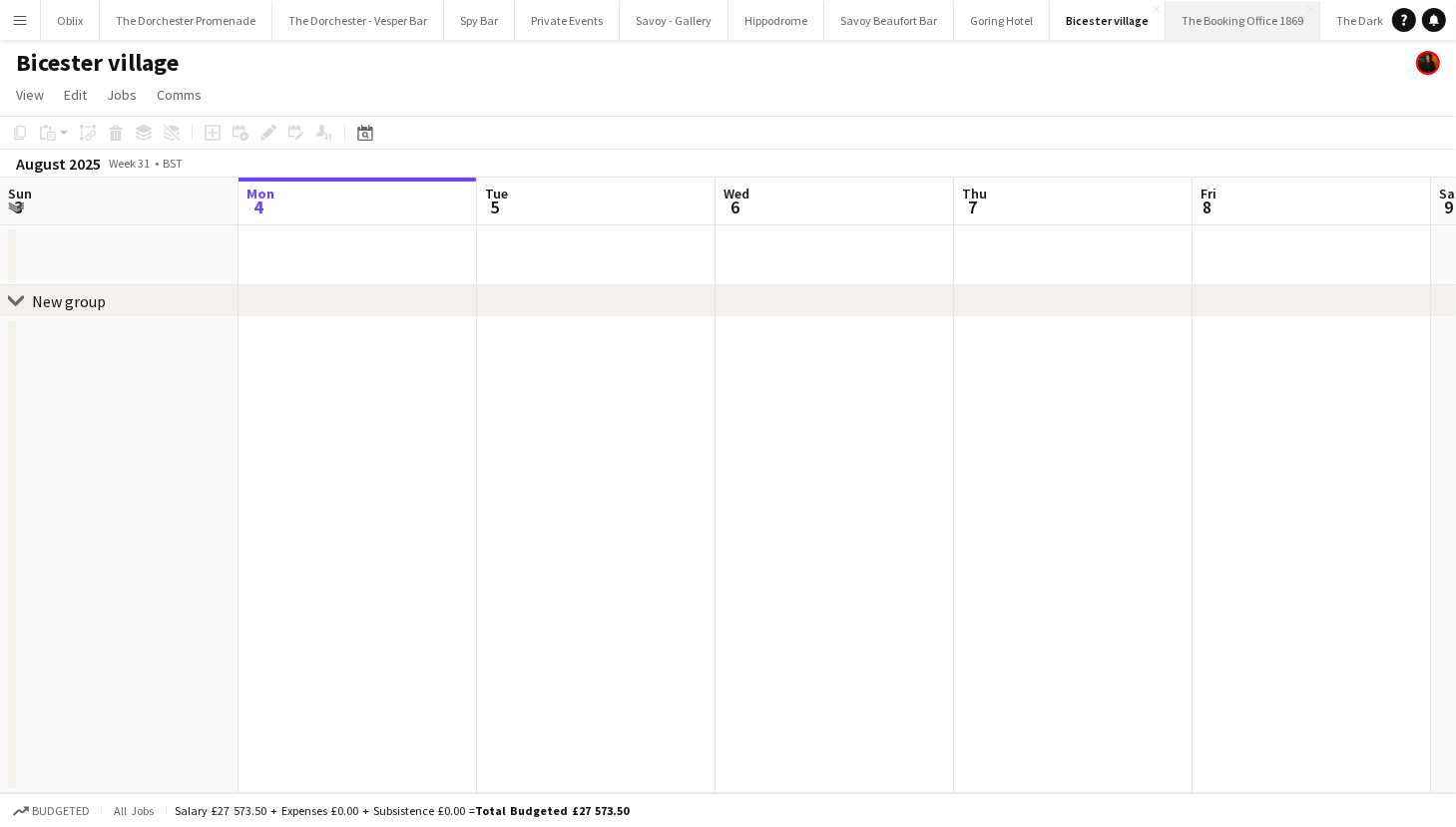 click on "The Booking Office 1869
Close" at bounding box center [1242, 20] 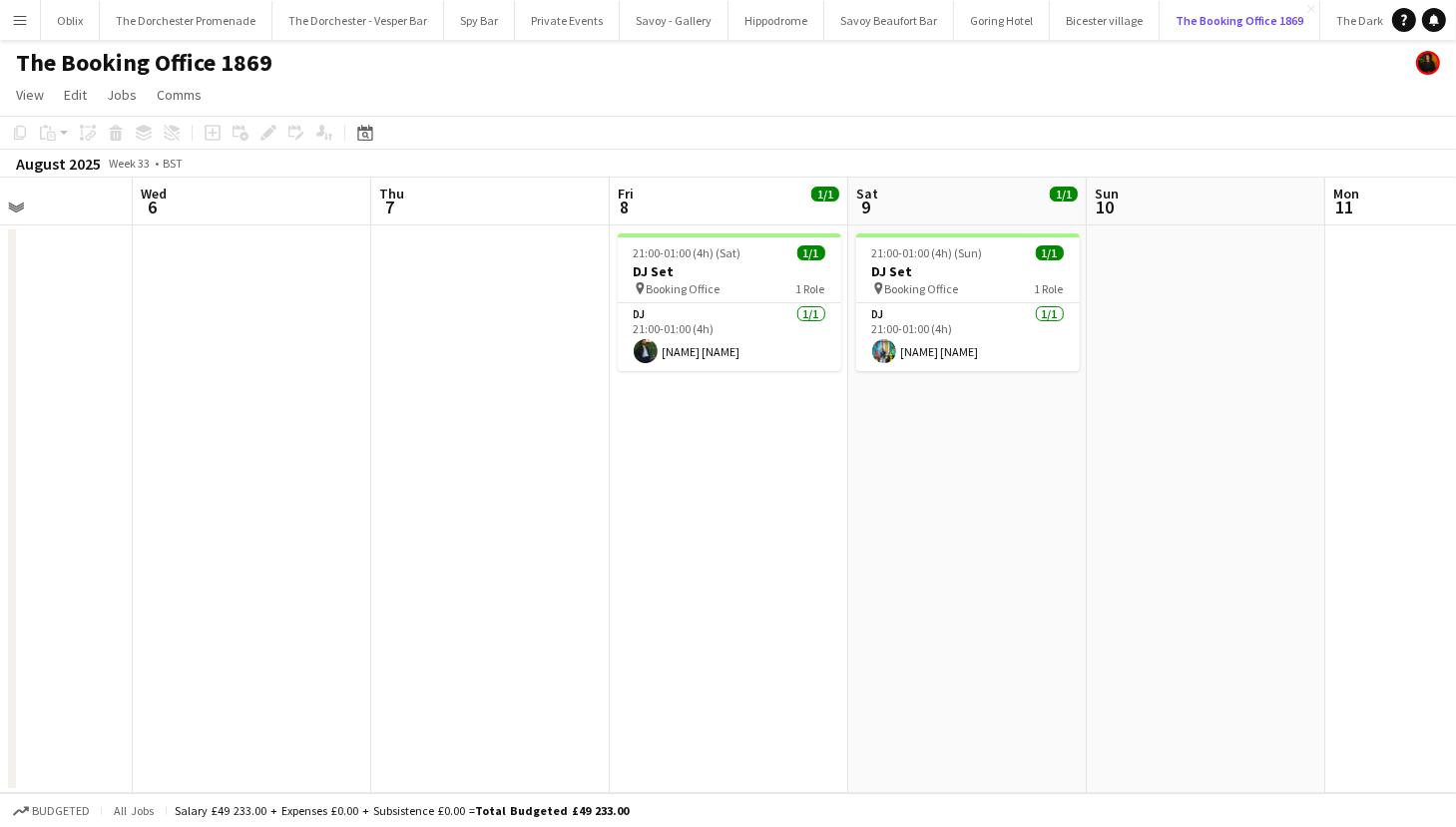 scroll, scrollTop: 0, scrollLeft: 538, axis: horizontal 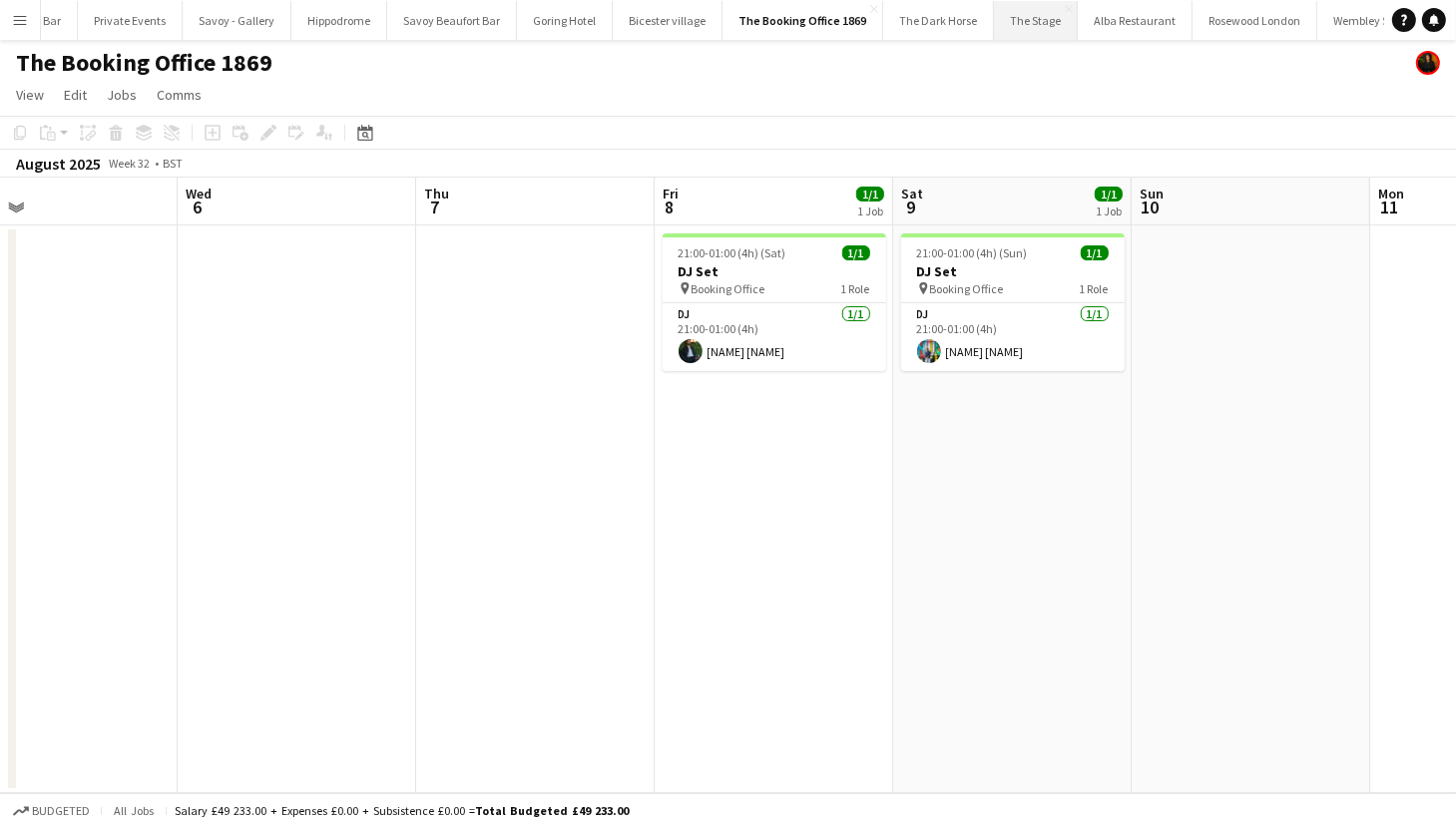 click on "The Stage
Close" at bounding box center [1036, 20] 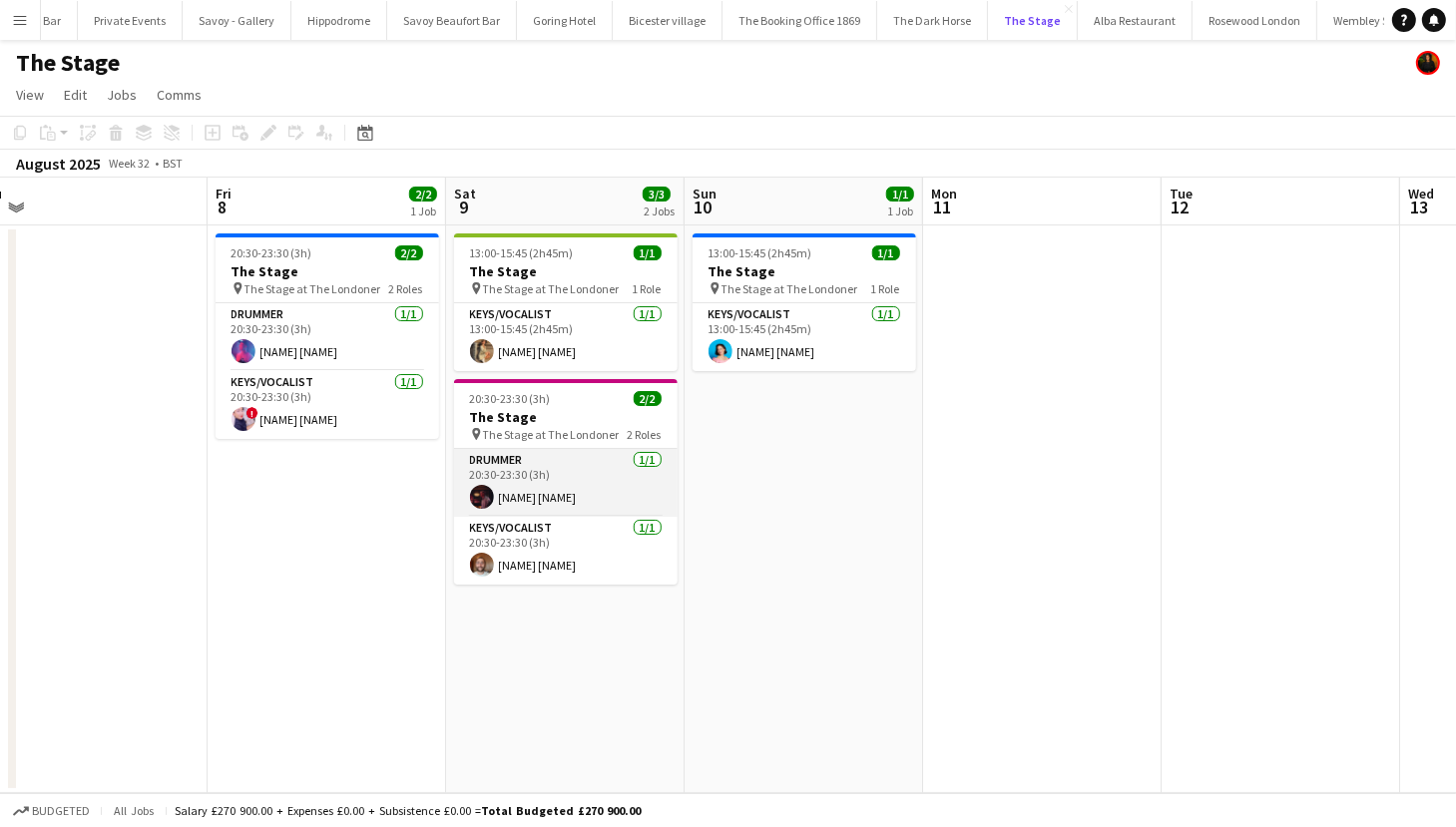 scroll, scrollTop: 0, scrollLeft: 537, axis: horizontal 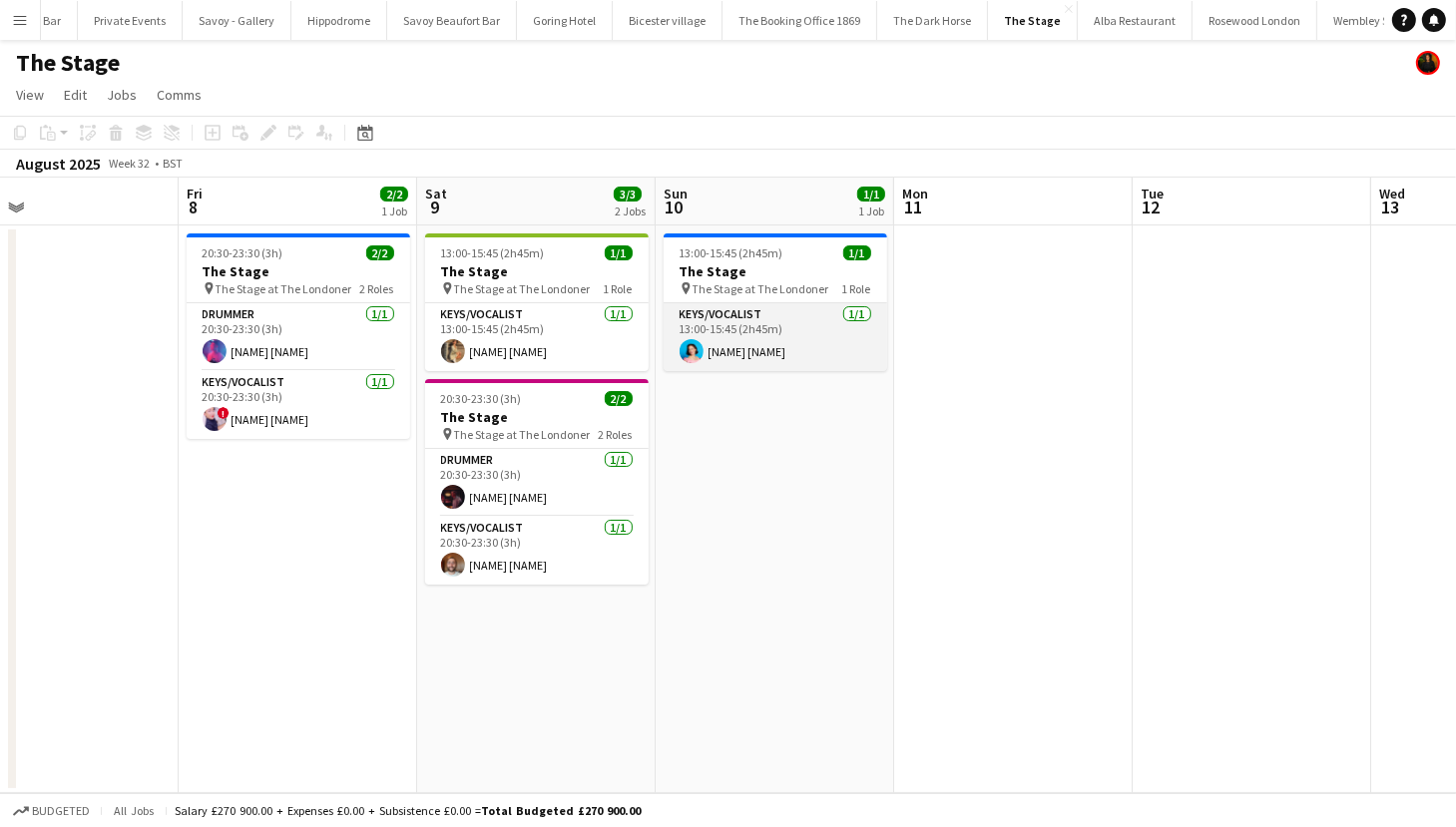 click on "Keys/Vocalist   1/1   13:00-15:45 (2h45m)
[NAME] [NAME]" at bounding box center (775, 337) 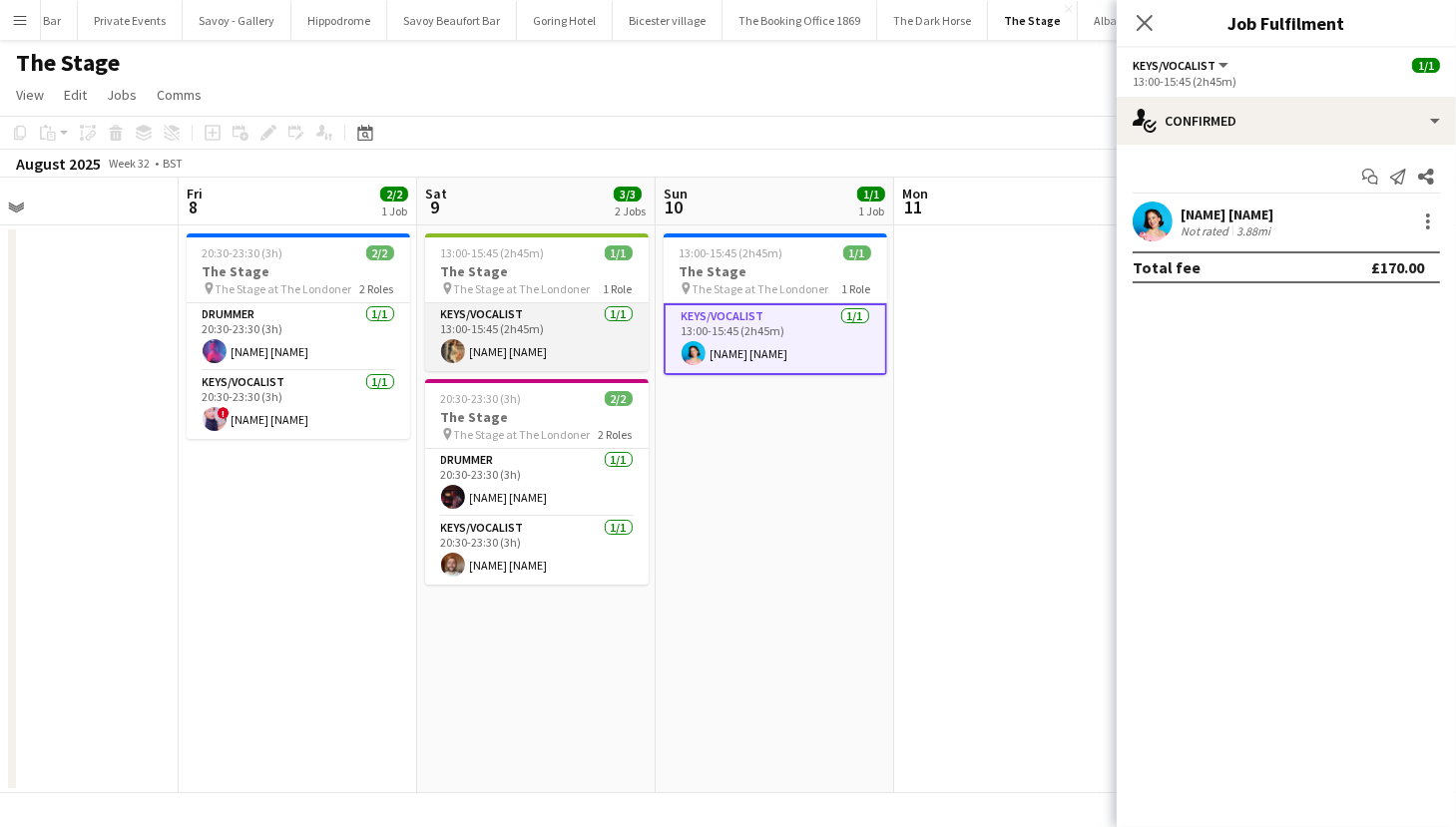 click on "Keys/Vocalist   1/1   13:00-15:45 (2h45m)
[NAME] [NAME]" at bounding box center [537, 337] 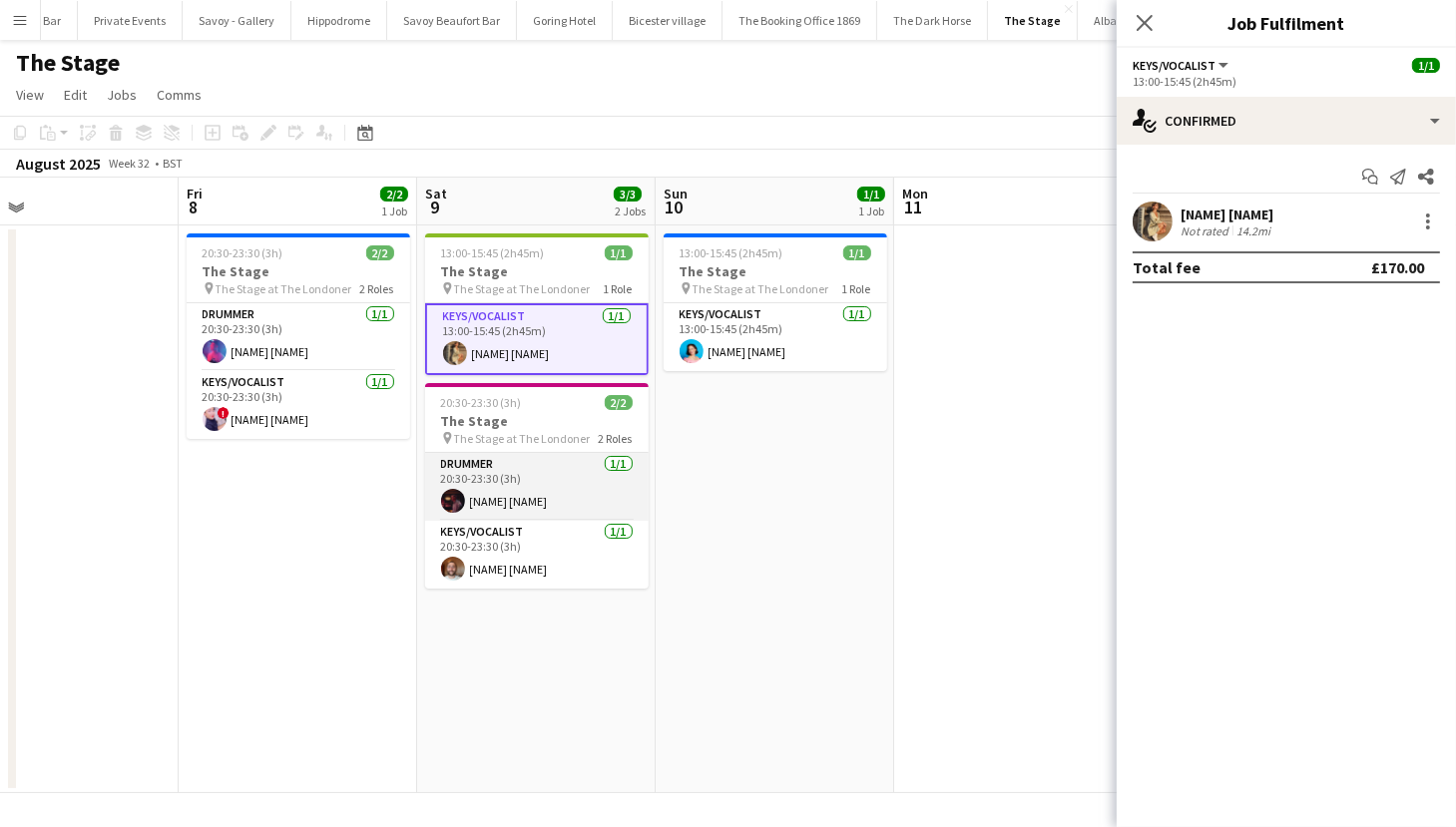 click on "Drummer   1/1   20:30-23:30 (3h)
[NAME] [NAME]" at bounding box center [537, 487] 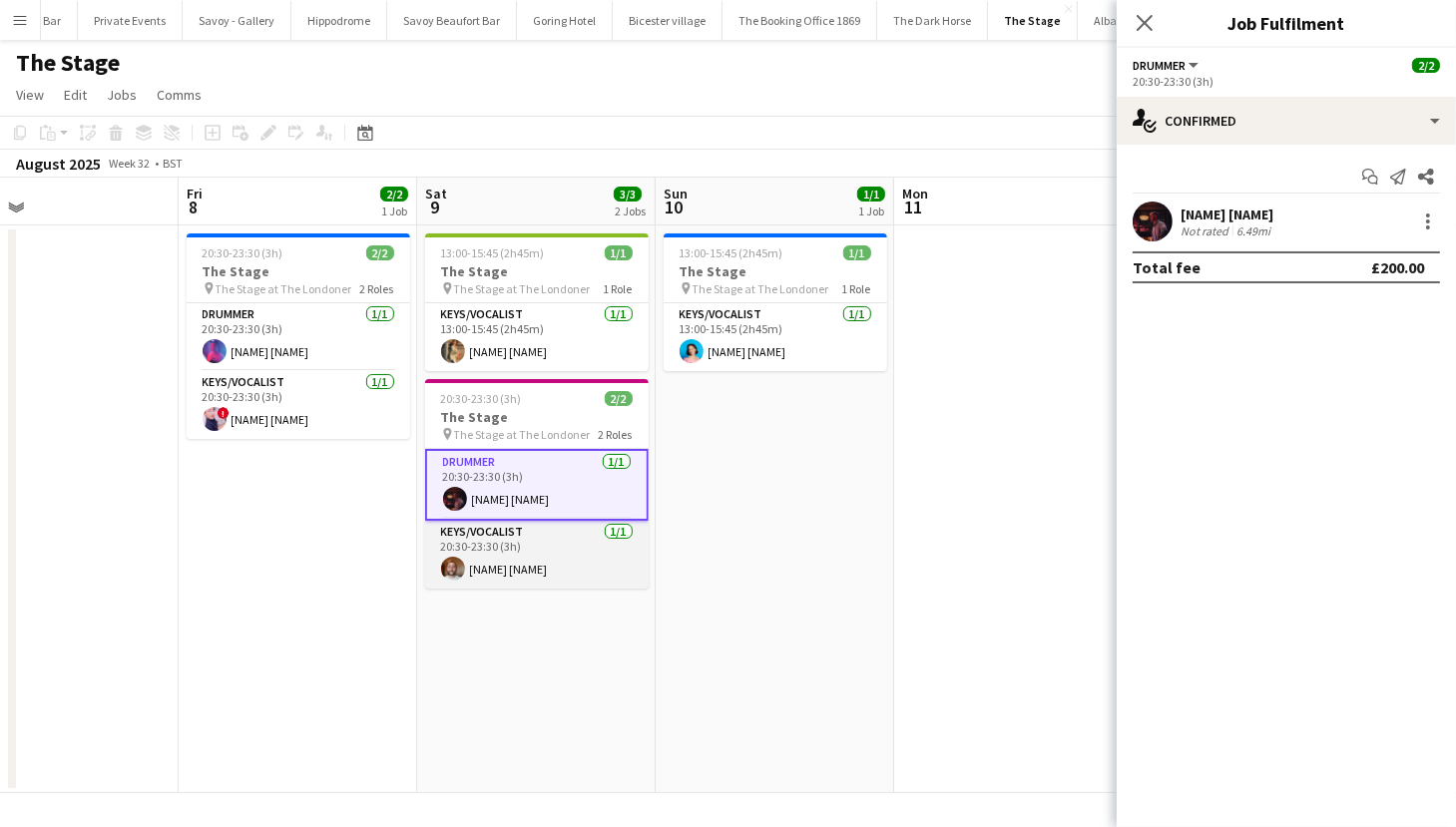click on "Keys/Vocalist   1/1   20:30-23:30 (3h)
[NAME] [NAME]" at bounding box center [537, 555] 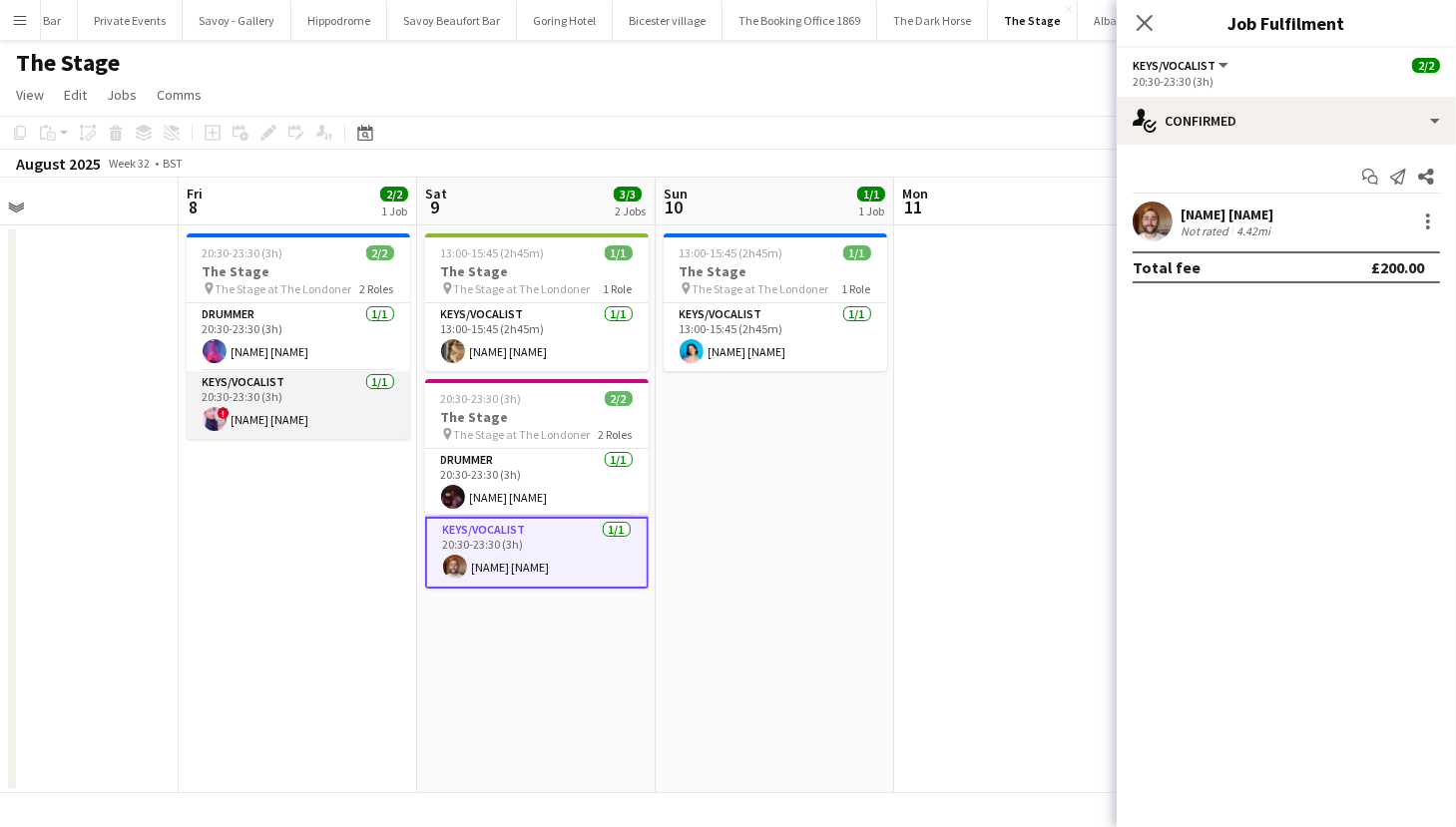 click on "Keys/Vocalist   1/1   20:30-23:30 (3h)
! [NAME] [NAME]" at bounding box center (298, 405) 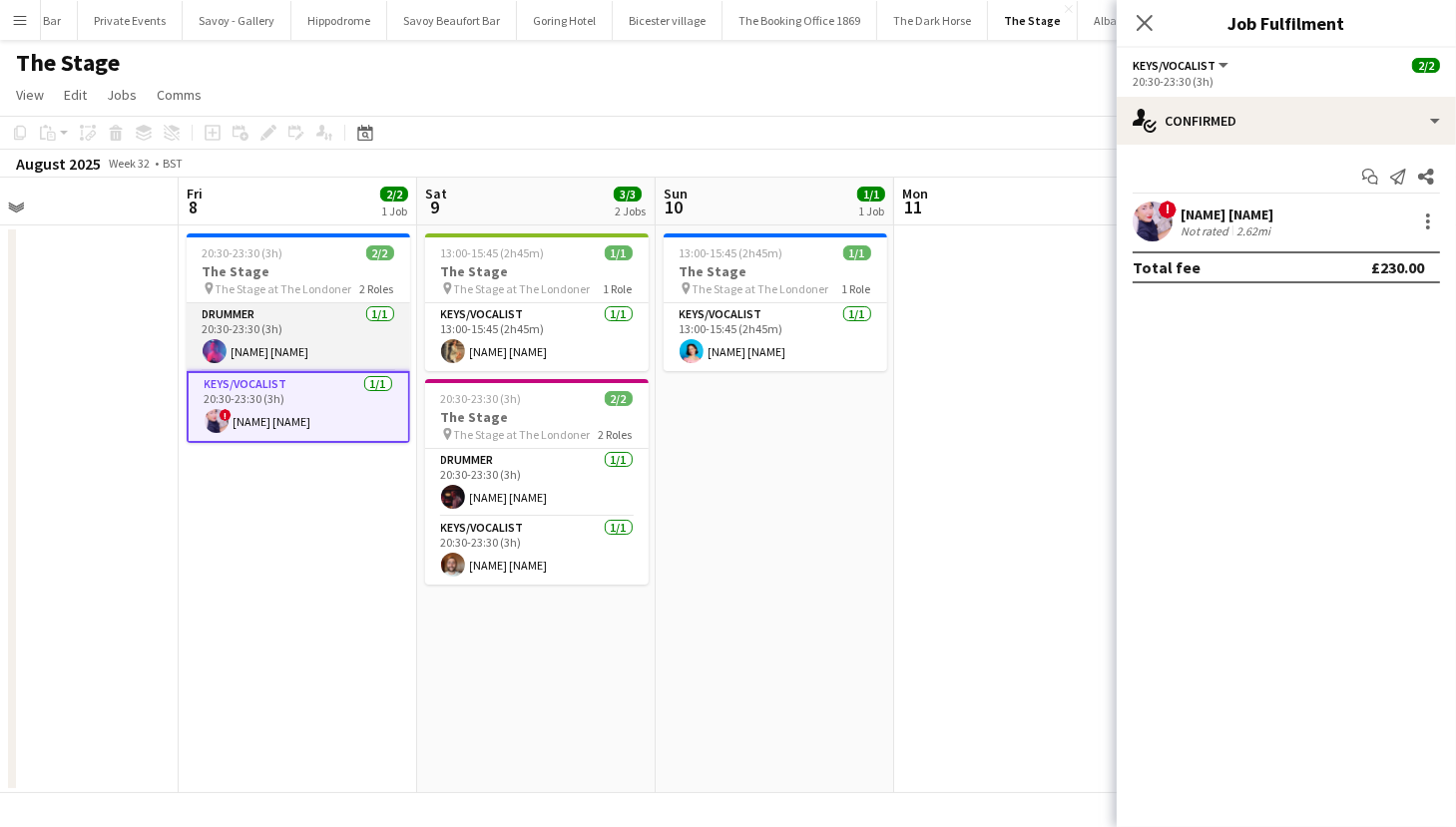 click on "Drummer   1/1   20:30-23:30 (3h)
[NAME] [NAME]" at bounding box center [298, 337] 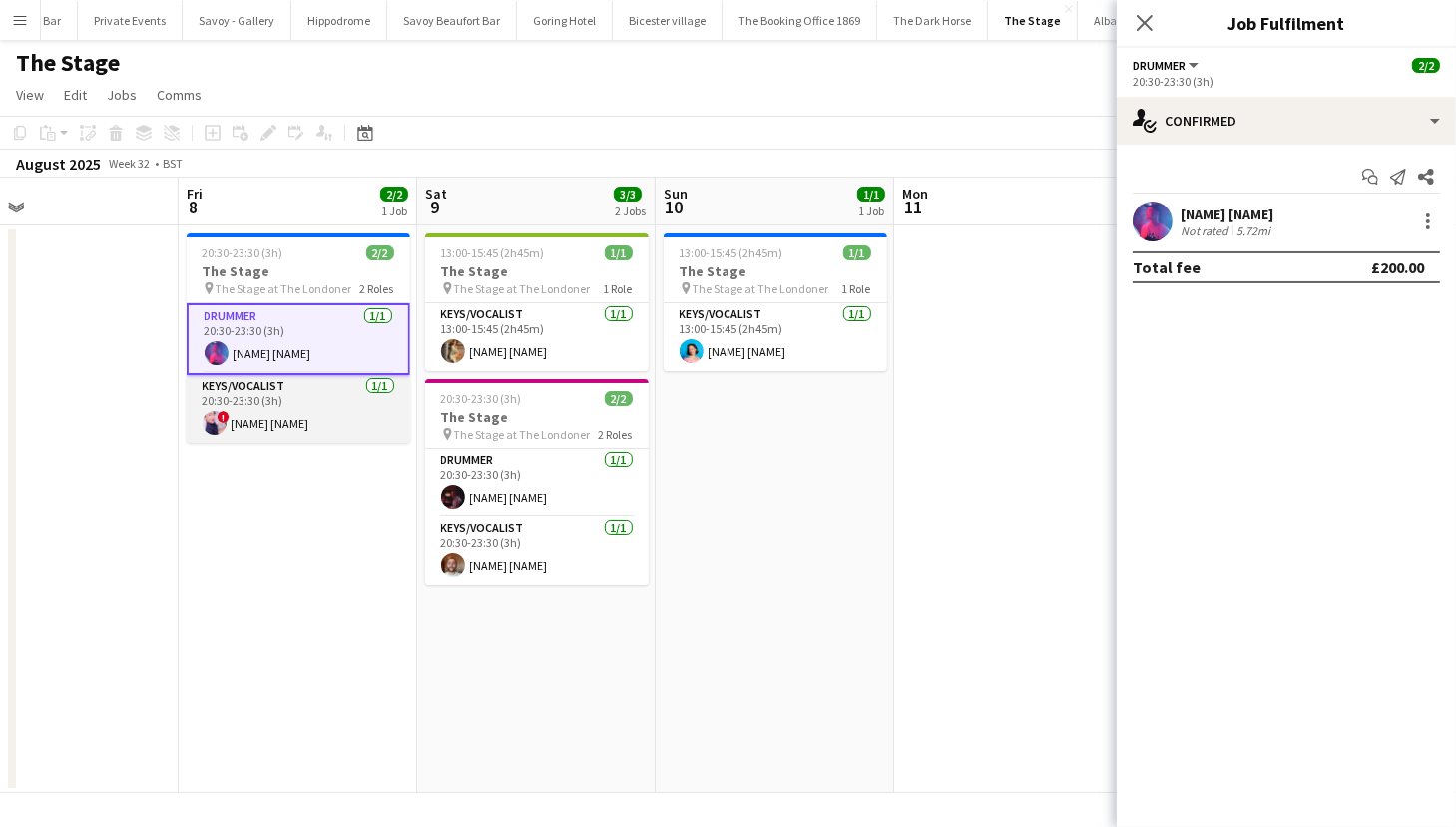 click on "Keys/Vocalist   1/1   20:30-23:30 (3h)
! [NAME] [NAME]" at bounding box center (298, 409) 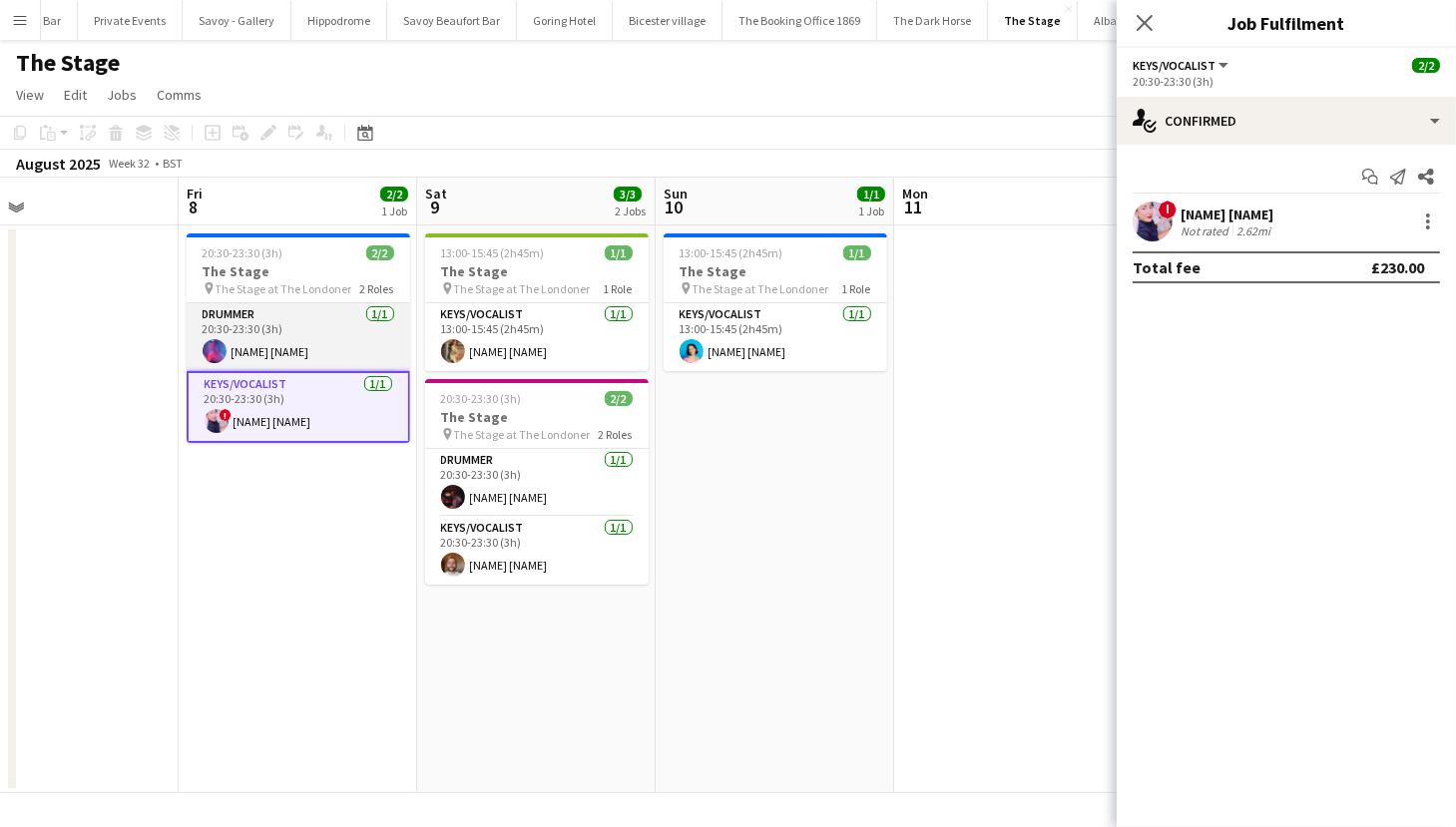 click on "Drummer   1/1   20:30-23:30 (3h)
[NAME] [NAME]" at bounding box center (298, 337) 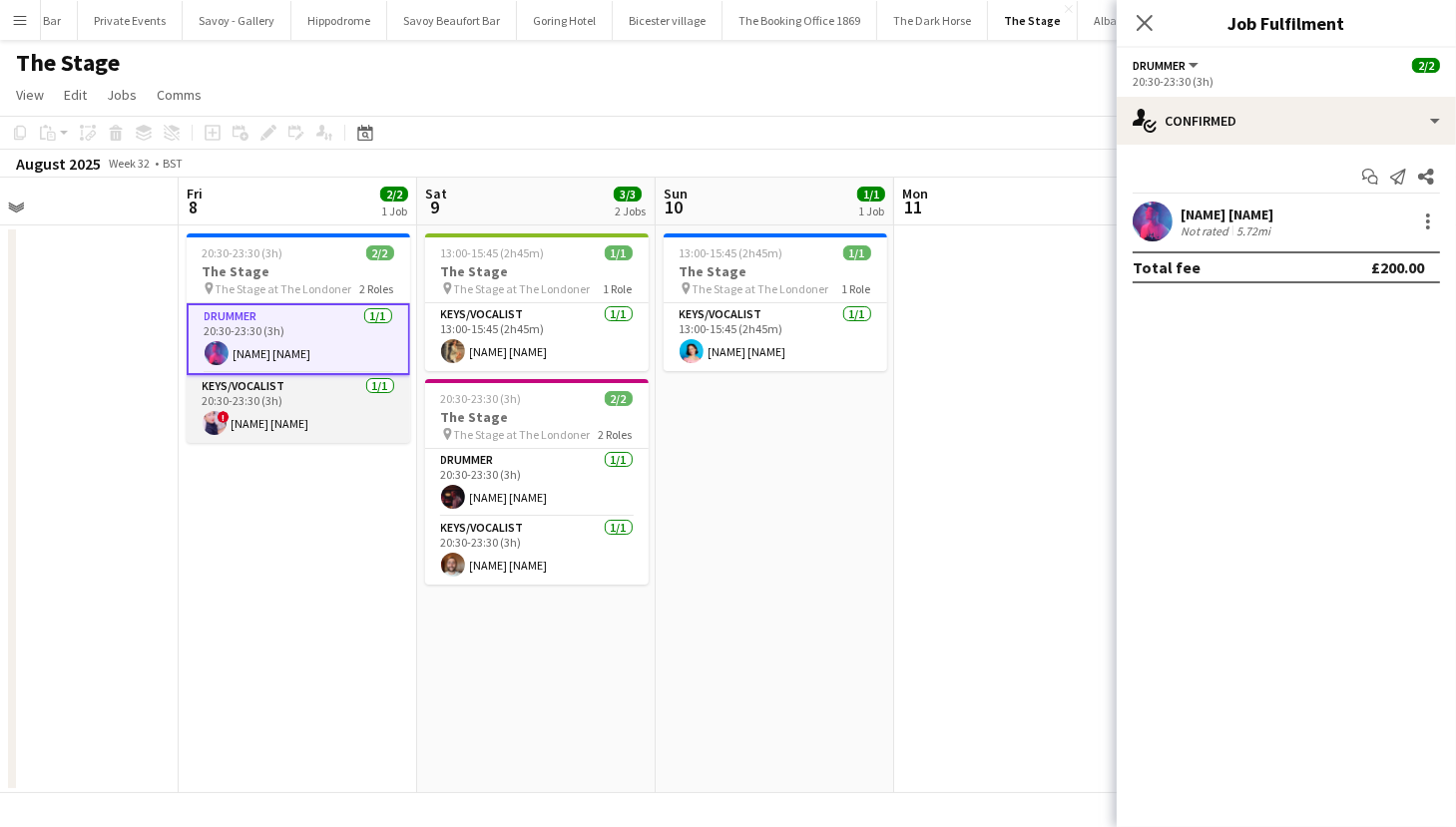 click on "Keys/Vocalist   1/1   20:30-23:30 (3h)
! [NAME] [NAME]" at bounding box center [298, 409] 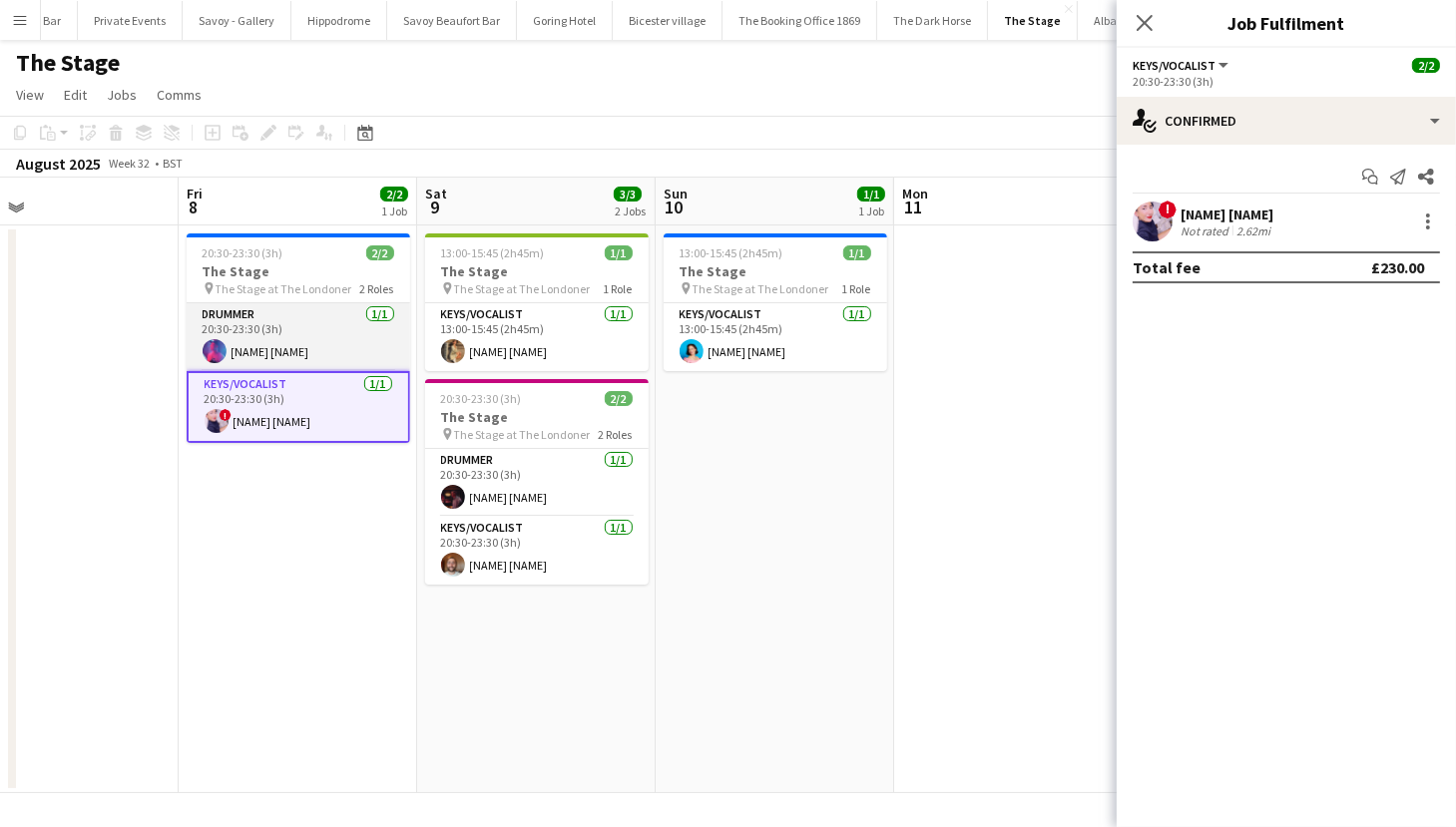click on "Drummer   1/1   20:30-23:30 (3h)
[NAME] [NAME]" at bounding box center [298, 337] 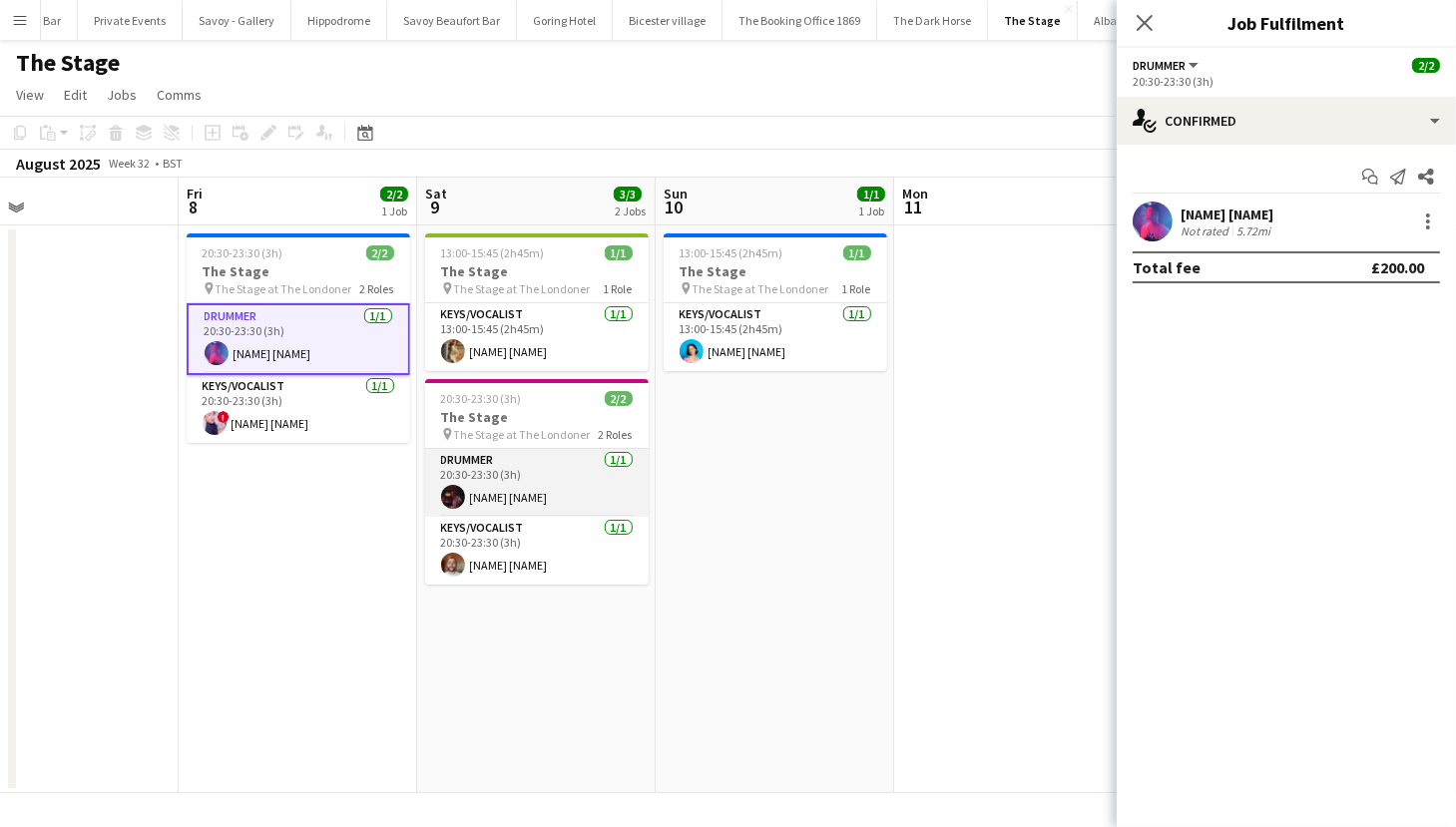 click on "Drummer   1/1   20:30-23:30 (3h)
[NAME] [NAME]" at bounding box center (537, 483) 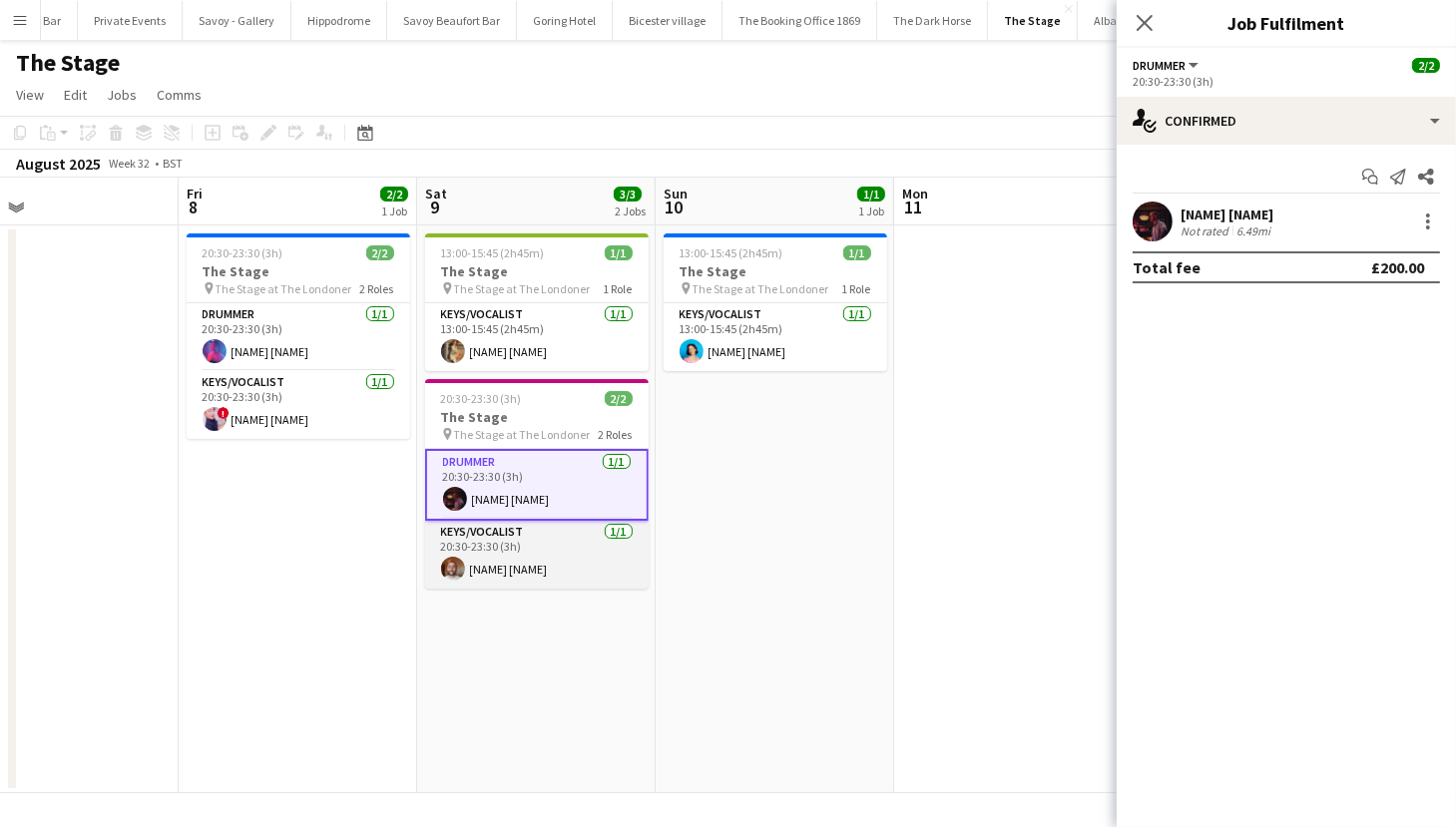 click on "Keys/Vocalist   1/1   20:30-23:30 (3h)
[NAME] [NAME]" at bounding box center (537, 555) 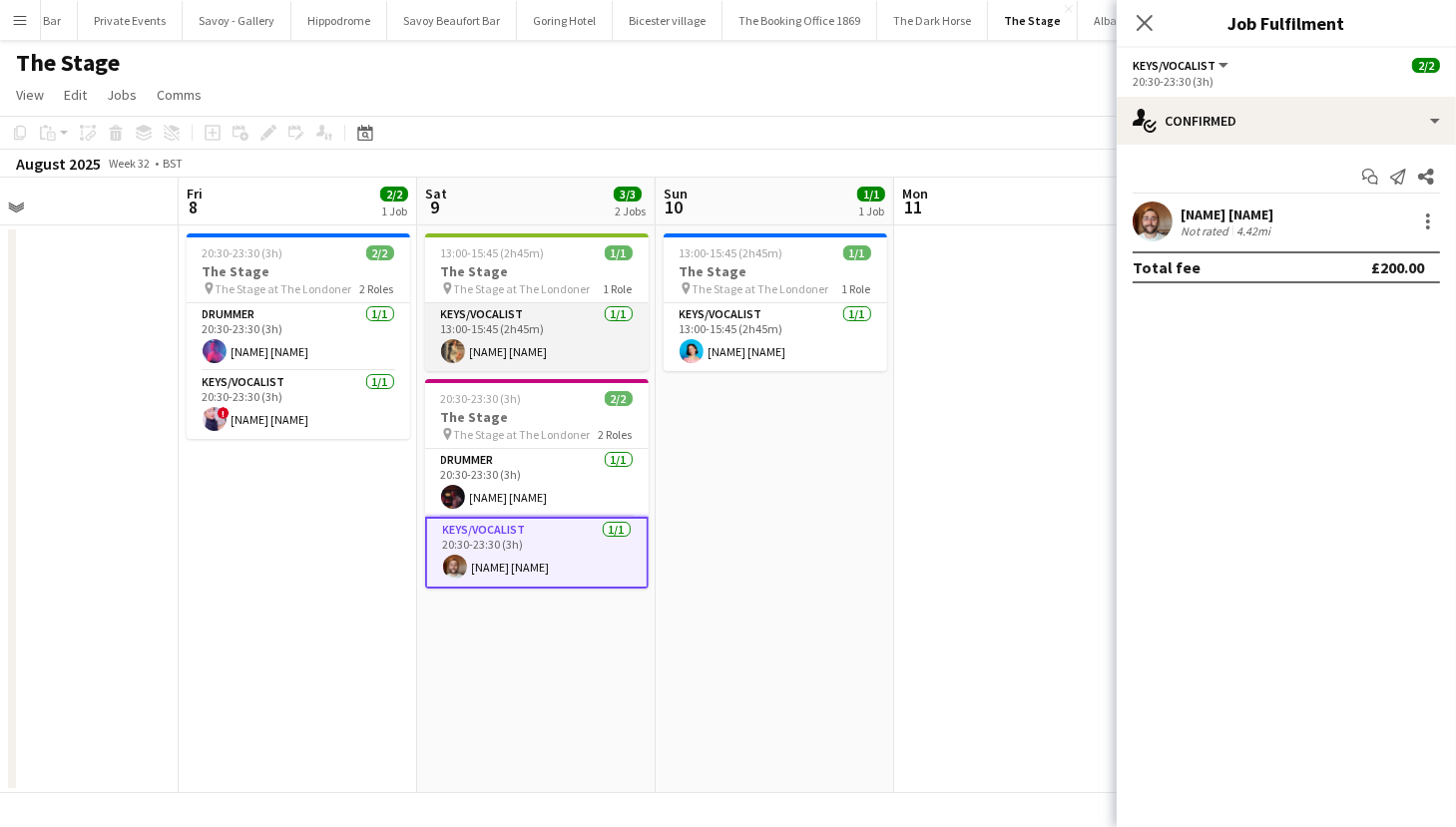 click on "Keys/Vocalist   1/1   13:00-15:45 (2h45m)
[NAME] [NAME]" at bounding box center (537, 337) 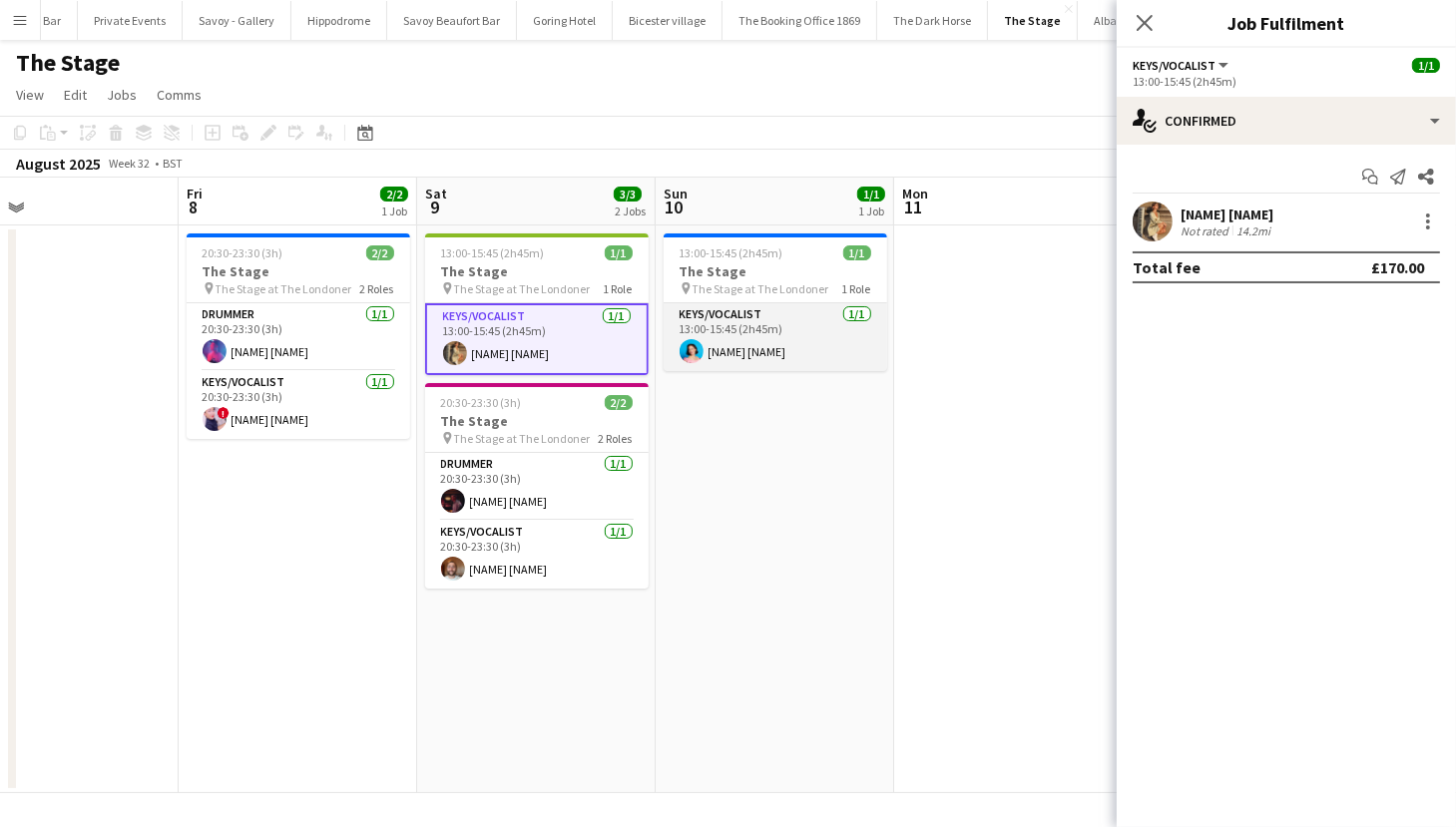 click on "Keys/Vocalist   1/1   13:00-15:45 (2h45m)
[NAME] [NAME]" at bounding box center [775, 337] 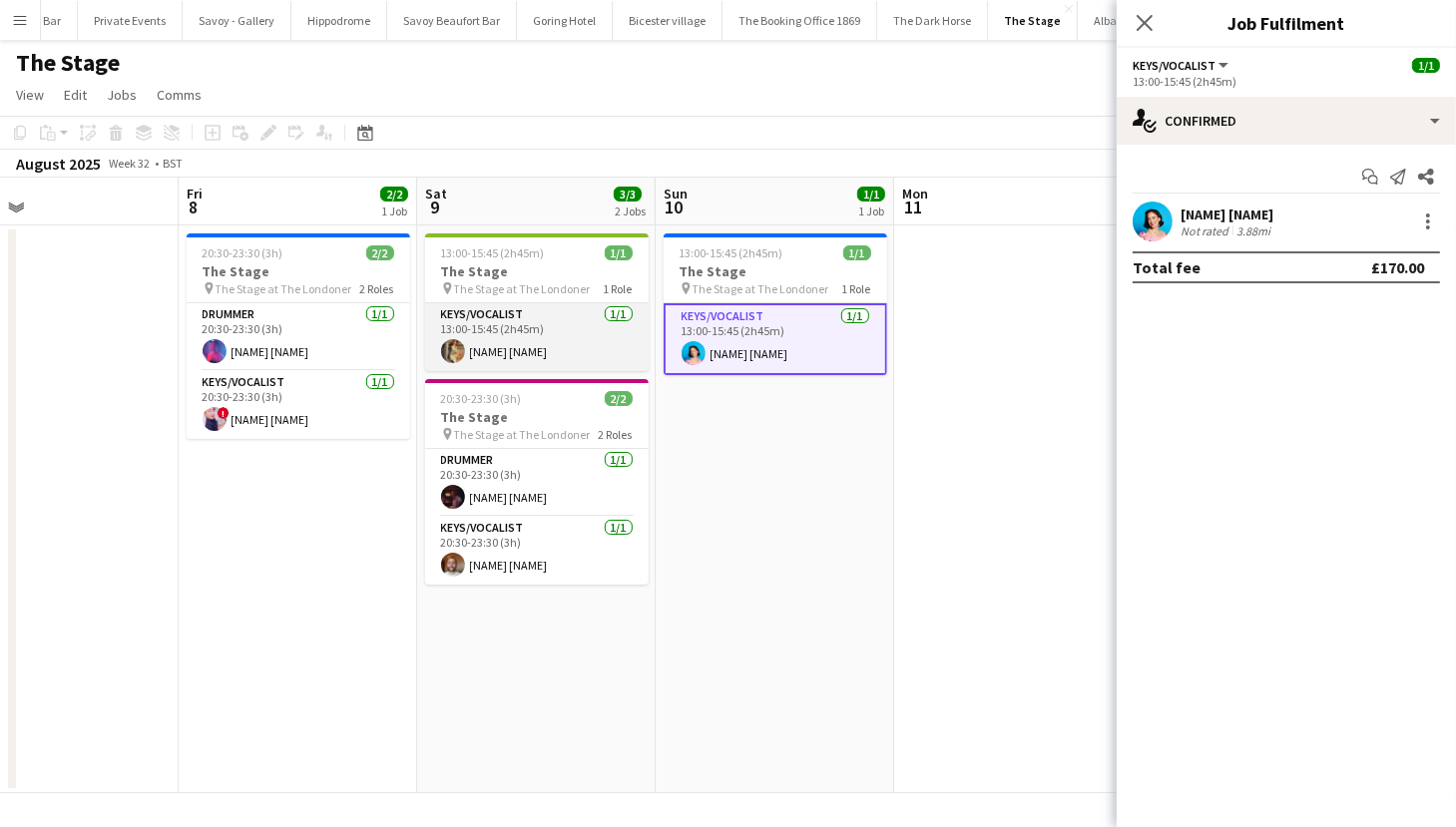 click on "Keys/Vocalist   1/1   13:00-15:45 (2h45m)
[NAME] [NAME]" at bounding box center [537, 337] 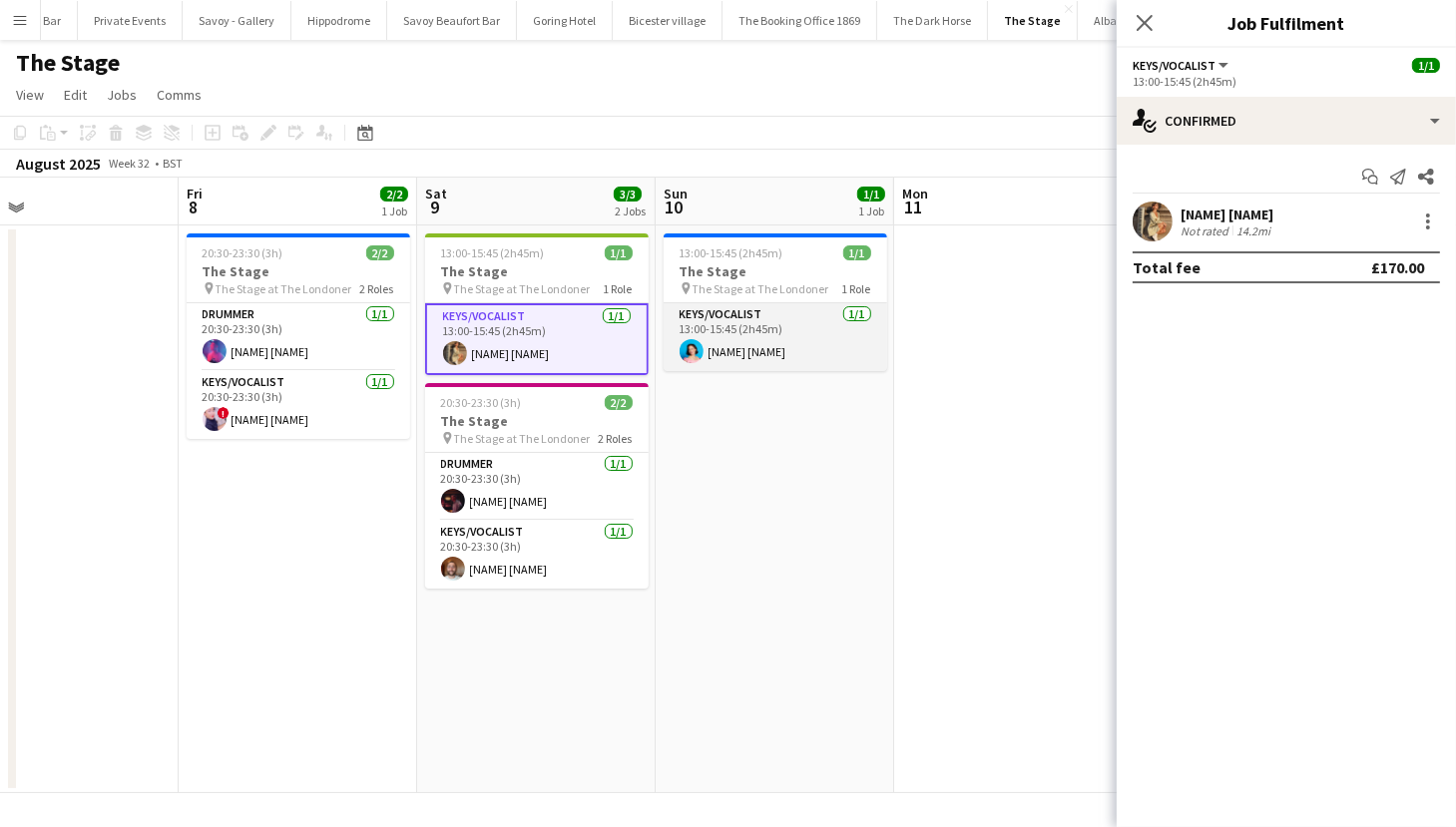 click on "Keys/Vocalist   1/1   13:00-15:45 (2h45m)
[NAME] [NAME]" at bounding box center [775, 337] 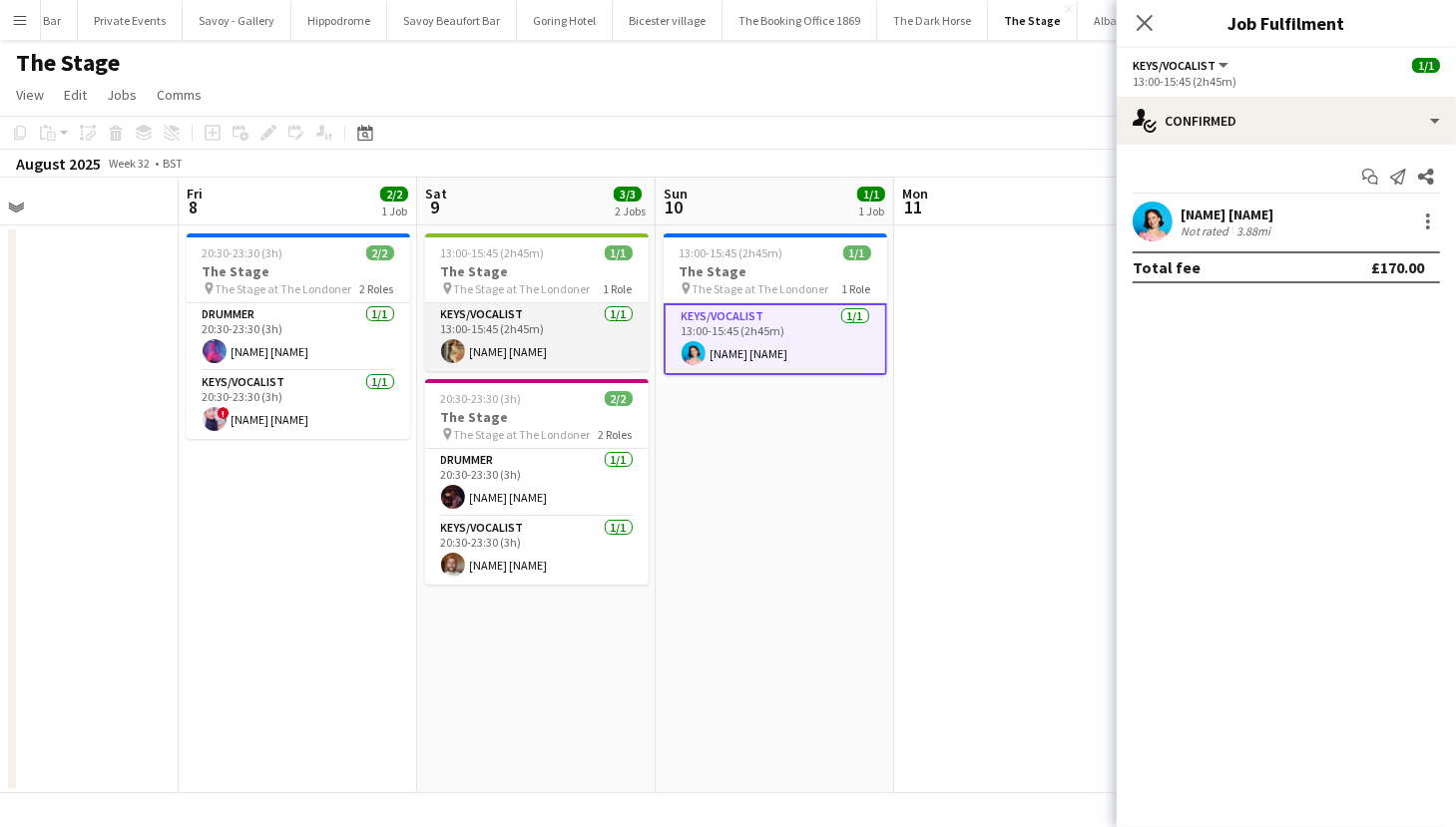 click on "Keys/Vocalist   1/1   13:00-15:45 (2h45m)
[NAME] [NAME]" at bounding box center [537, 337] 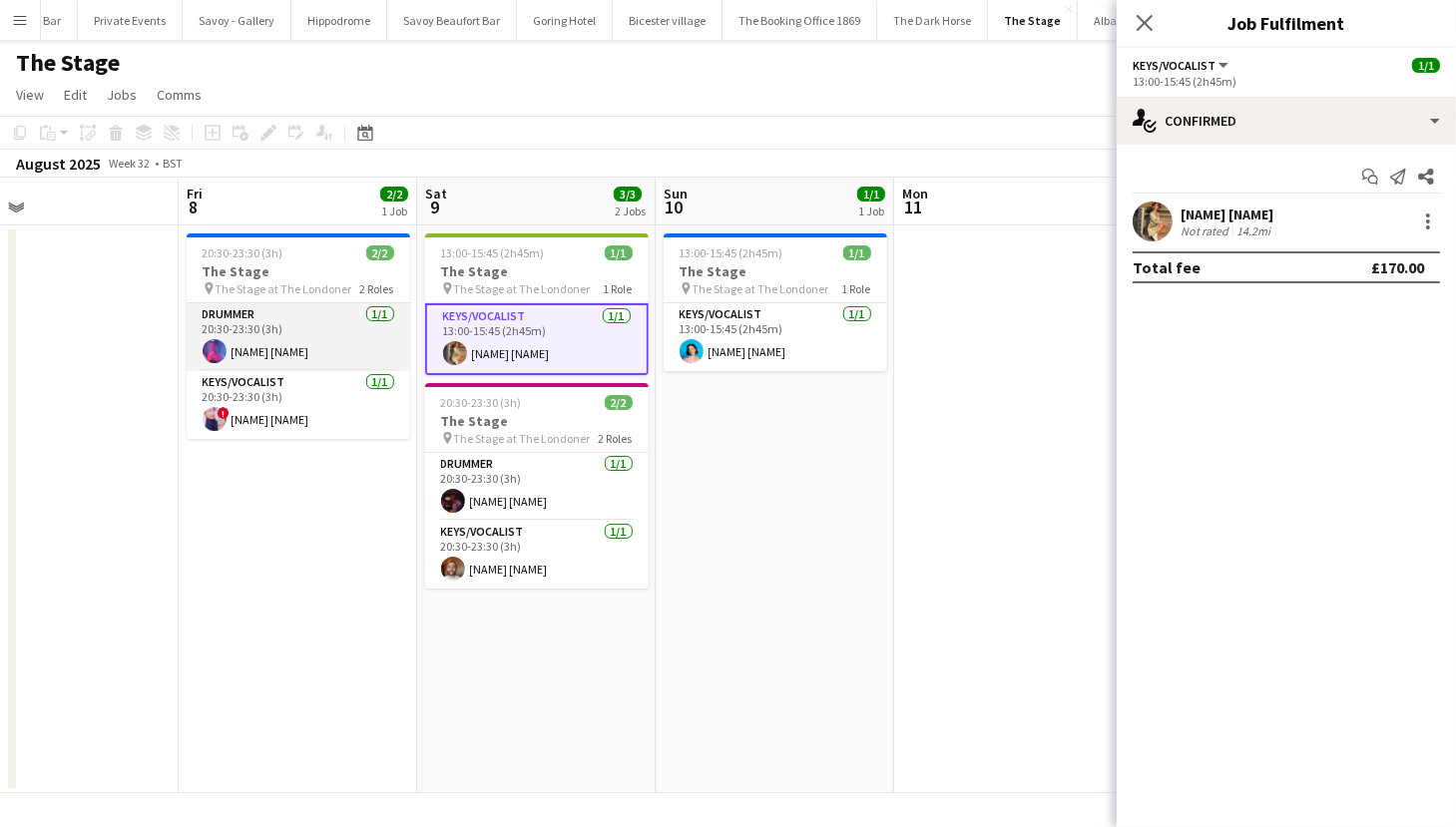 click on "Drummer   1/1   20:30-23:30 (3h)
[NAME] [NAME]" at bounding box center (298, 337) 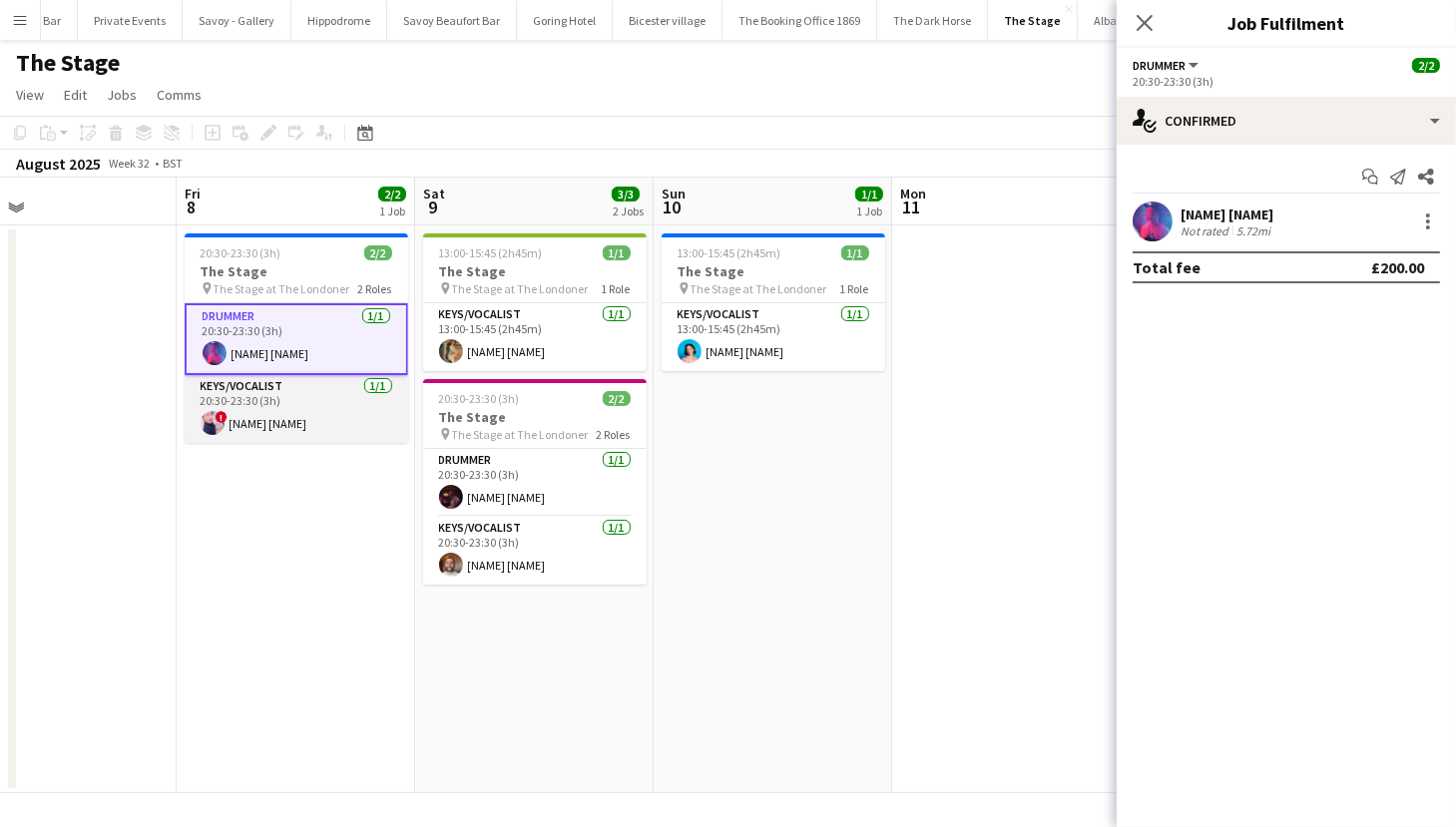 click on "Keys/Vocalist   1/1   20:30-23:30 (3h)
! [NAME] [NAME]" at bounding box center [296, 409] 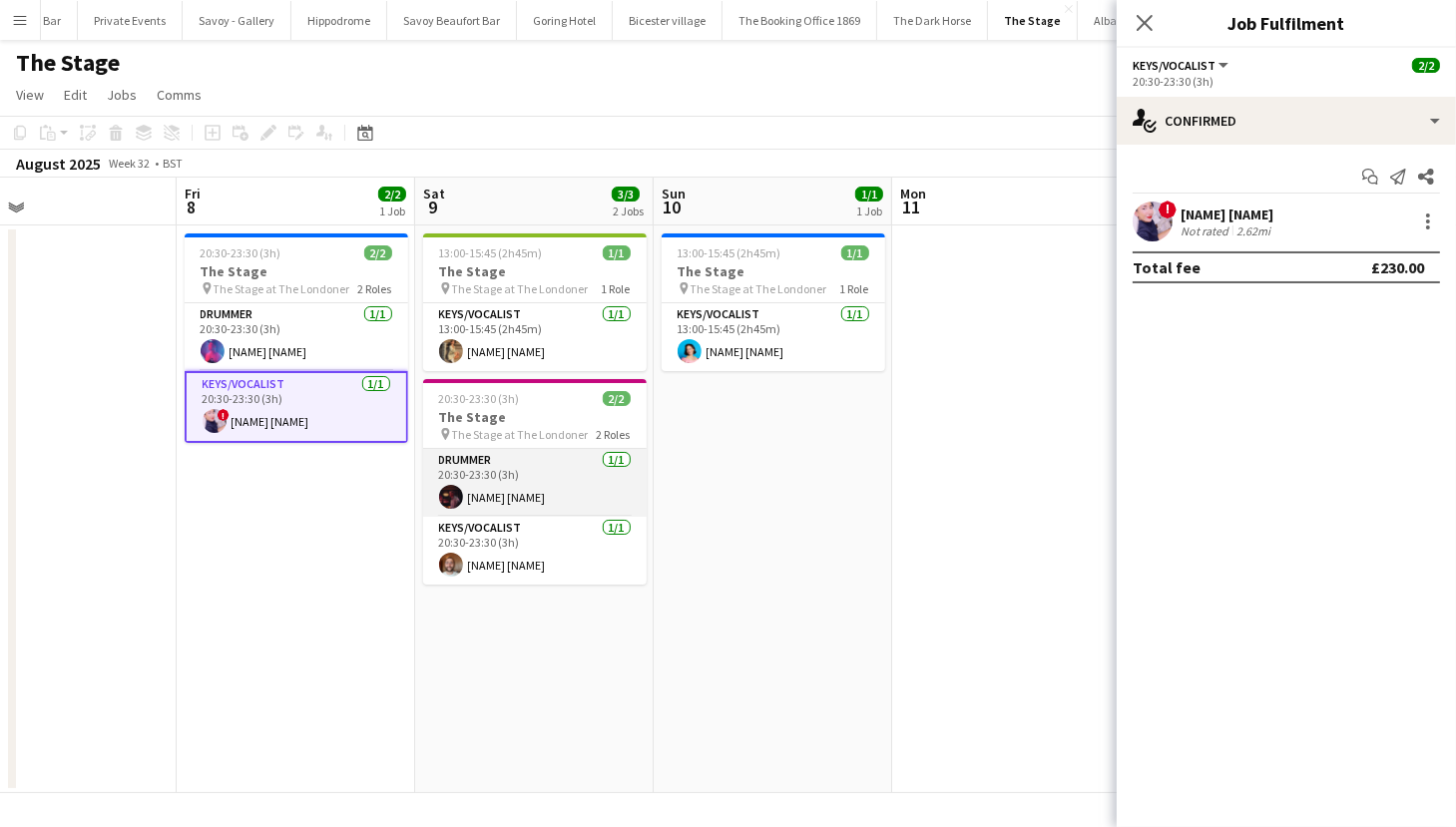 click on "Drummer   1/1   20:30-23:30 (3h)
[NAME] [NAME]" at bounding box center (535, 483) 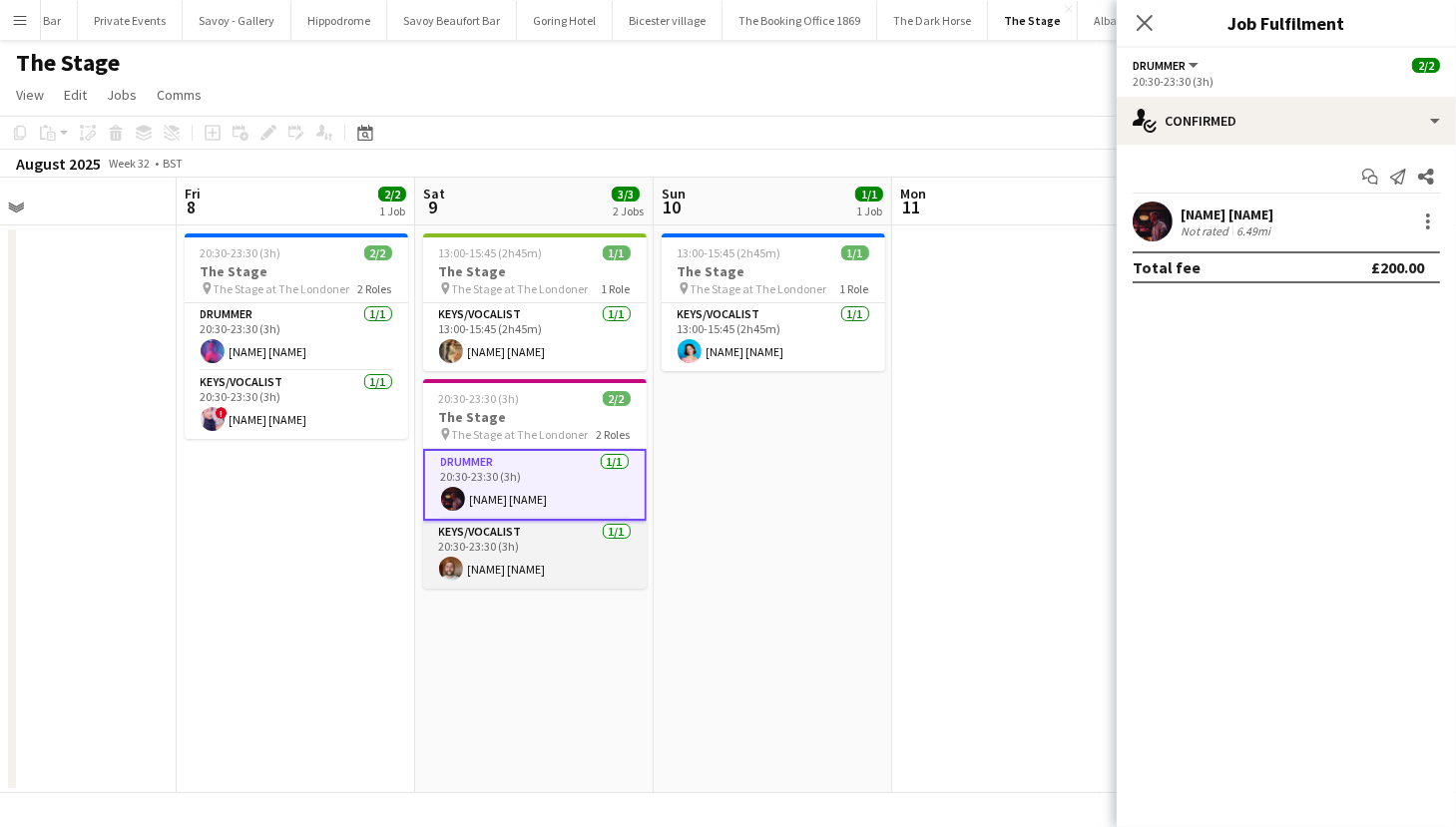 click on "Keys/Vocalist   1/1   20:30-23:30 (3h)
[NAME] [NAME]" at bounding box center (535, 555) 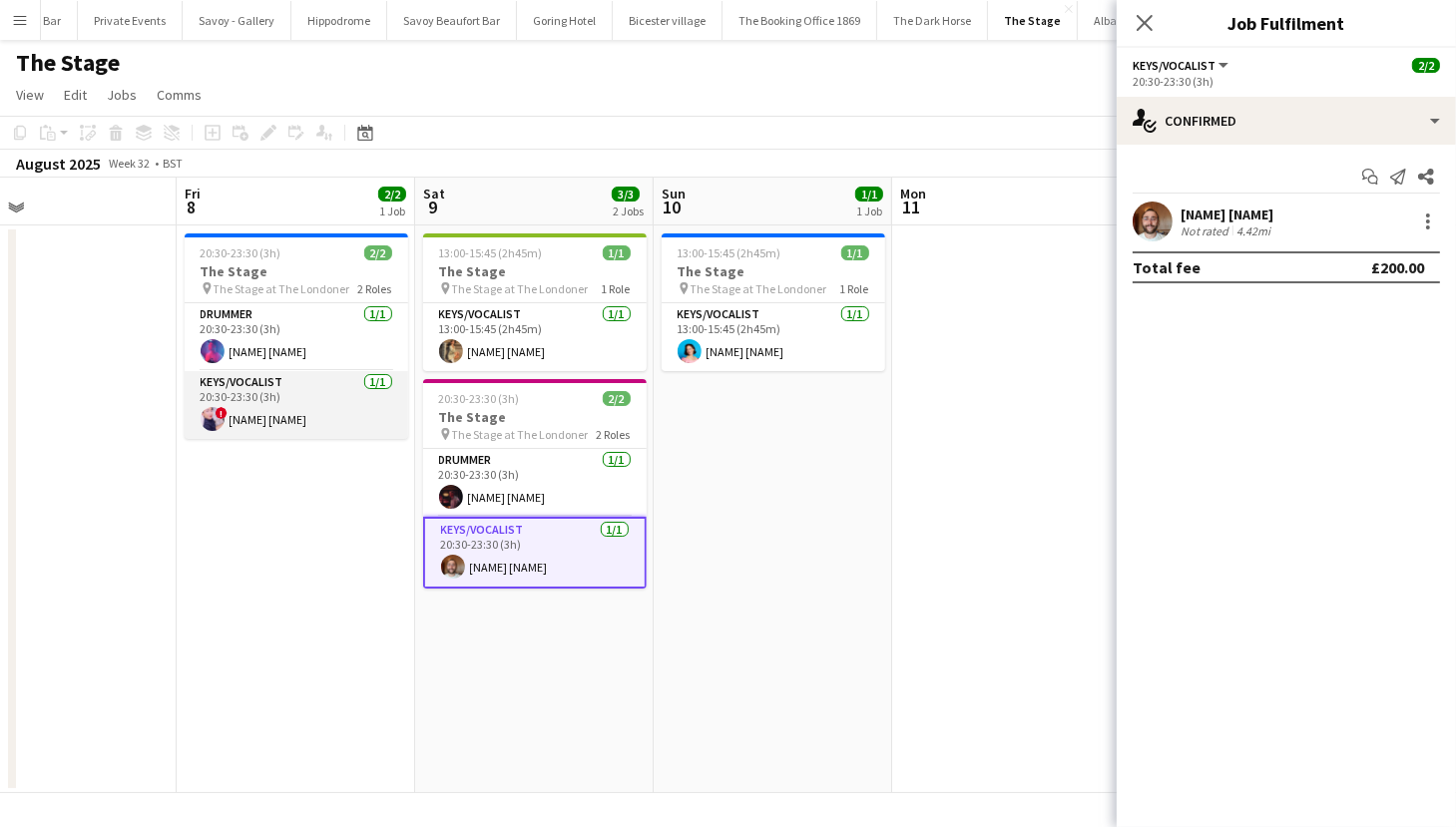 click on "Keys/Vocalist   1/1   20:30-23:30 (3h)
! [NAME] [NAME]" at bounding box center [296, 405] 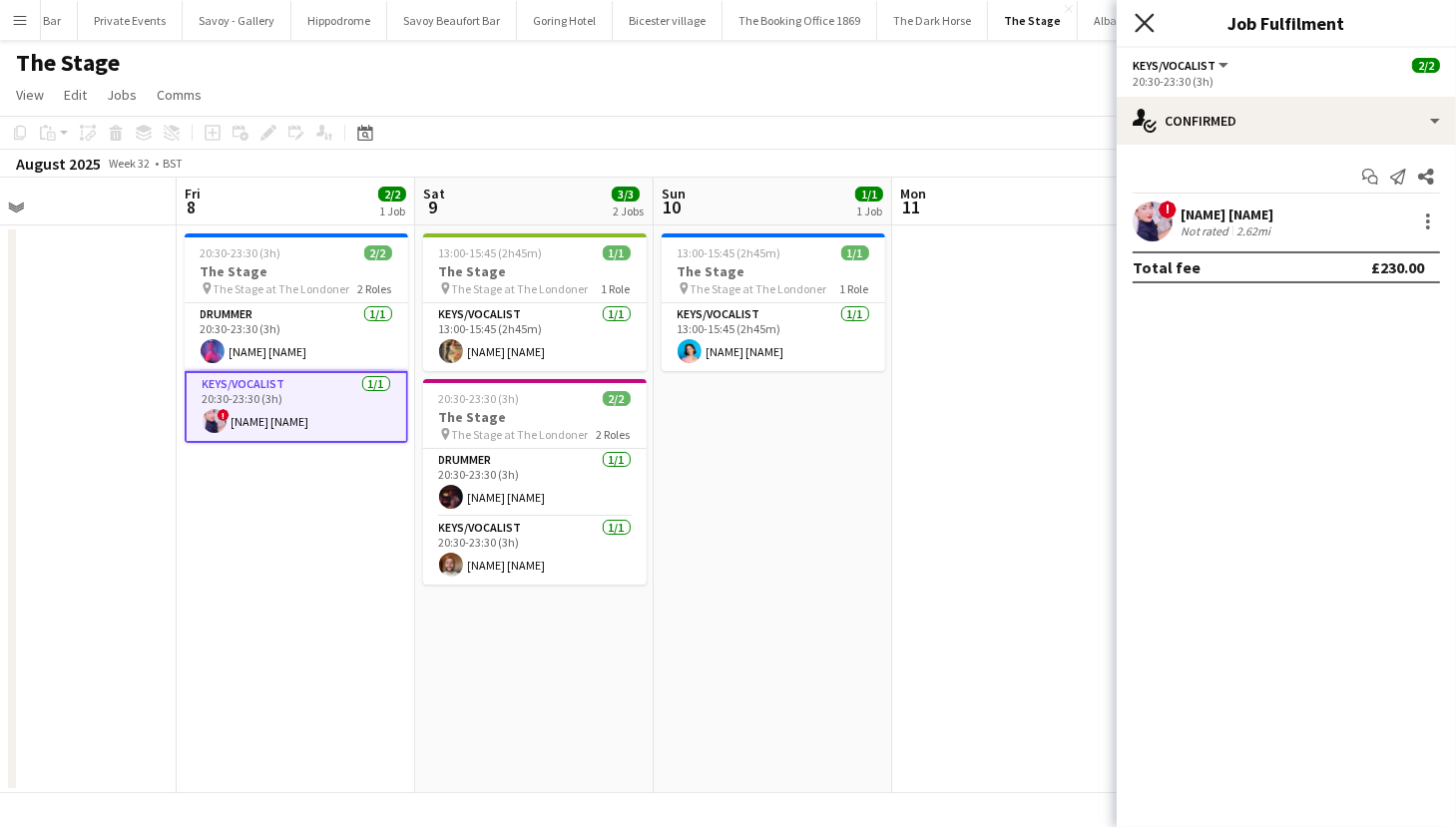 click on "Close pop-in" 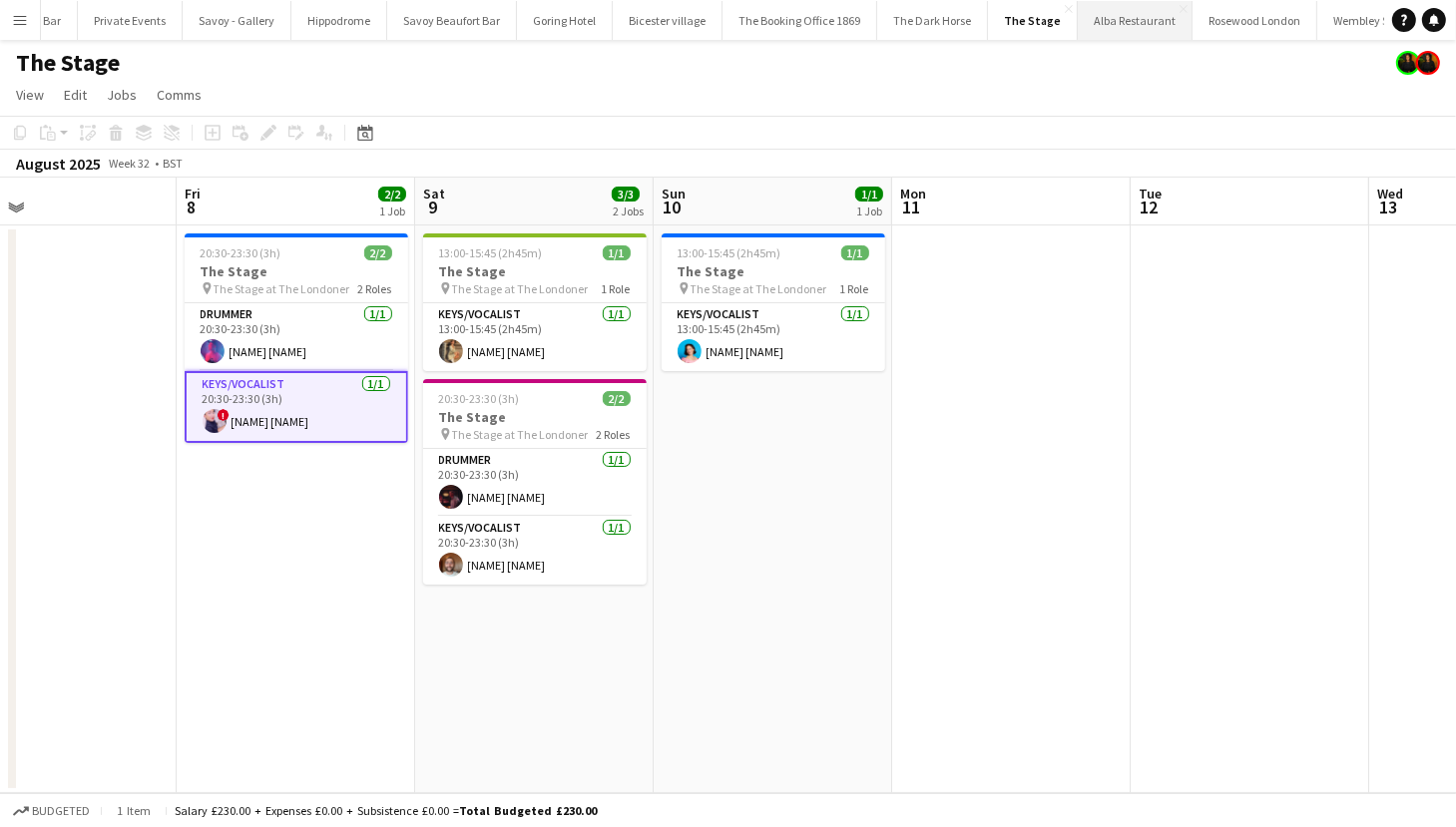 click on "Alba Restaurant
Close" at bounding box center (1135, 20) 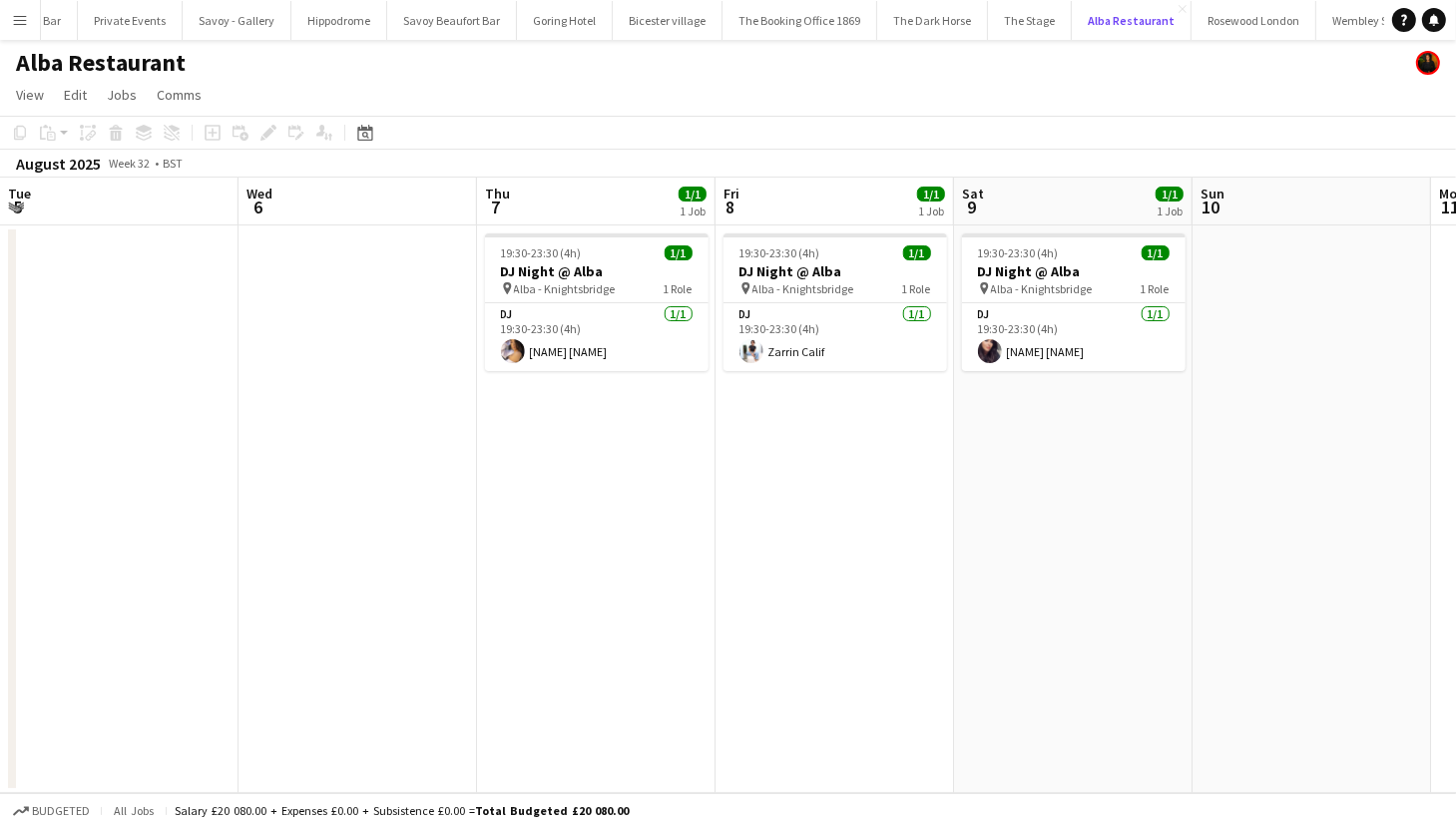 scroll, scrollTop: 0, scrollLeft: 1003, axis: horizontal 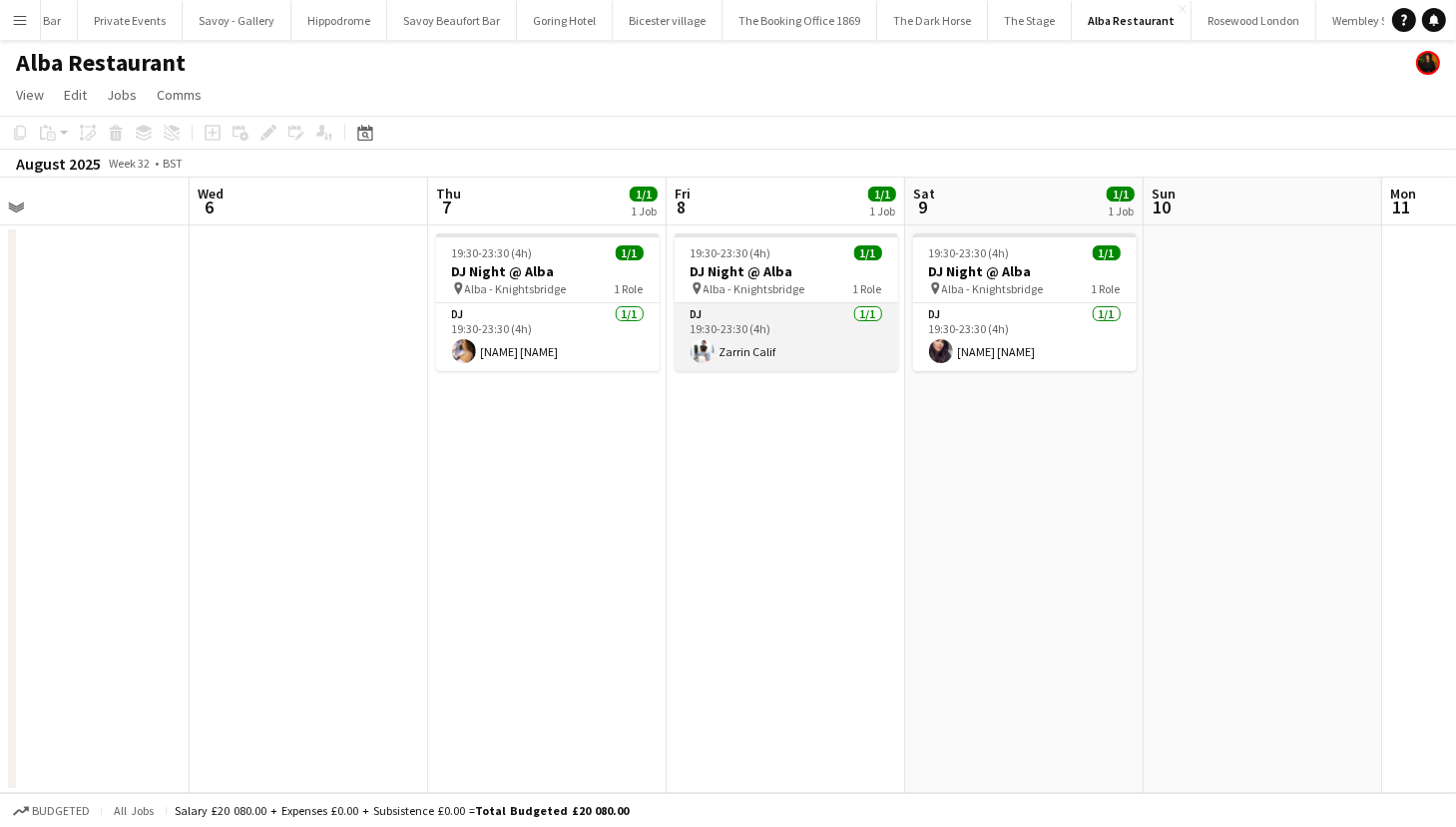 click on "DJ   1/1   19:30-23:30 (4h)
[NAME] [NAME]" at bounding box center (786, 337) 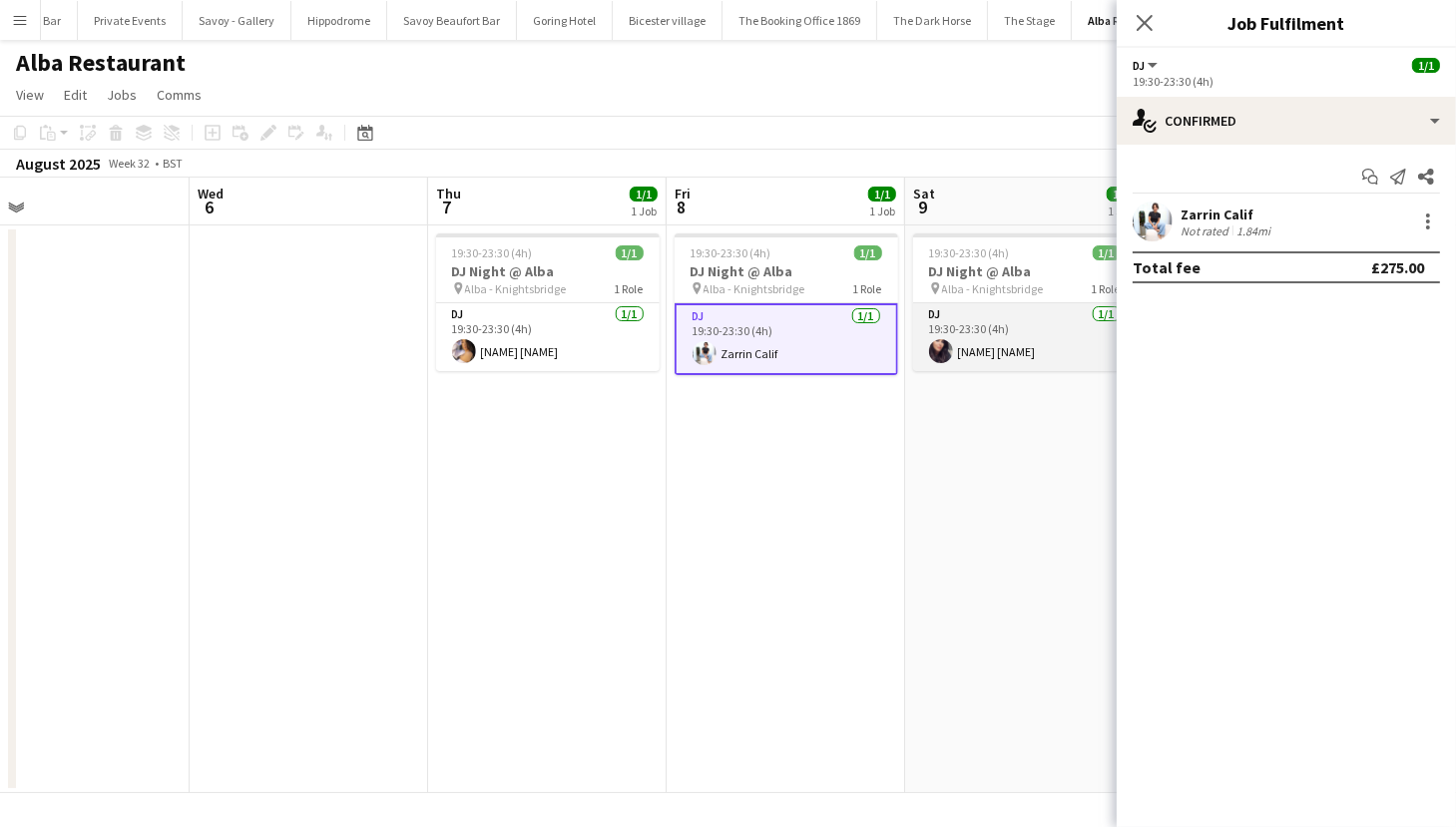 click on "DJ   1/1   19:30-23:30 (4h)
[NAME] [NAME]" at bounding box center [1025, 337] 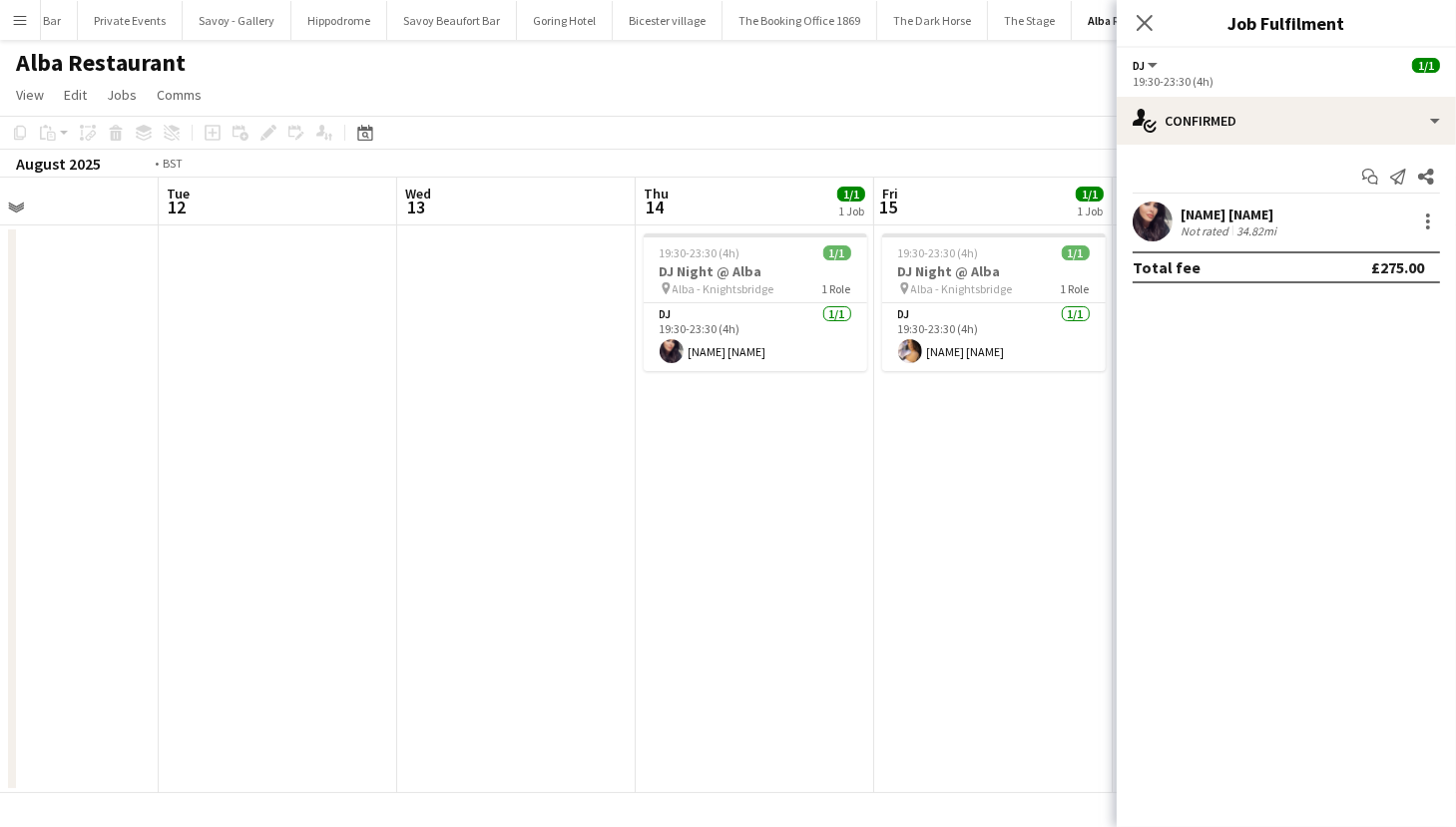 scroll, scrollTop: 0, scrollLeft: 604, axis: horizontal 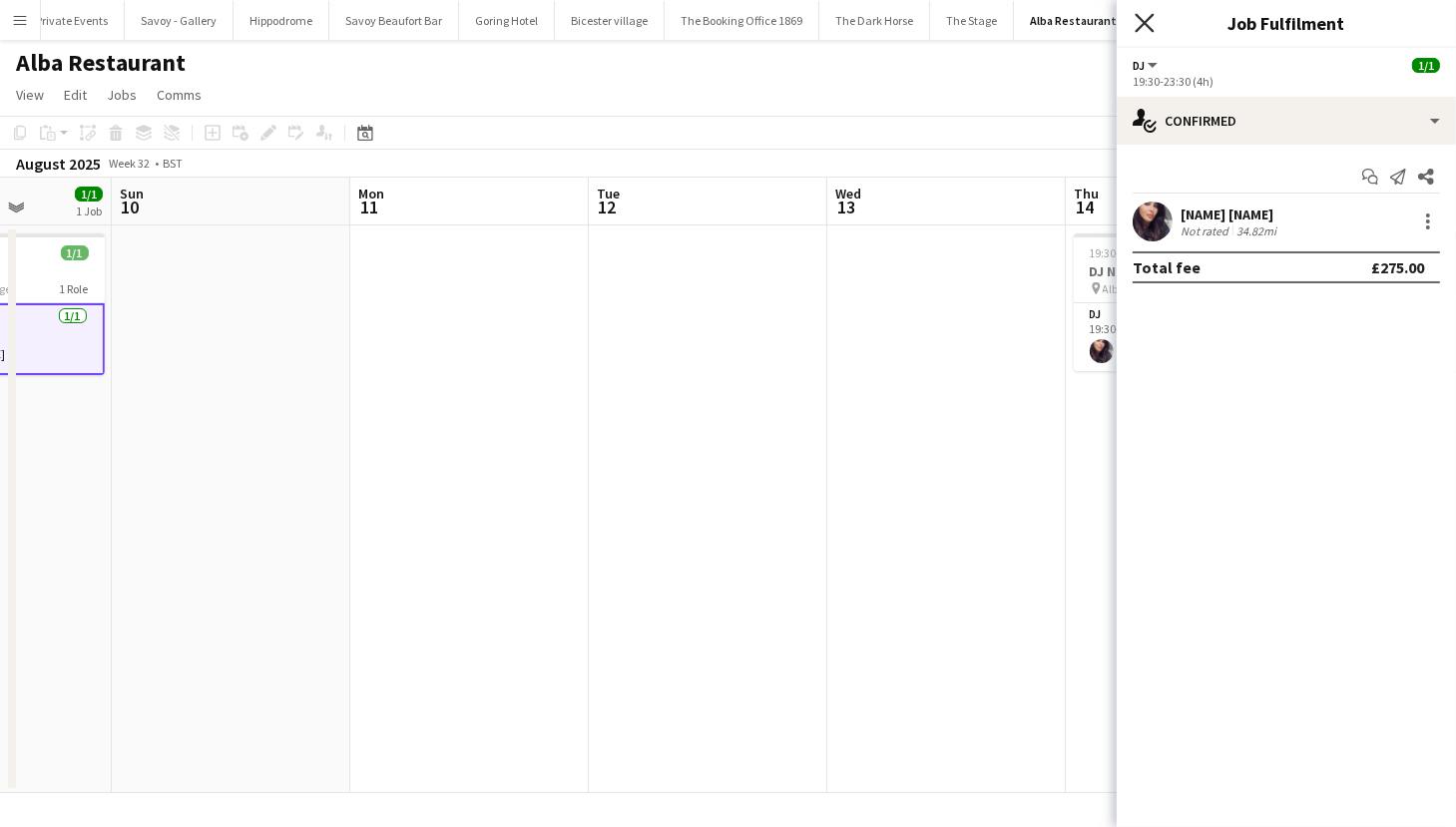 click on "Close pop-in" 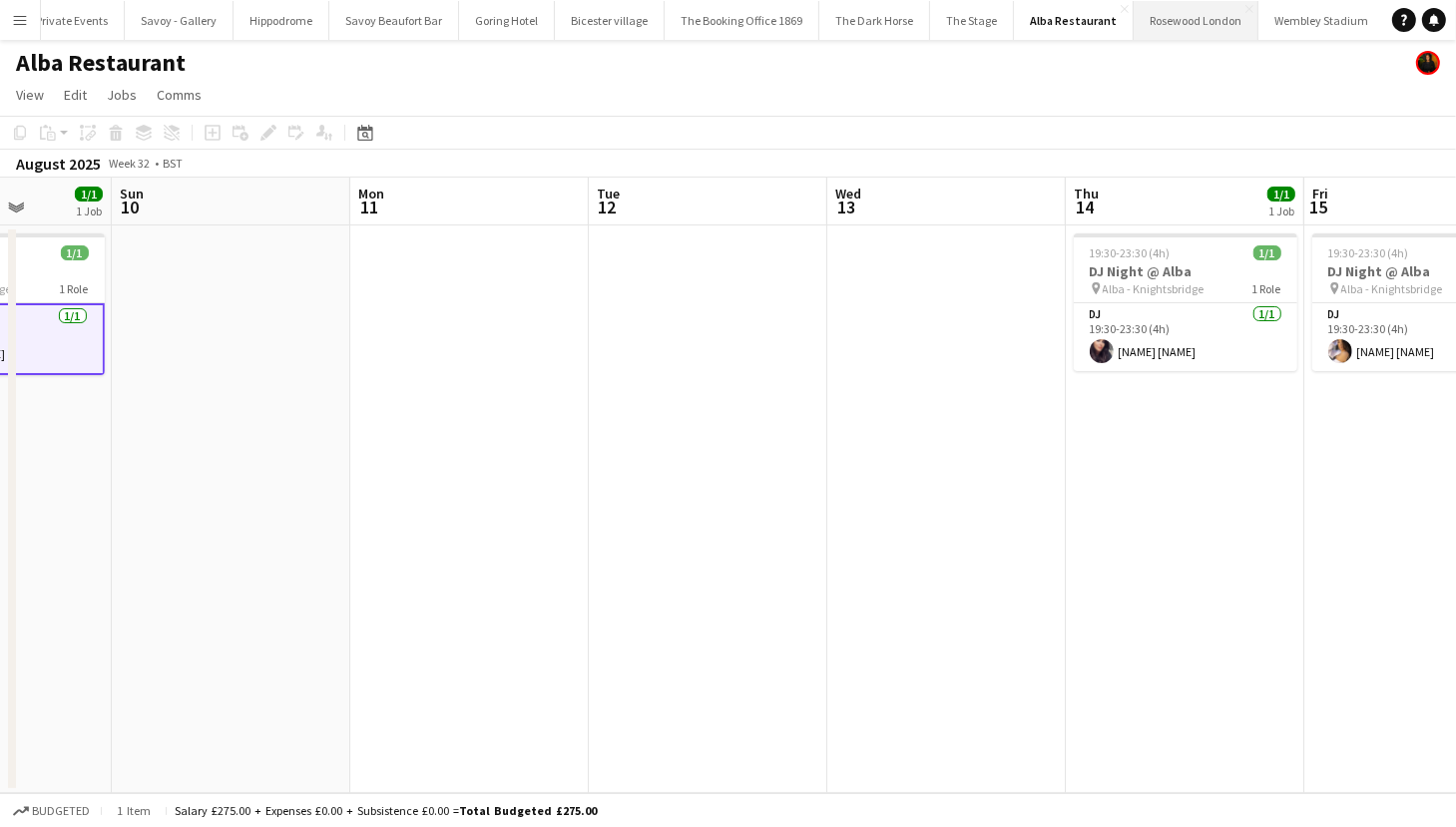 click on "Rosewood London
Close" at bounding box center [1196, 20] 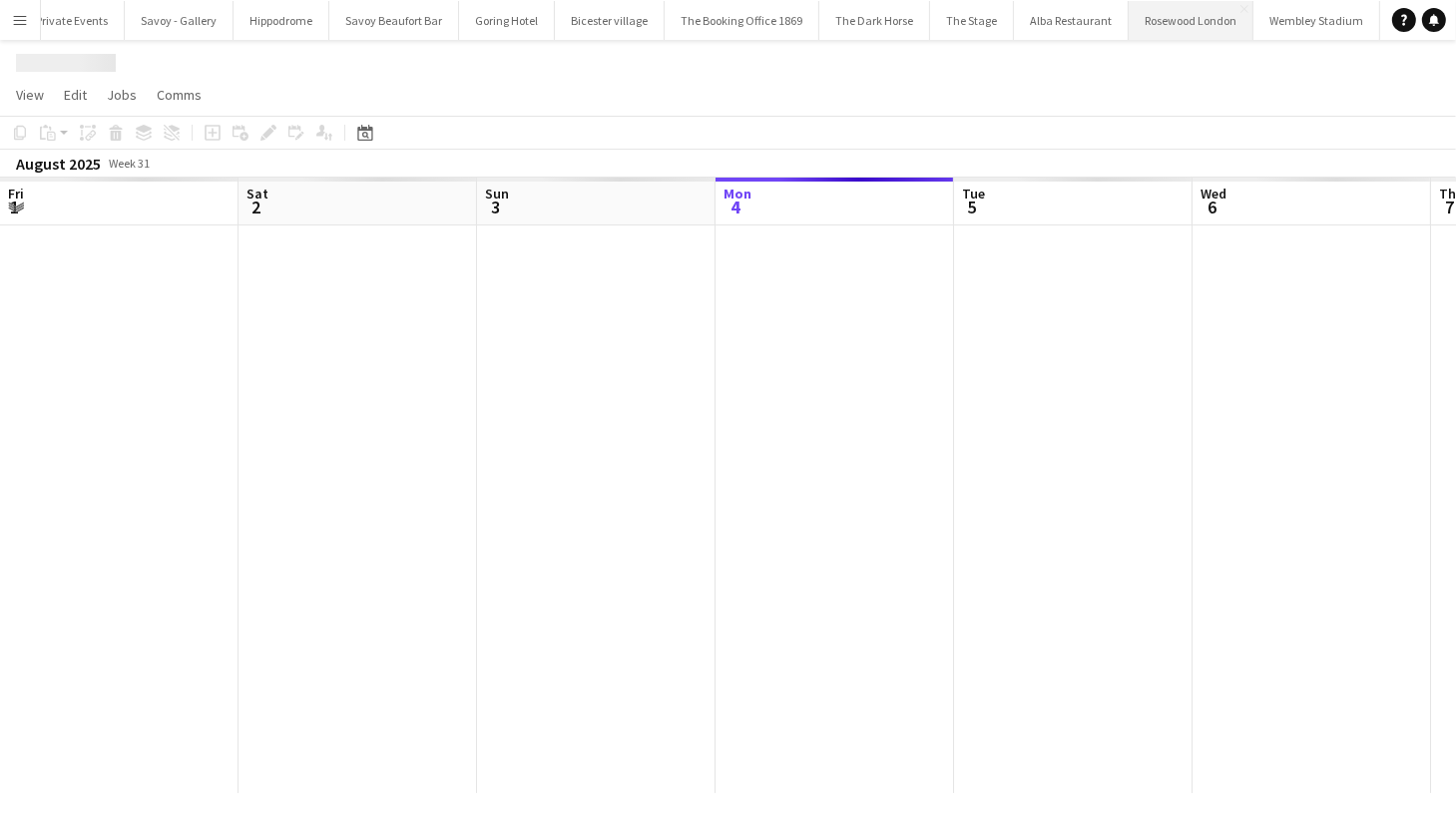 scroll, scrollTop: 0, scrollLeft: 492, axis: horizontal 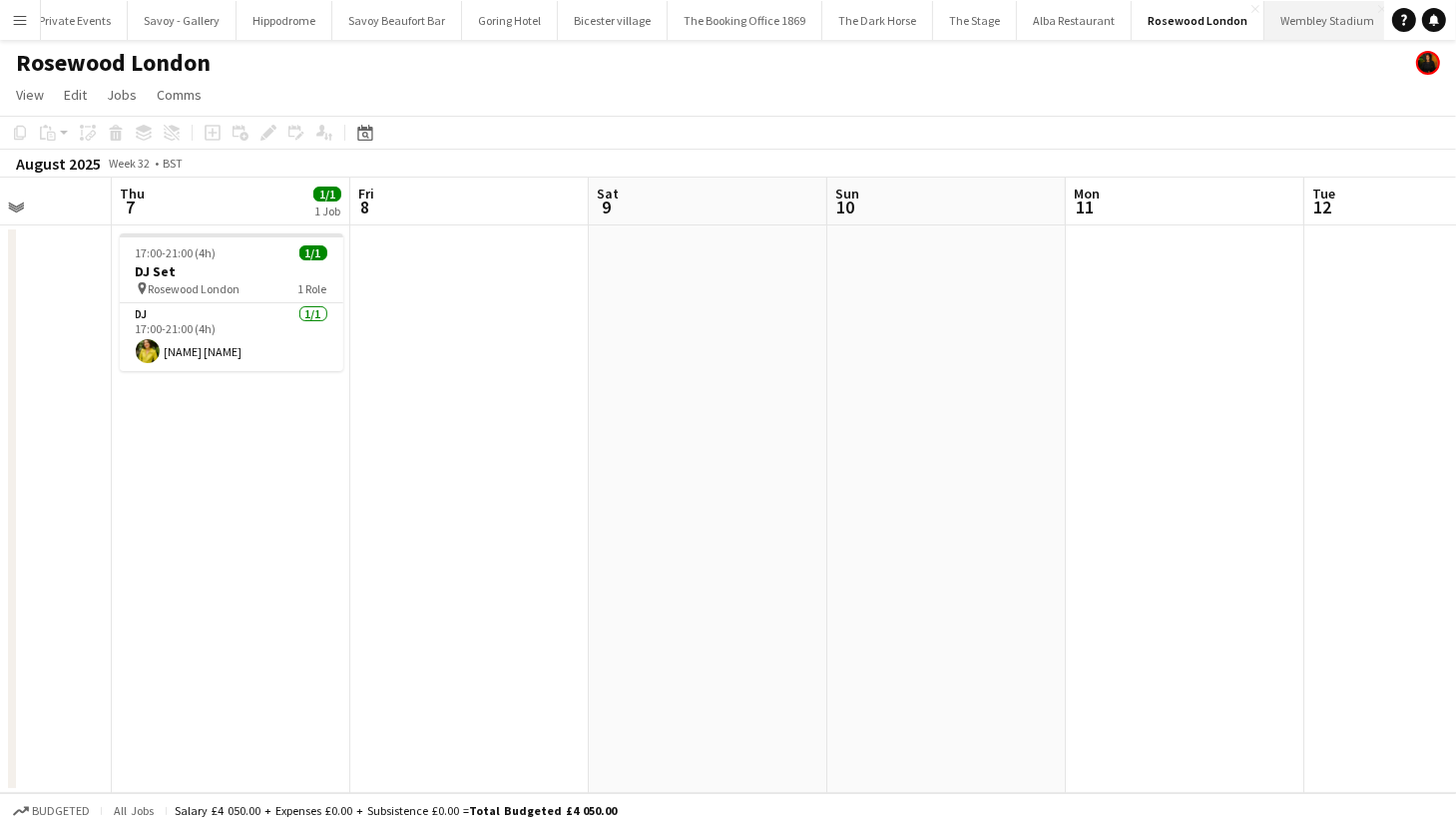 click on "Wembley Stadium
Close" at bounding box center [1327, 20] 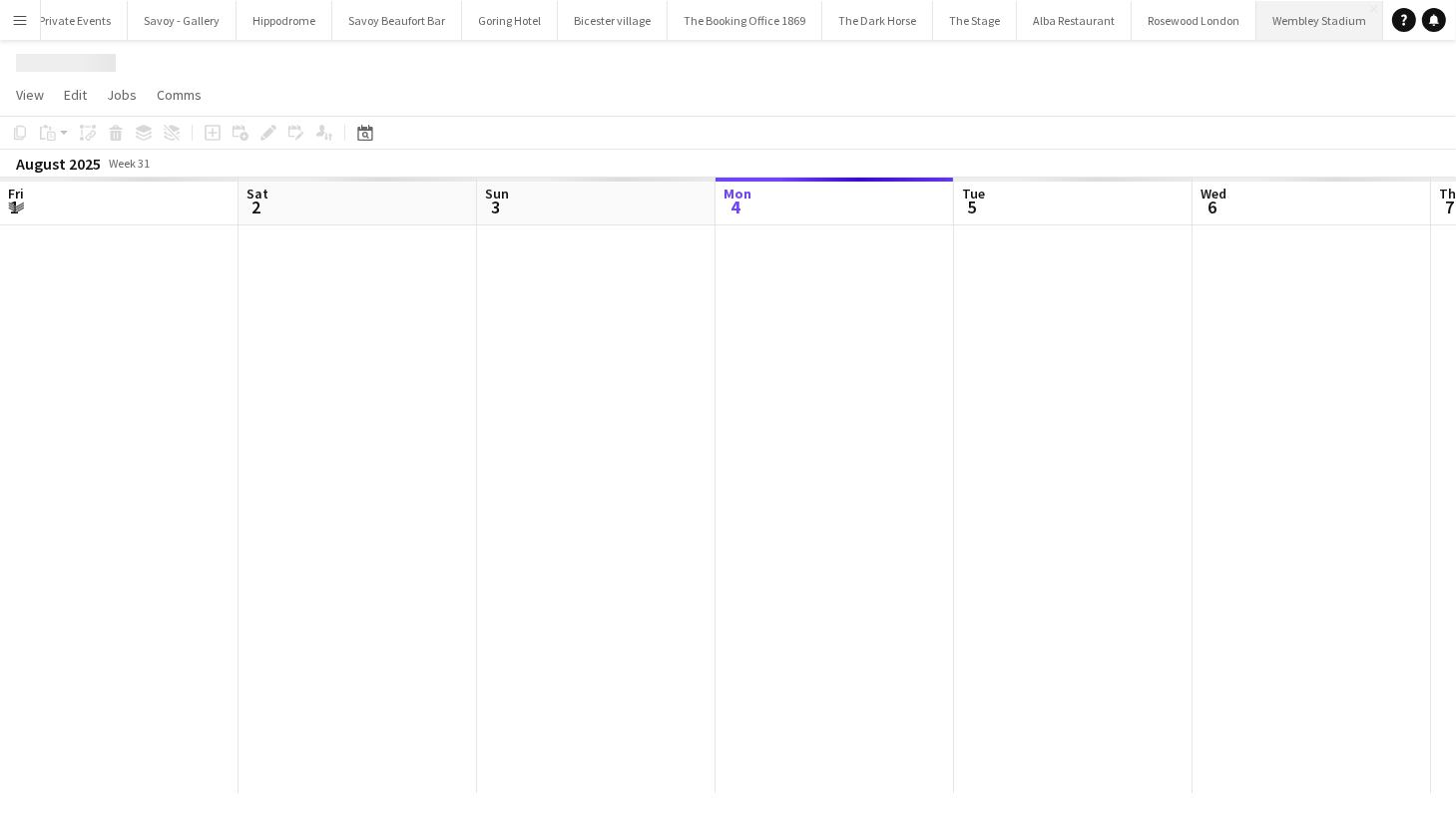 scroll, scrollTop: 0, scrollLeft: 477, axis: horizontal 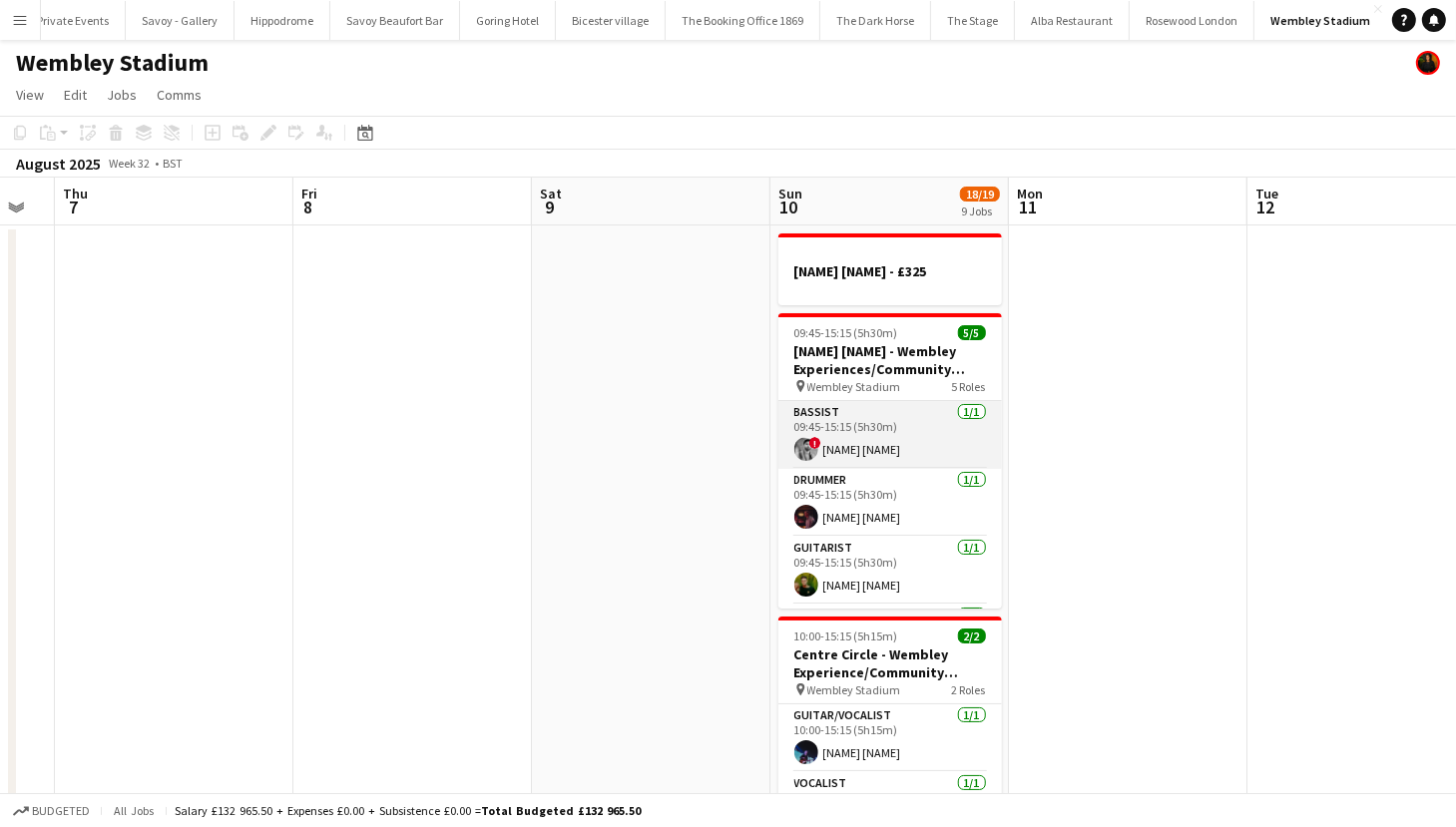 click on "Bassist   1/1   09:45-15:15 (5h30m)
! [NAME] [NAME]" at bounding box center (890, 435) 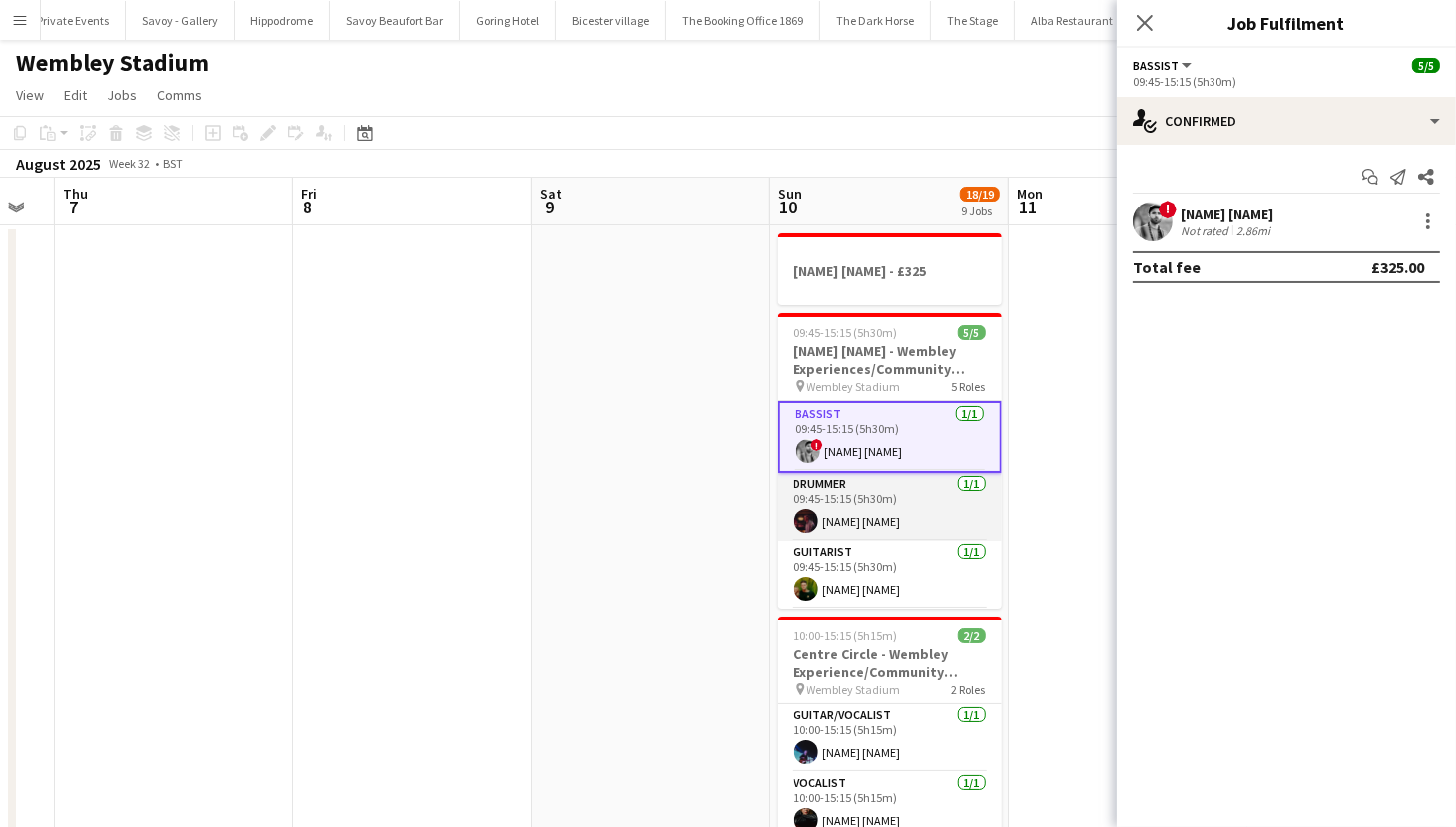 click on "Drummer   1/1   09:45-15:15 (5h30m)
[NAME] [NAME]" at bounding box center (890, 507) 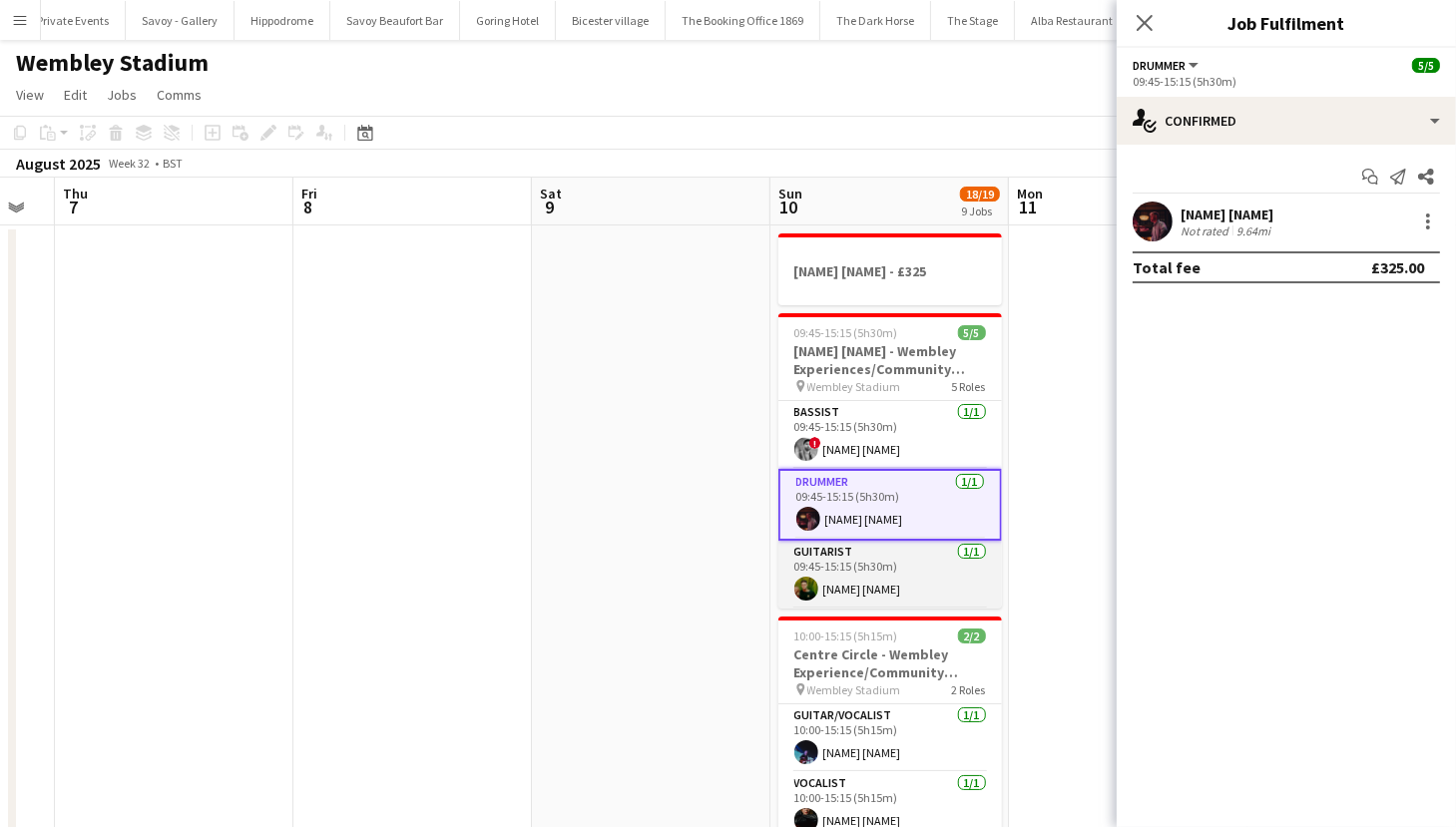 click on "Guitarist   1/1   09:45-15:15 (5h30m)
[NAME] [NAME]" at bounding box center (890, 575) 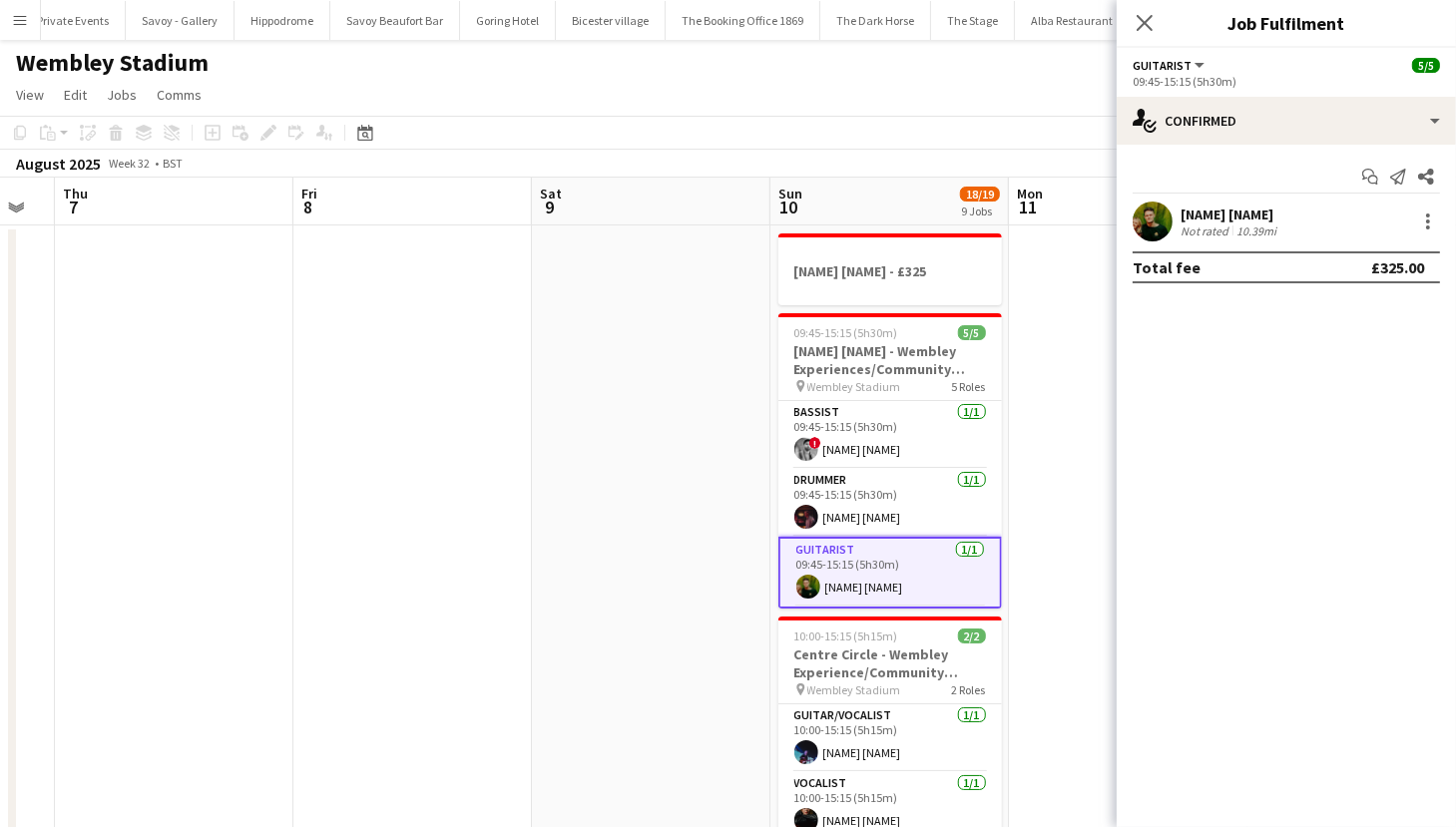 scroll, scrollTop: 135, scrollLeft: 0, axis: vertical 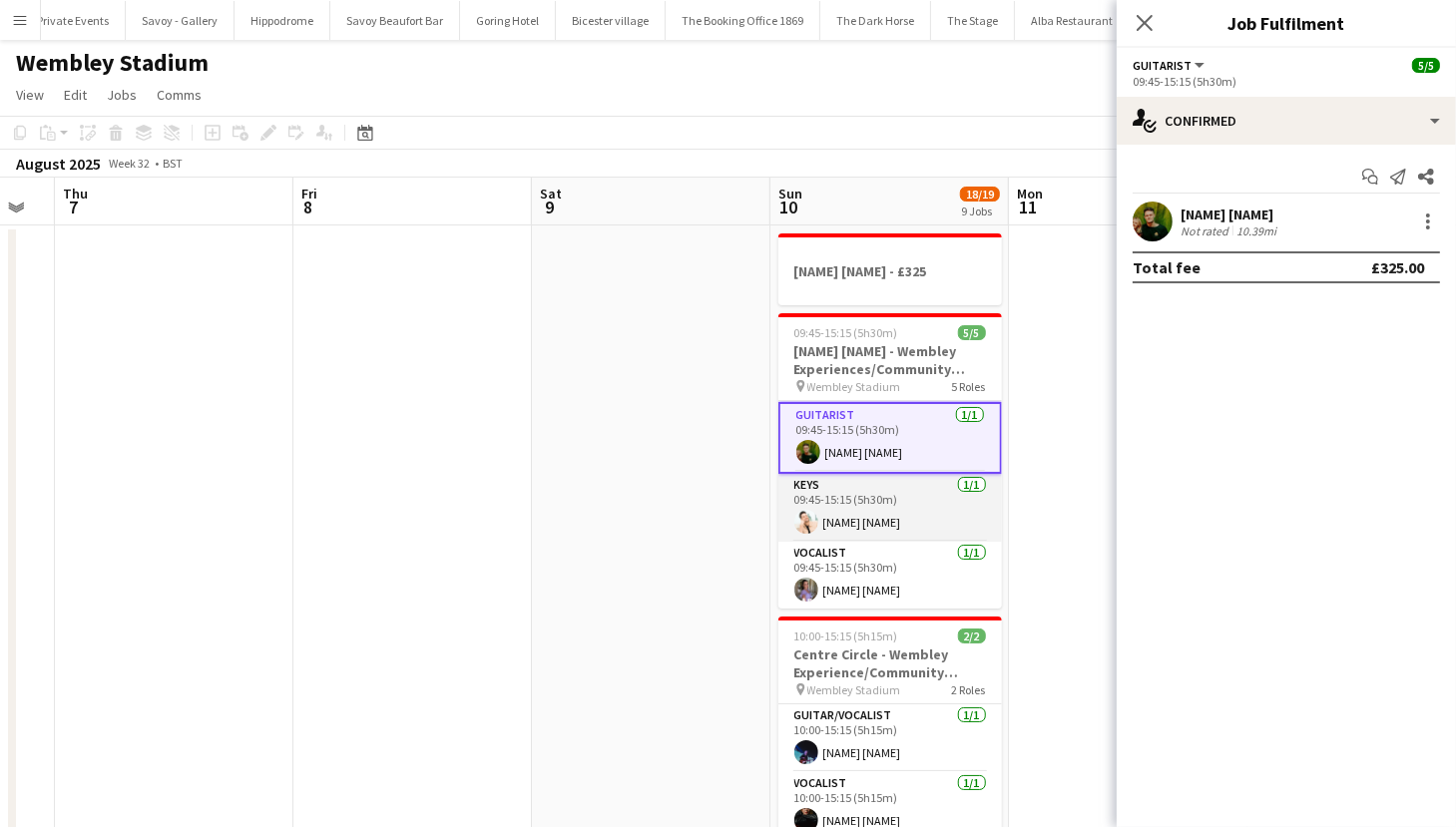 click on "Keys   1/1   09:45-15:15 (5h30m)
[NAME] [NAME]" at bounding box center (890, 508) 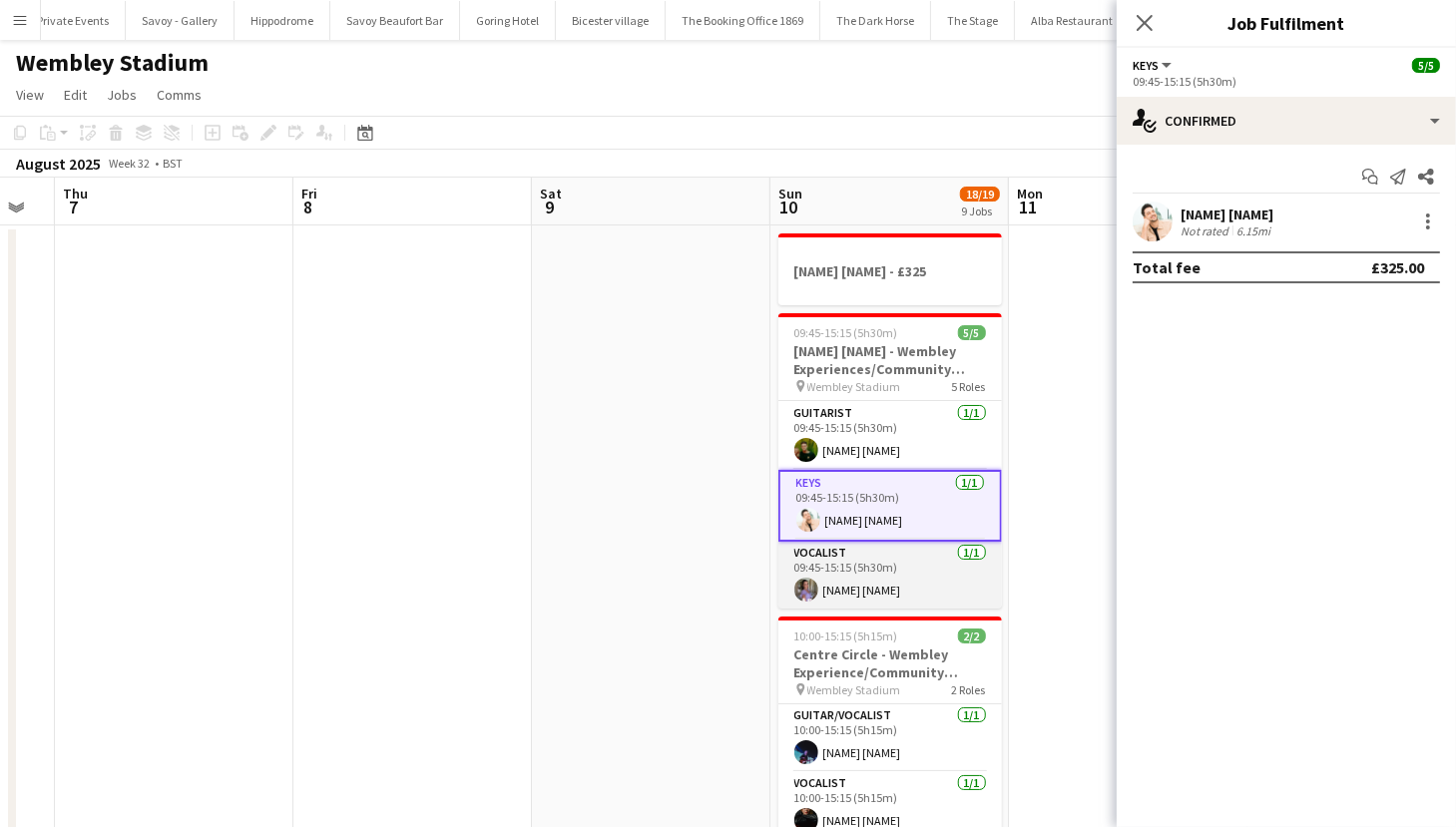 click on "Vocalist   1/1   09:45-15:15 (5h30m)
[NAME] [NAME]" at bounding box center (890, 576) 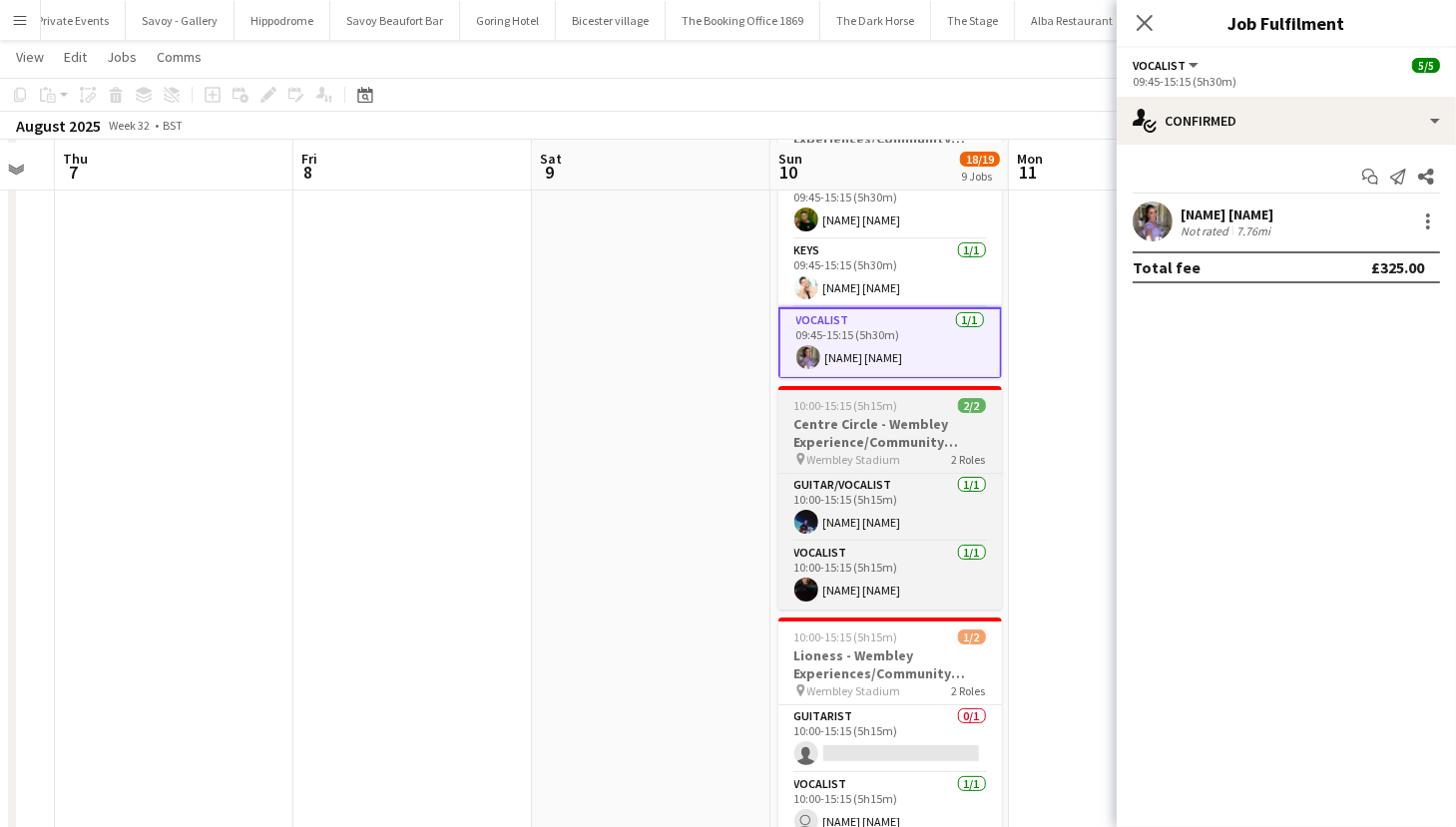 scroll, scrollTop: 242, scrollLeft: 0, axis: vertical 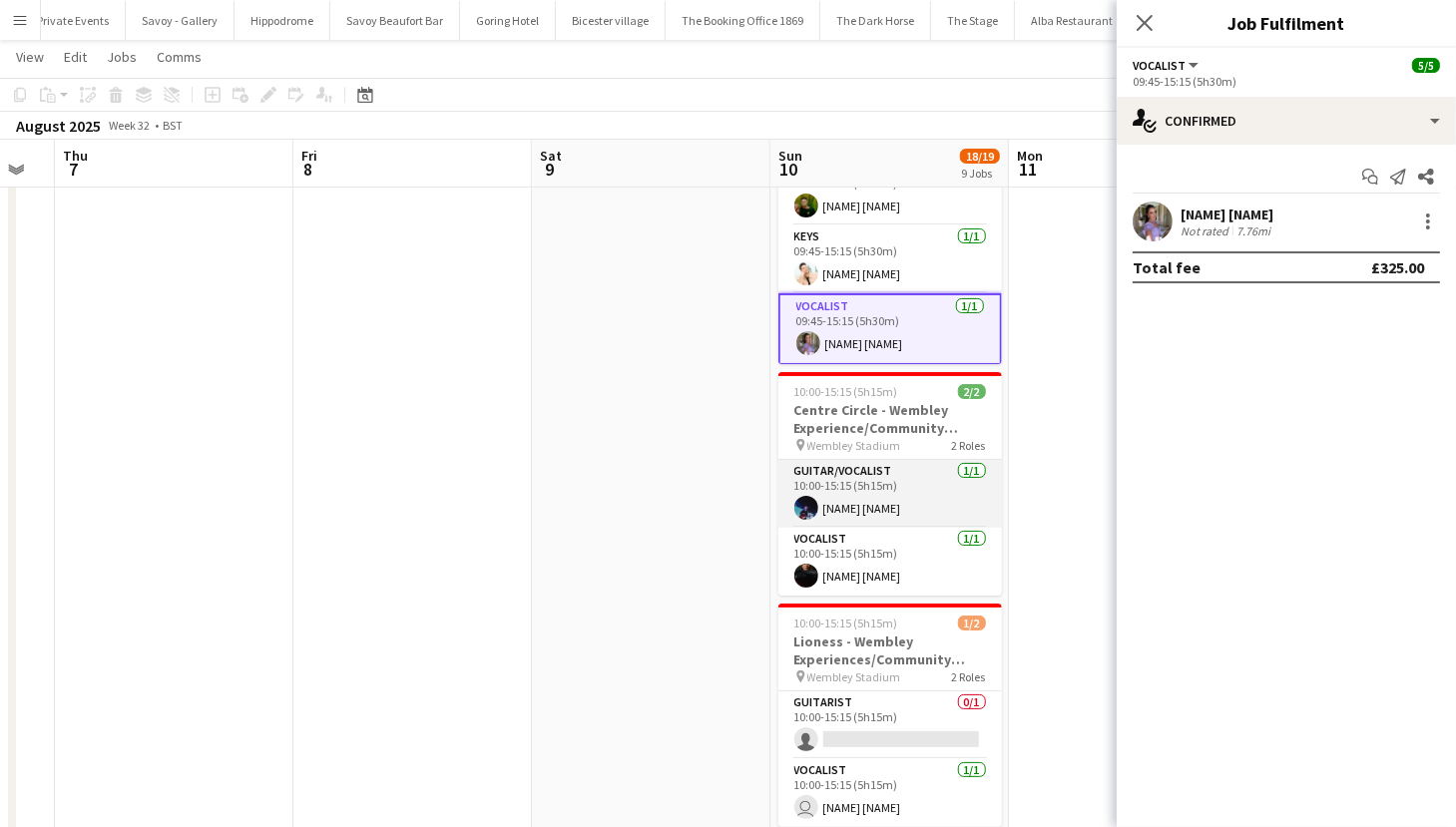 click on "Guitar/Vocalist   1/1   10:00-15:15 (5h15m)
[NAME] [NAME]" at bounding box center [890, 494] 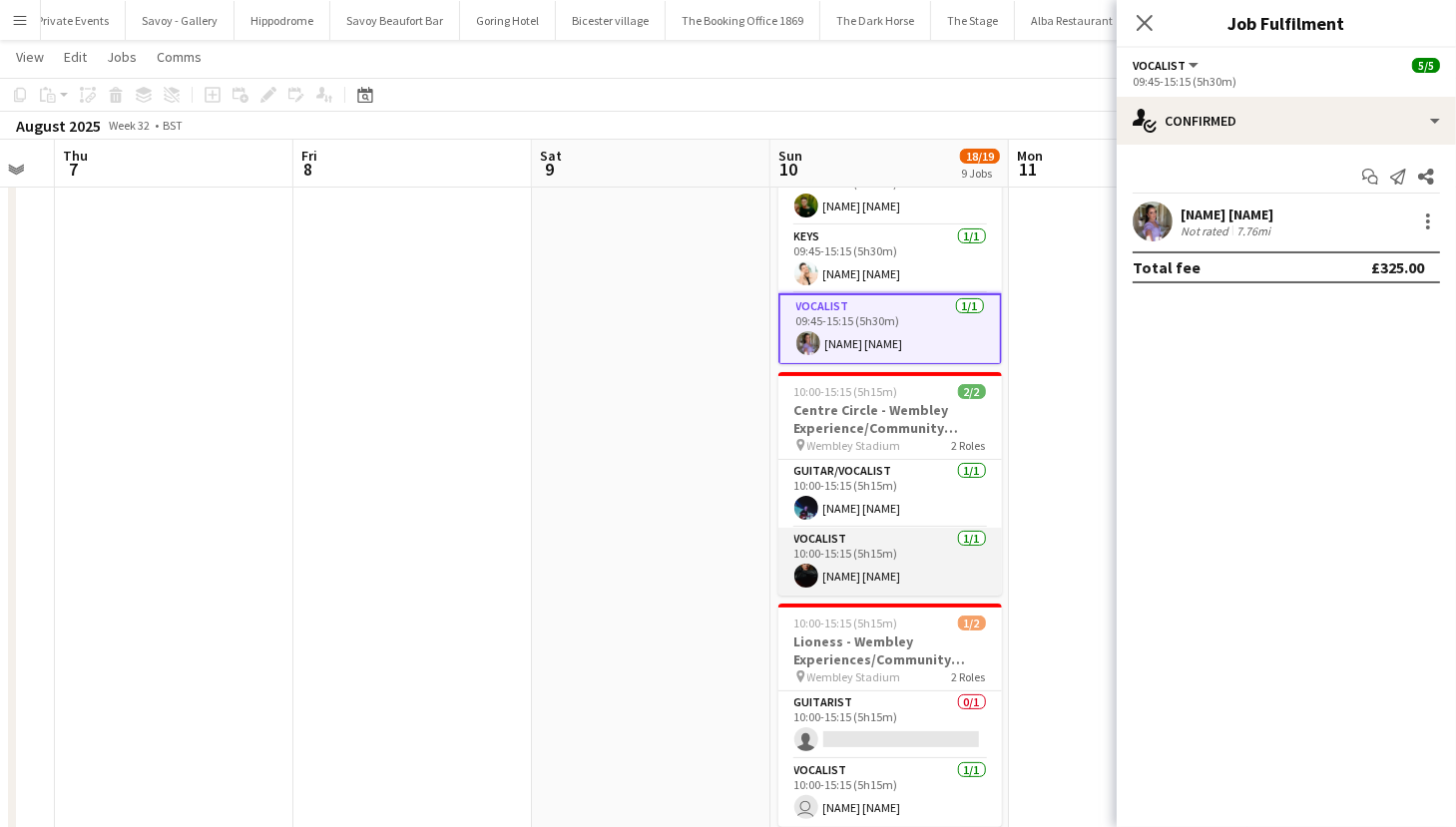 scroll, scrollTop: 131, scrollLeft: 0, axis: vertical 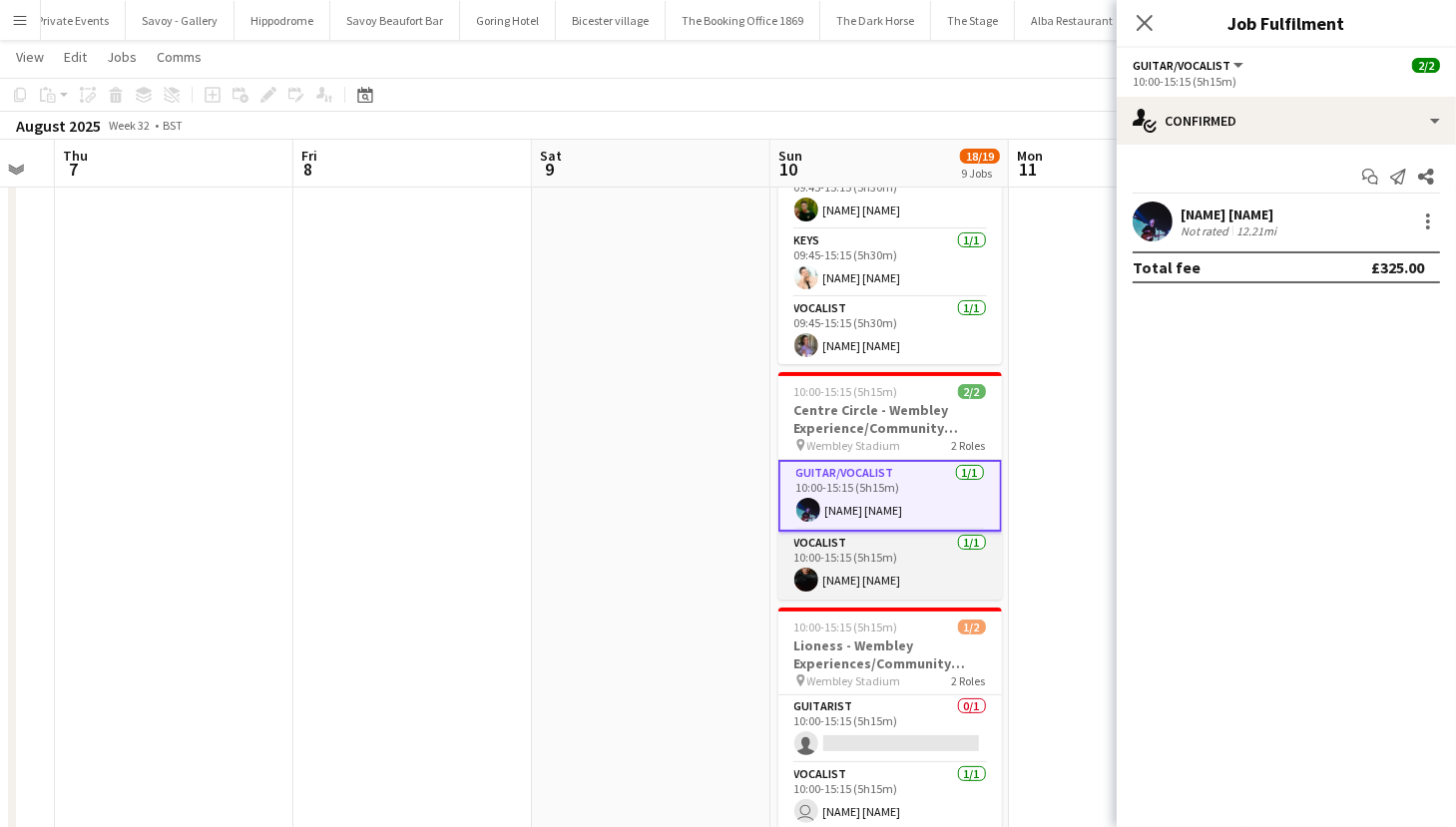 click on "Vocalist   1/1   10:00-15:15 (5h15m)
[NAME] [NAME]" at bounding box center (890, 566) 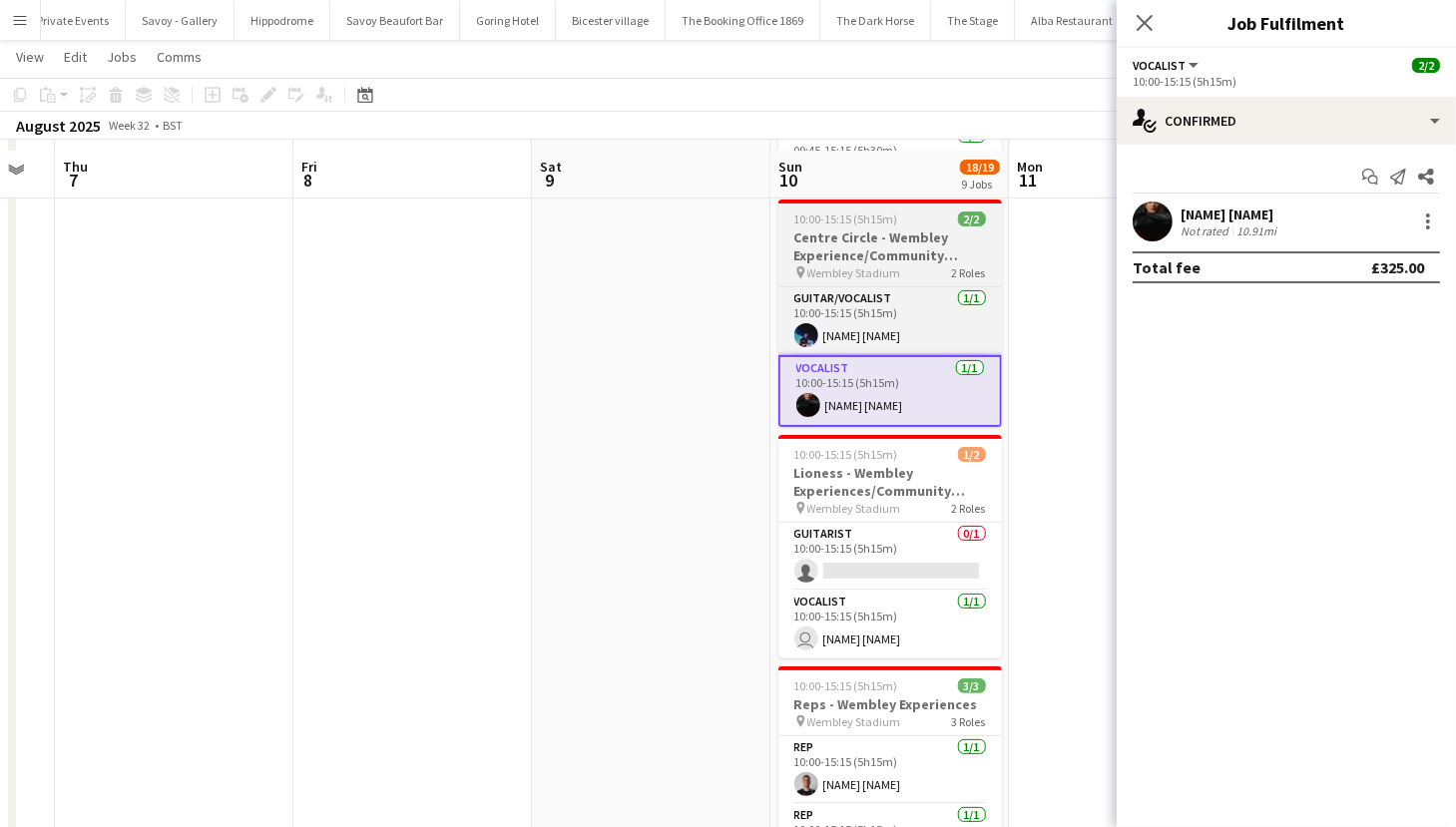 scroll, scrollTop: 426, scrollLeft: 0, axis: vertical 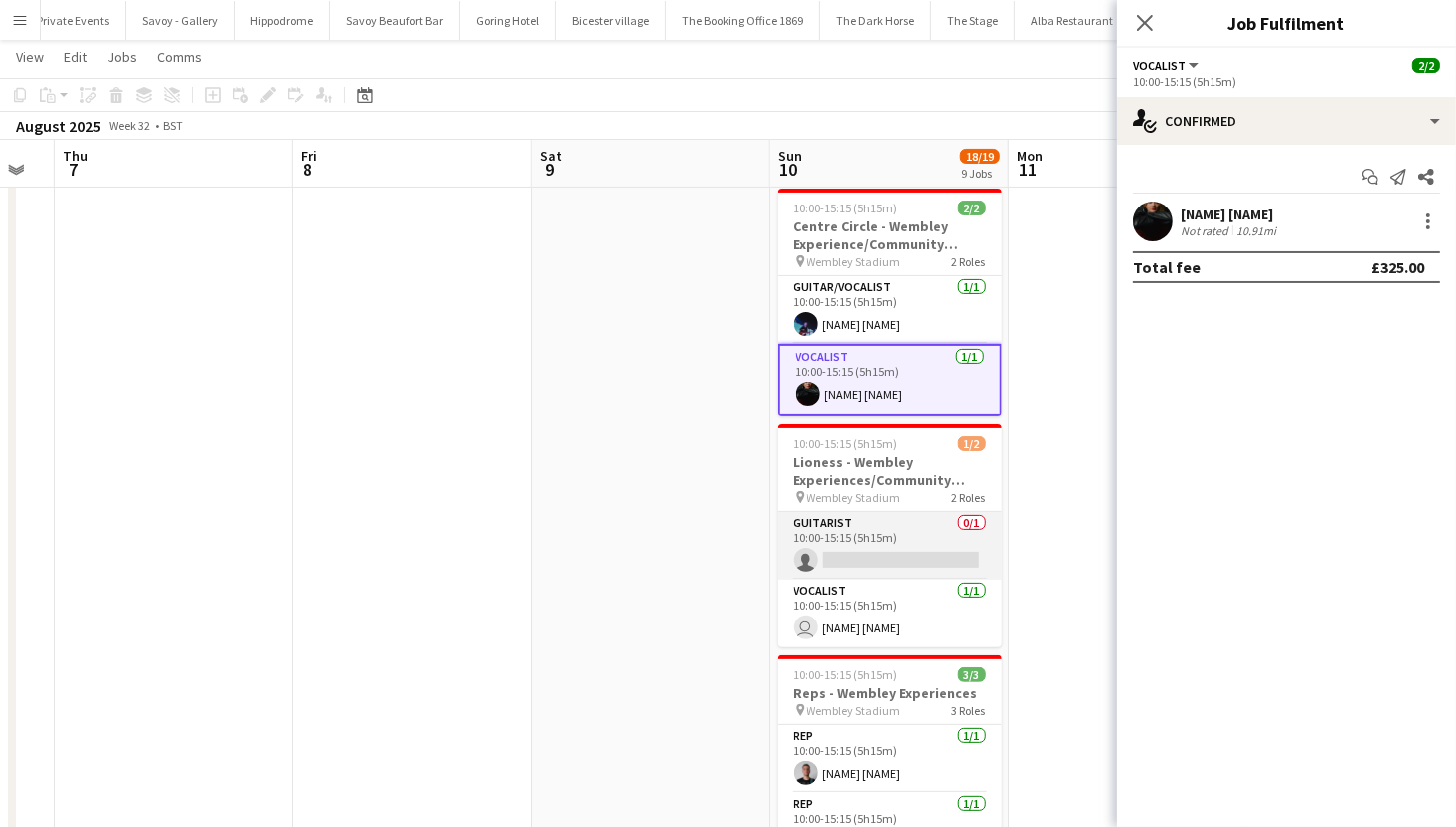 click on "Guitarist   0/1   10:00-15:15 (5h15m)
single-neutral-actions" at bounding box center [890, 546] 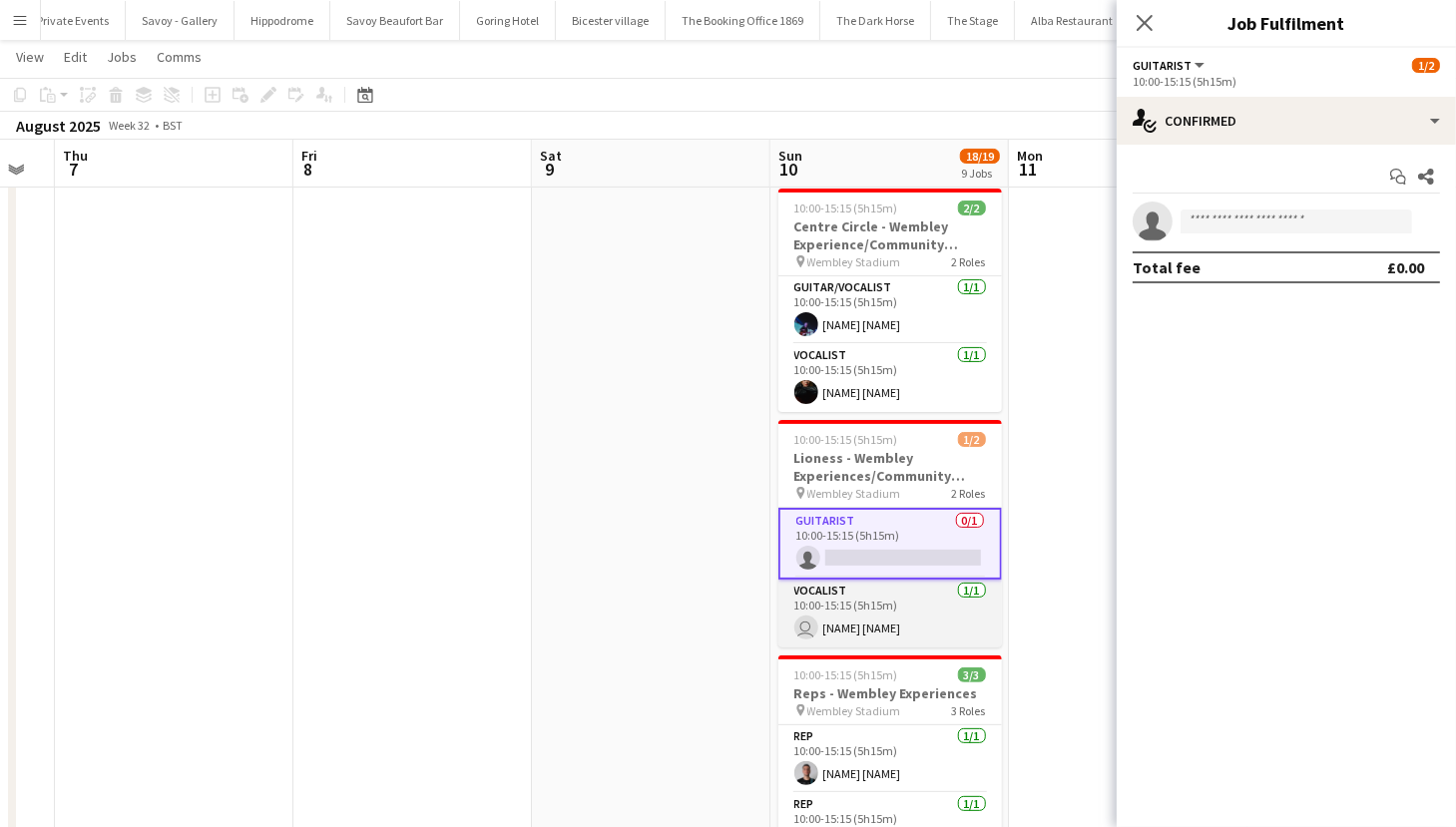 click on "Vocalist   1/1   10:00-15:15 (5h15m)
user
[NAME] [NAME]" at bounding box center [890, 614] 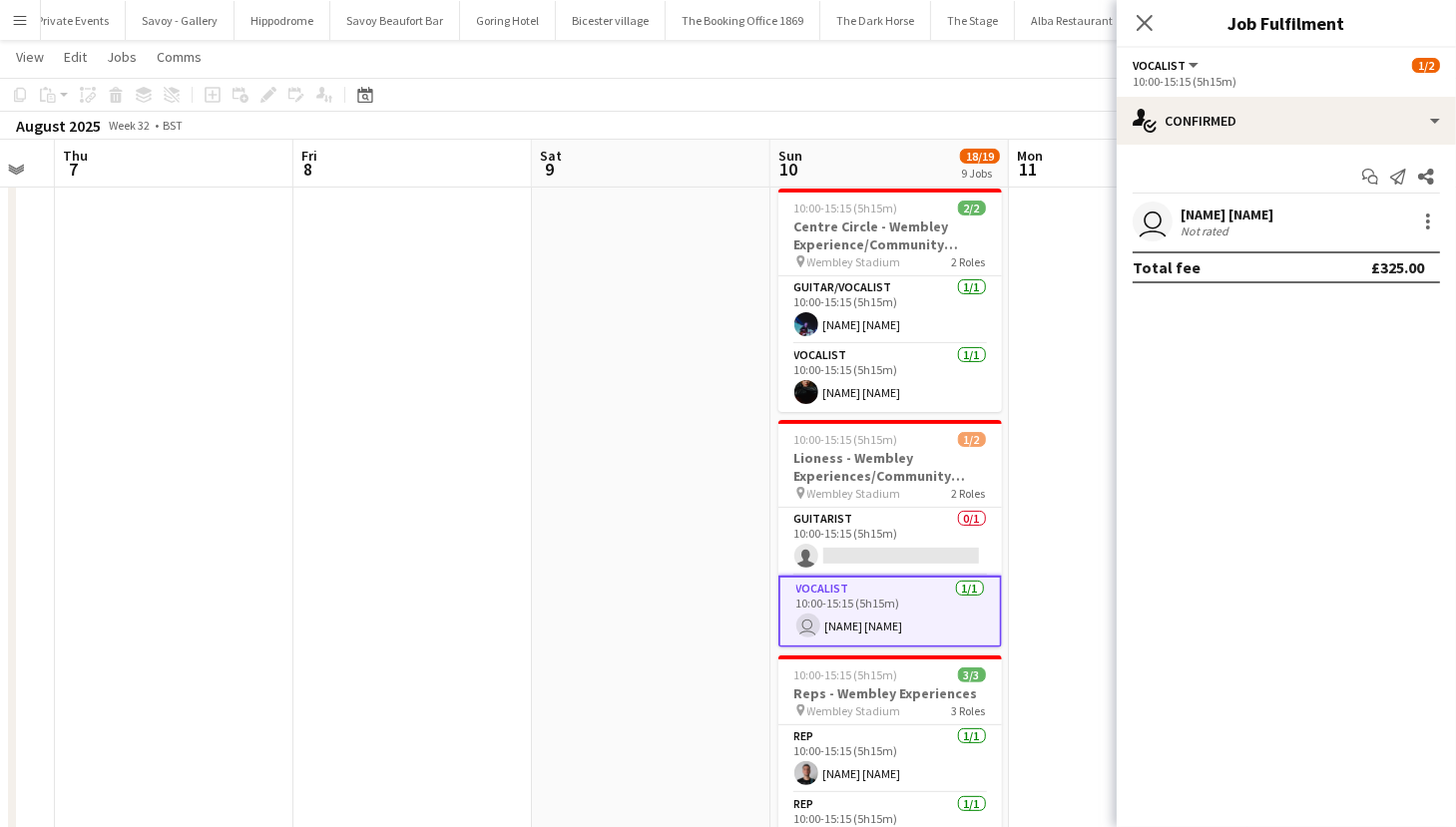 click on "Vocalist   1/1   10:00-15:15 (5h15m)
user
[NAME] [NAME]" at bounding box center (890, 612) 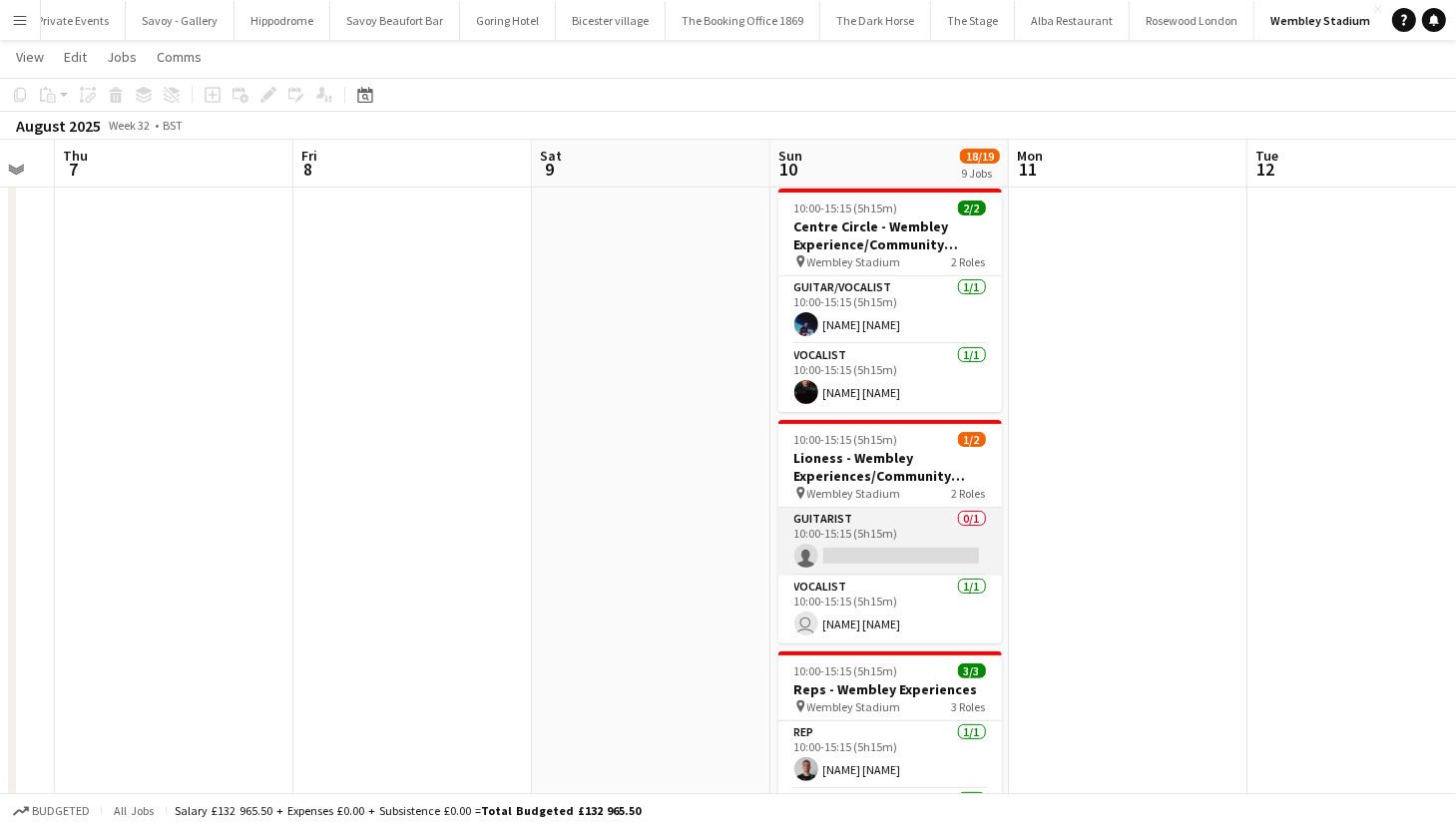 click on "Guitarist   0/1   10:00-15:15 (5h15m)
single-neutral-actions" at bounding box center [890, 542] 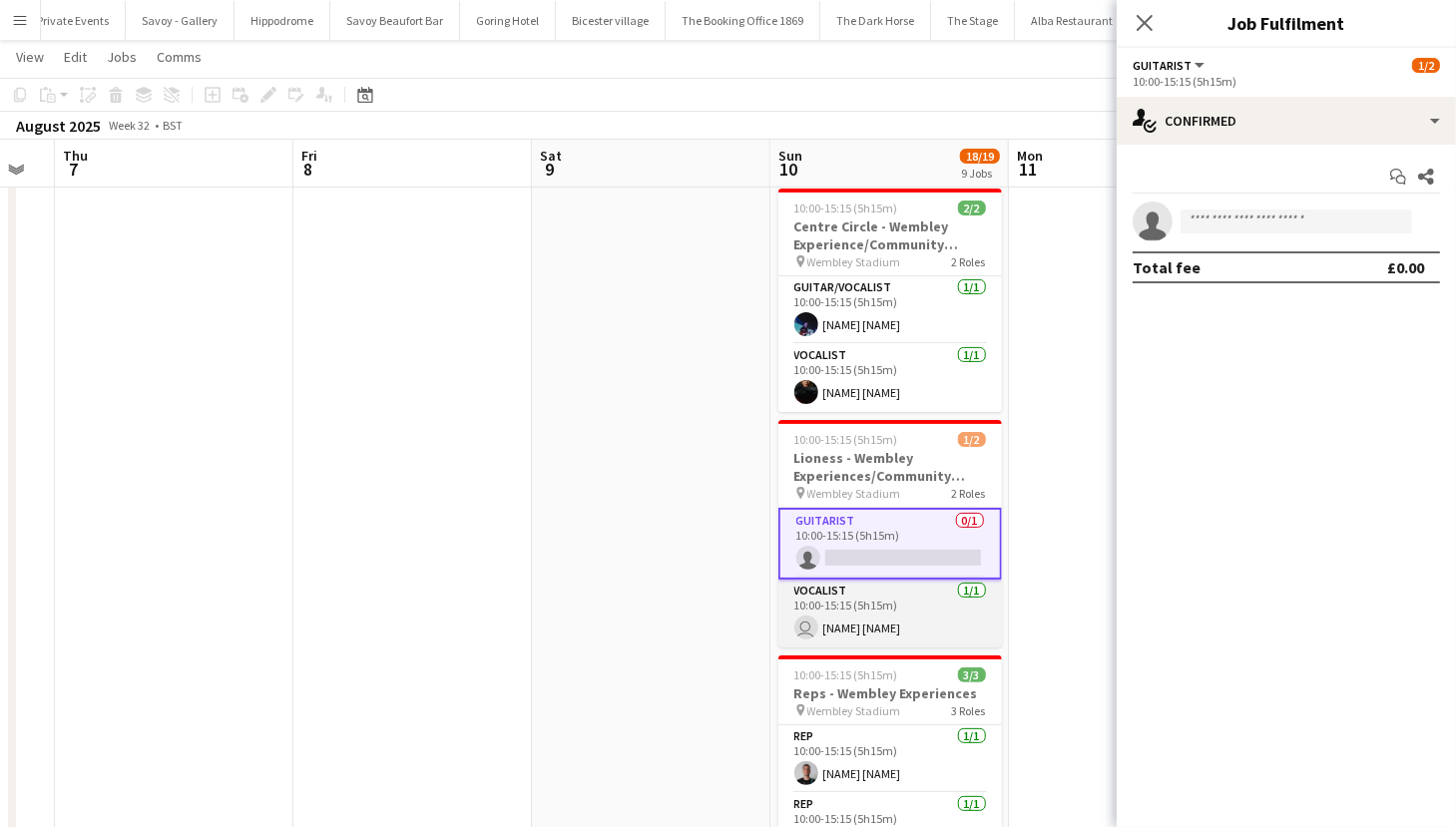 click on "Vocalist   1/1   10:00-15:15 (5h15m)
user
[NAME] [NAME]" at bounding box center [890, 614] 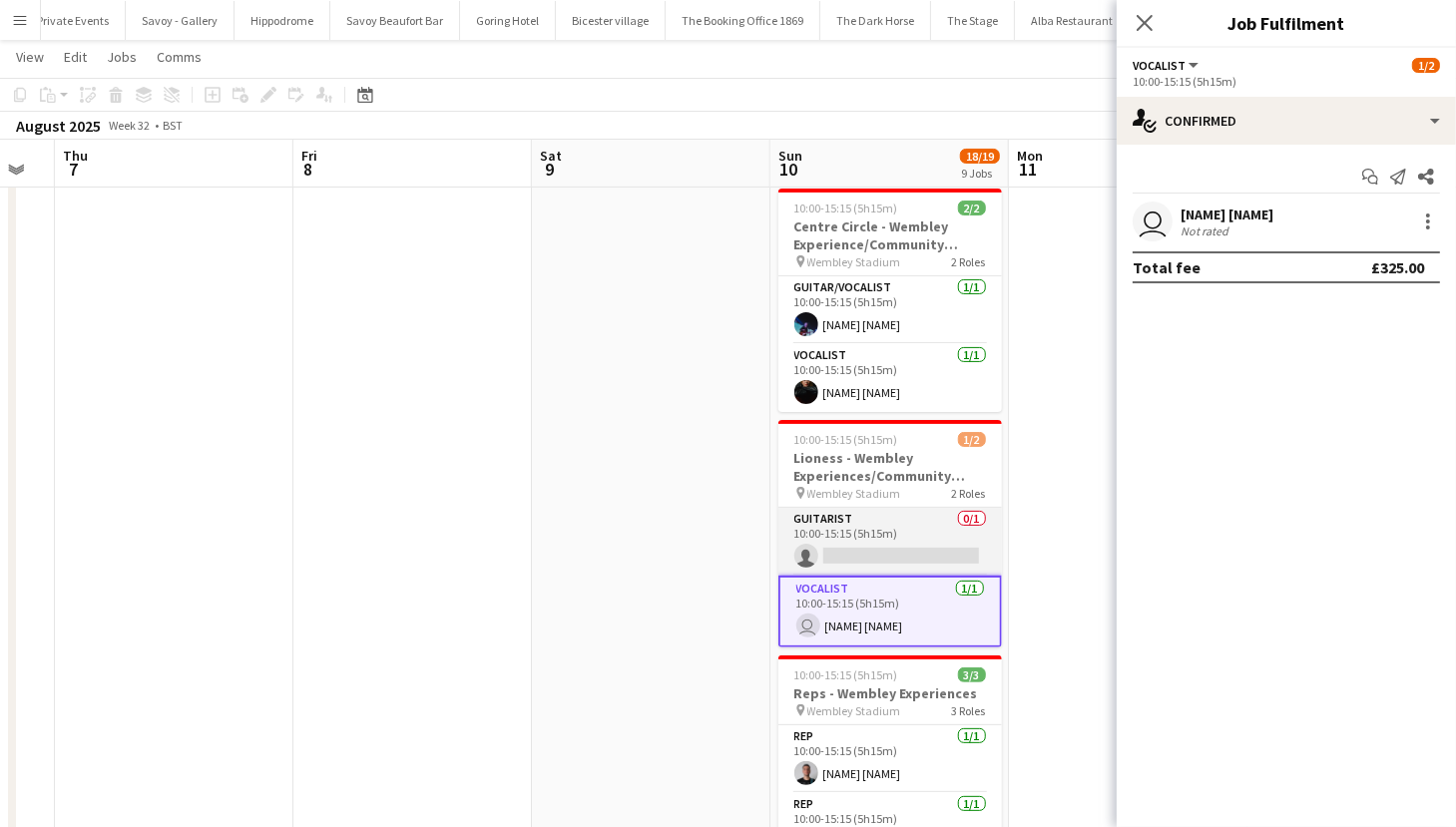 click on "Guitarist   0/1   10:00-15:15 (5h15m)
single-neutral-actions" at bounding box center (890, 542) 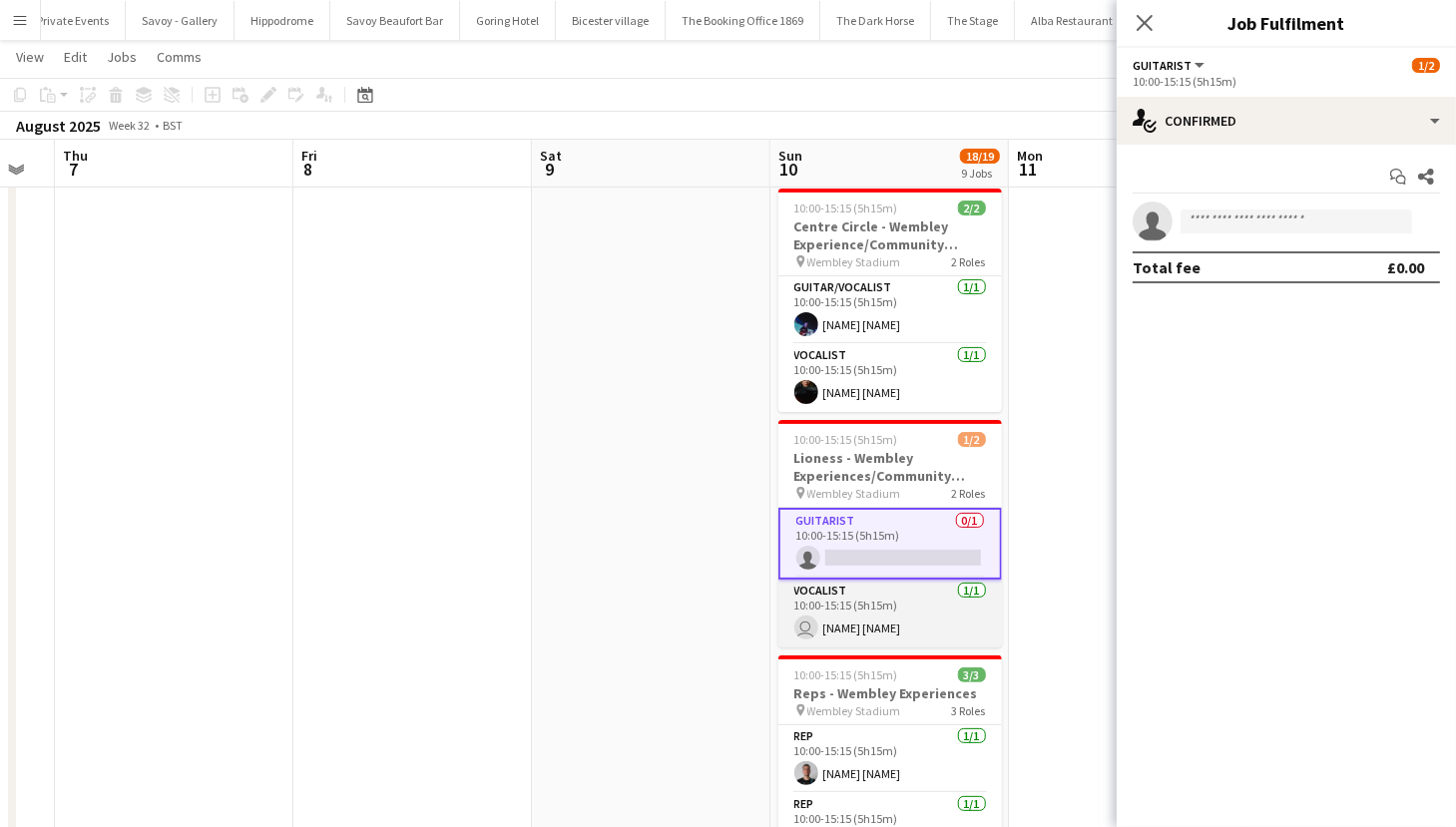 click on "Vocalist   1/1   10:00-15:15 (5h15m)
user
[NAME] [NAME]" at bounding box center [890, 614] 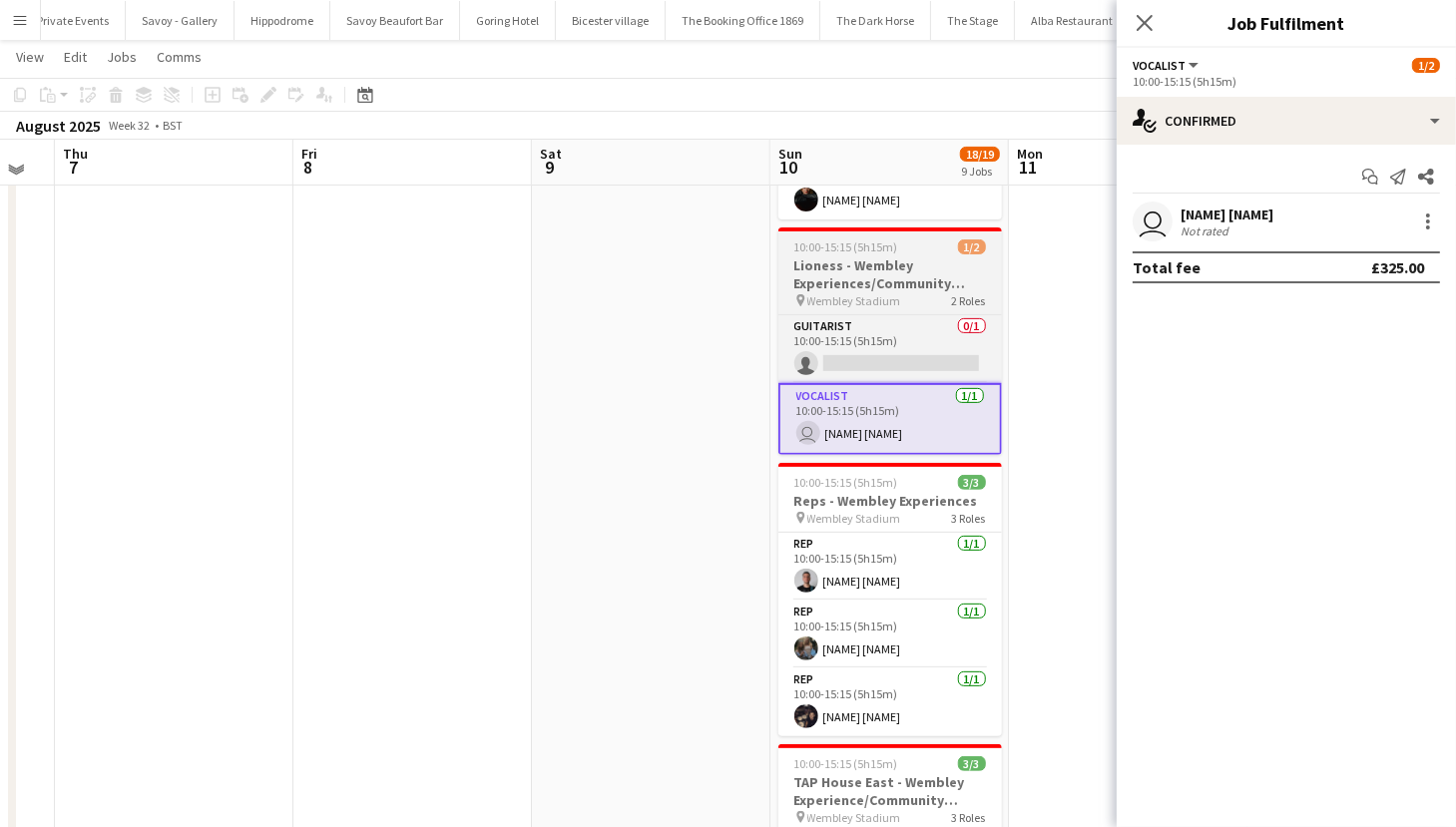 scroll, scrollTop: 634, scrollLeft: 0, axis: vertical 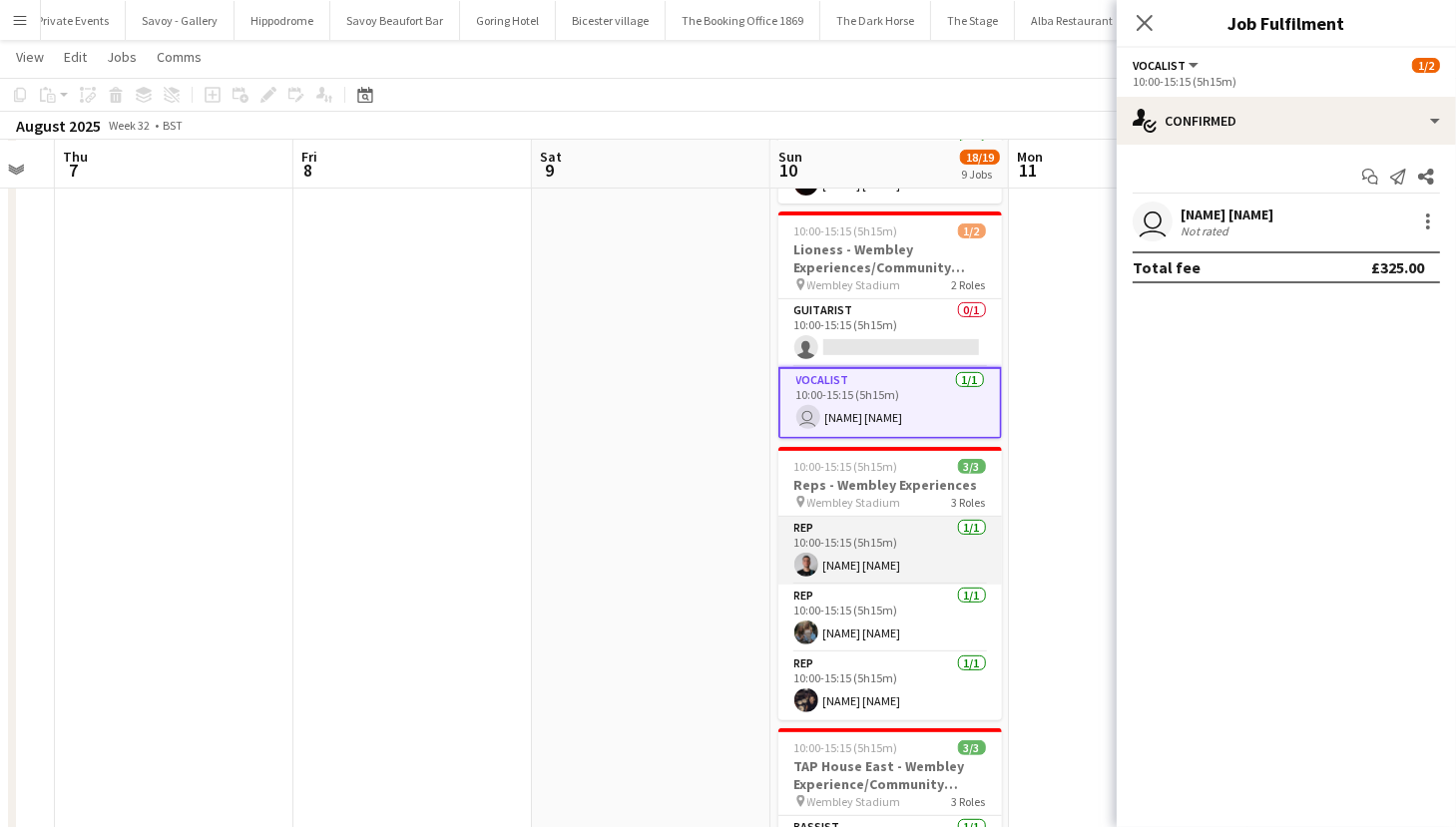 click on "Rep   1/1   10:00-15:15 (5h15m)
[NAME] [NAME]" at bounding box center (890, 551) 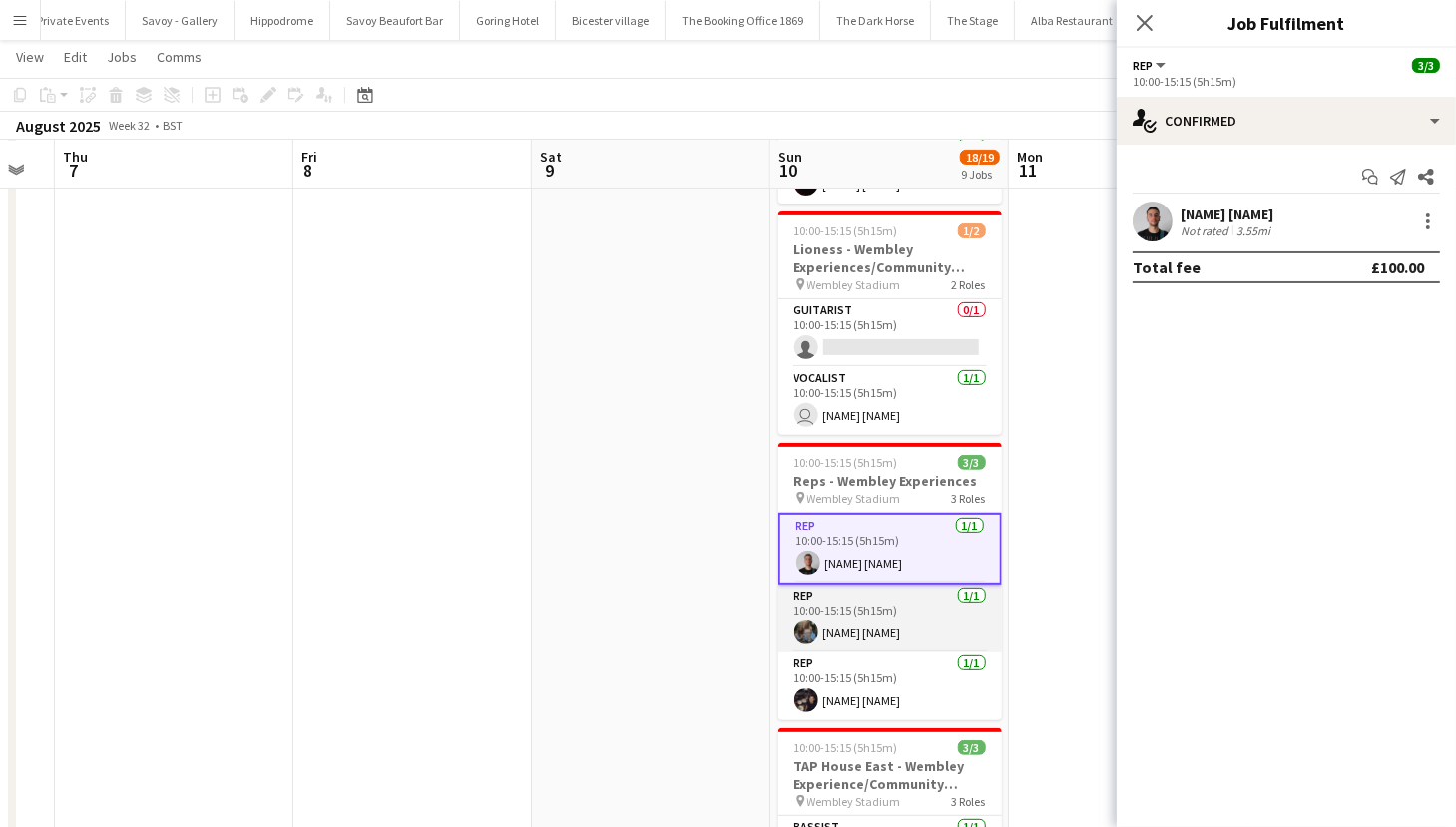 click on "Rep   1/1   10:00-15:15 (5h15m)
[NAME] [NAME]" at bounding box center [890, 619] 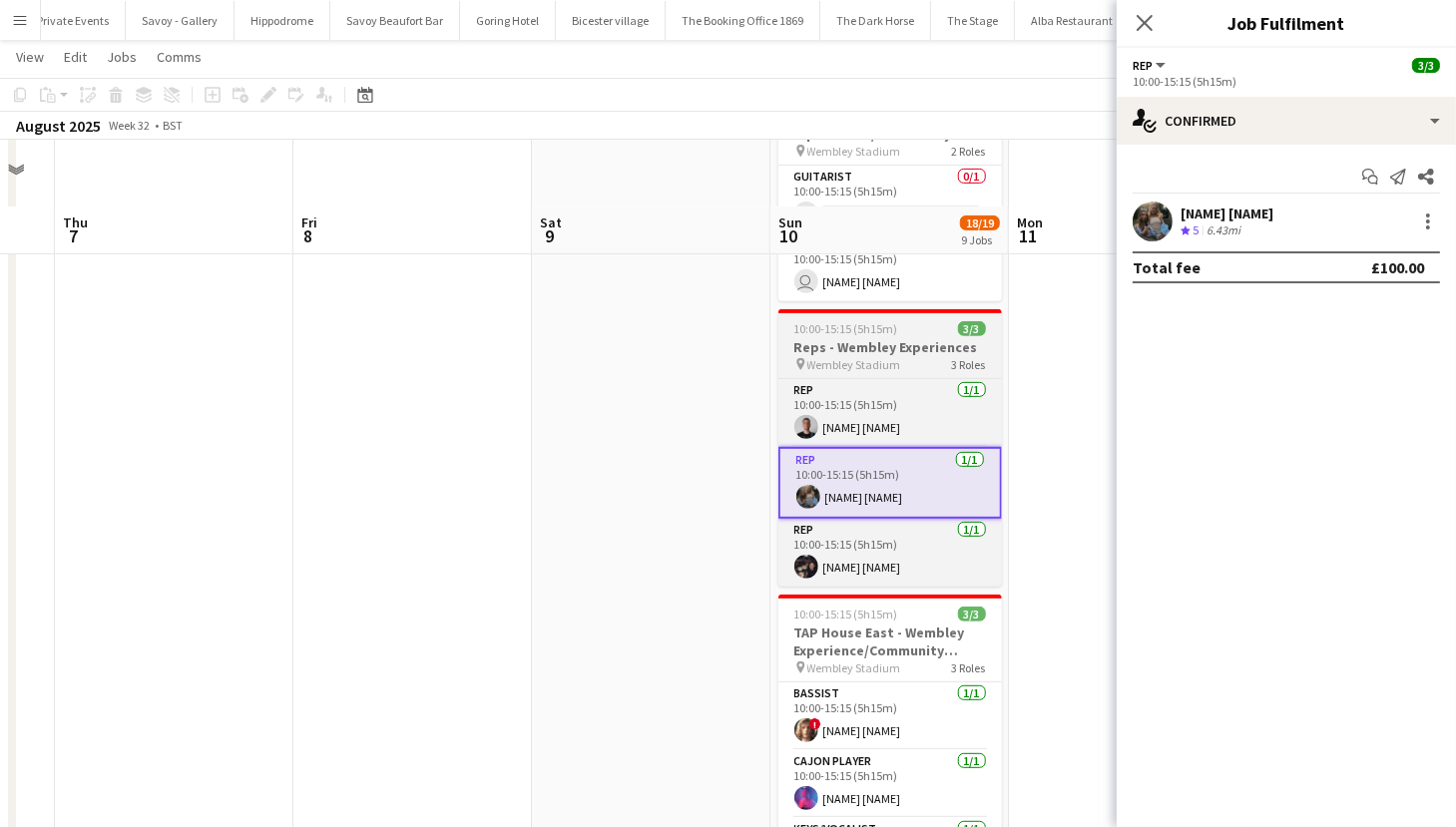 scroll, scrollTop: 838, scrollLeft: 0, axis: vertical 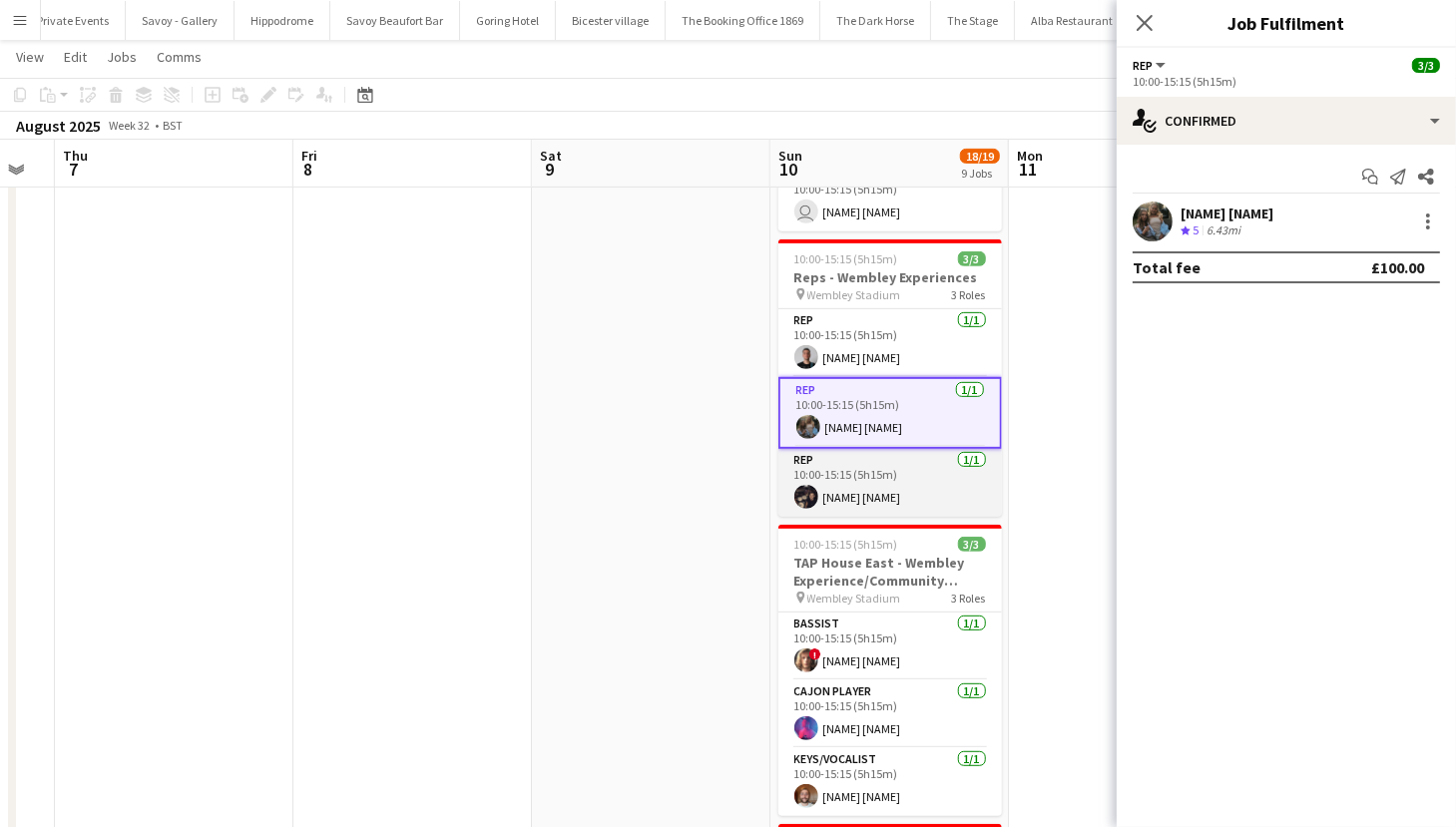 click on "Rep   1/1   10:00-15:15 (5h15m)
[NAME] [NAME]" at bounding box center (890, 483) 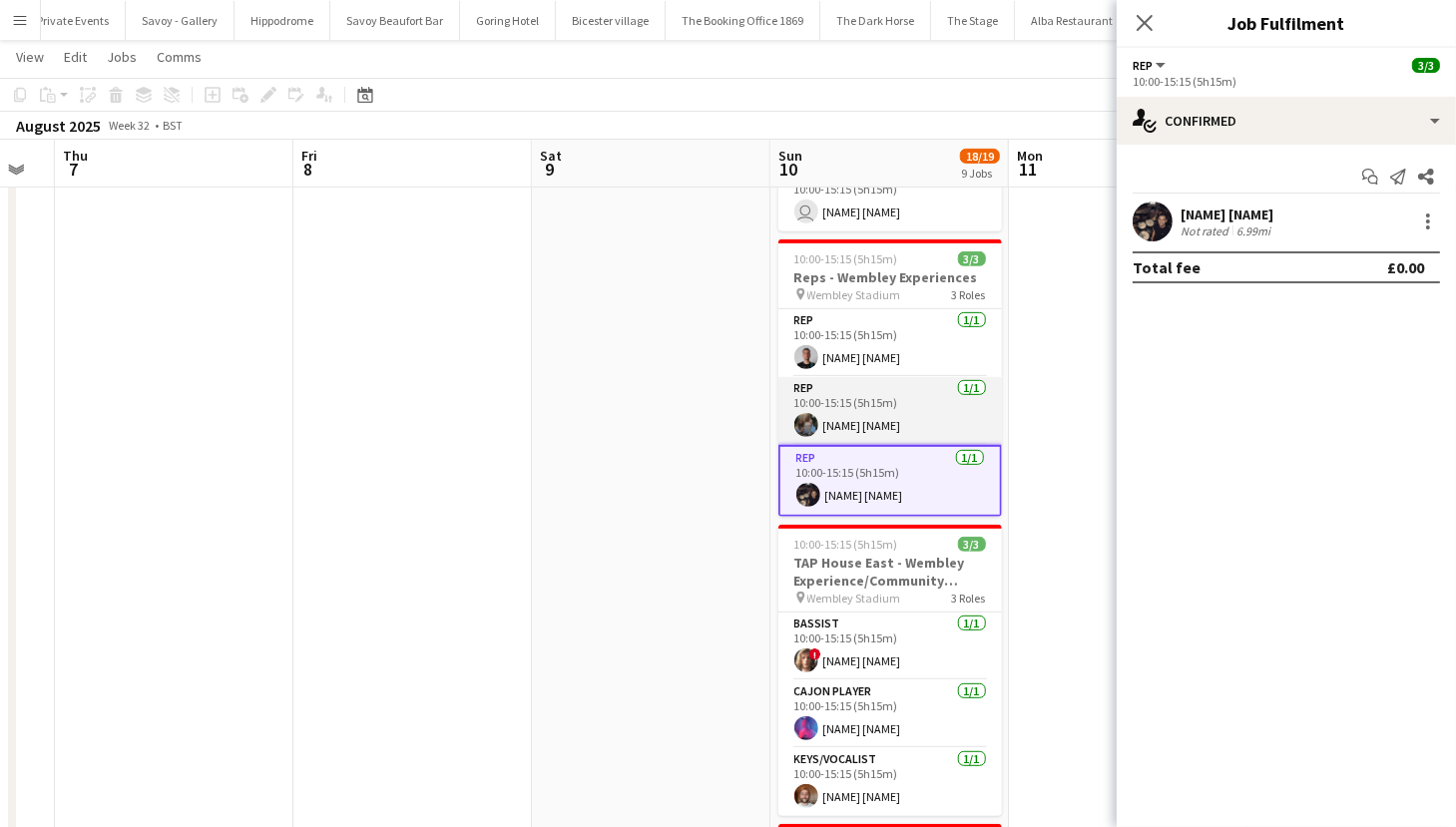 click on "Rep   1/1   10:00-15:15 (5h15m)
[NAME] [NAME]" at bounding box center [890, 411] 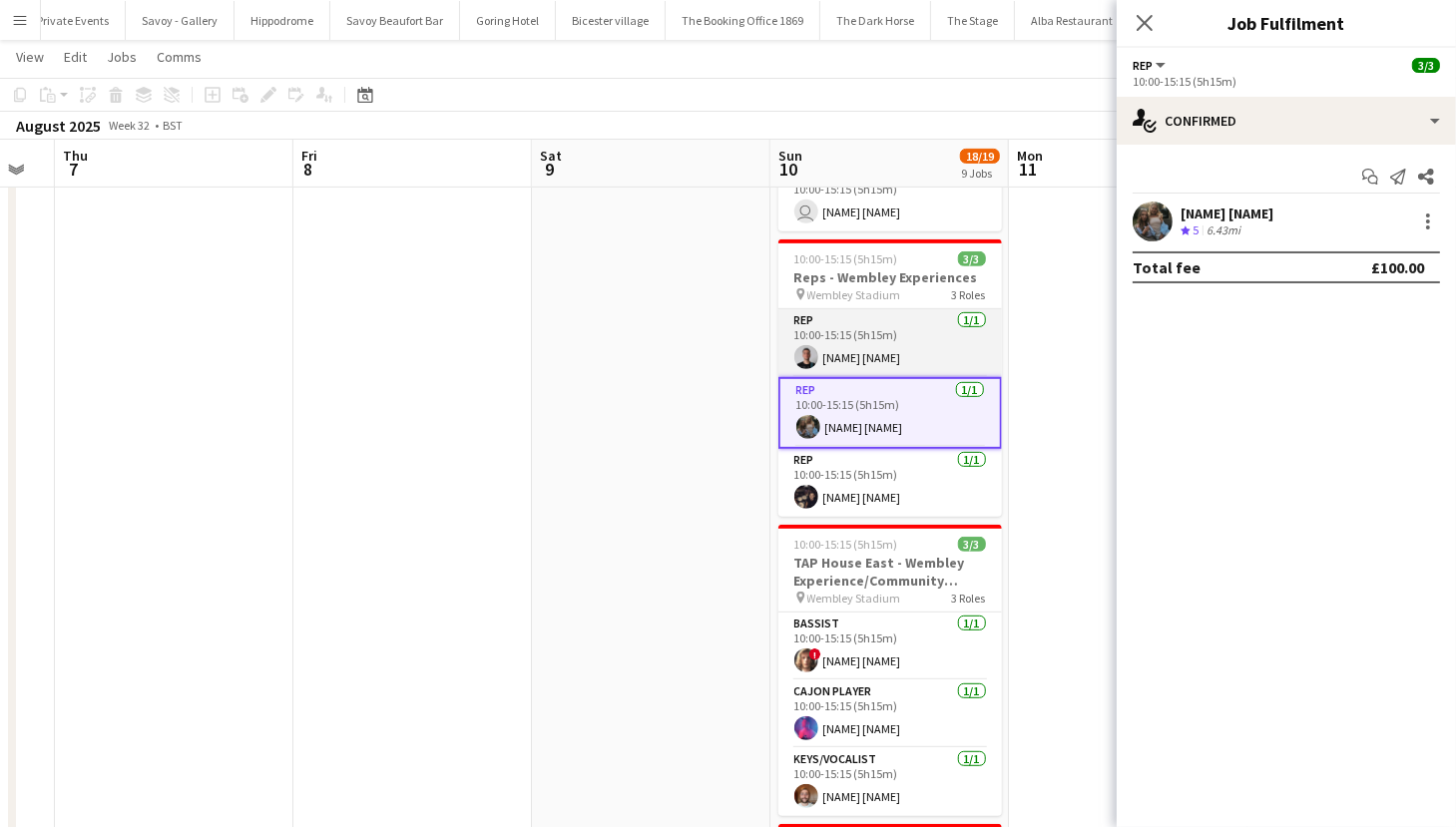 click on "Rep   1/1   10:00-15:15 (5h15m)
[NAME] [NAME]" at bounding box center (890, 343) 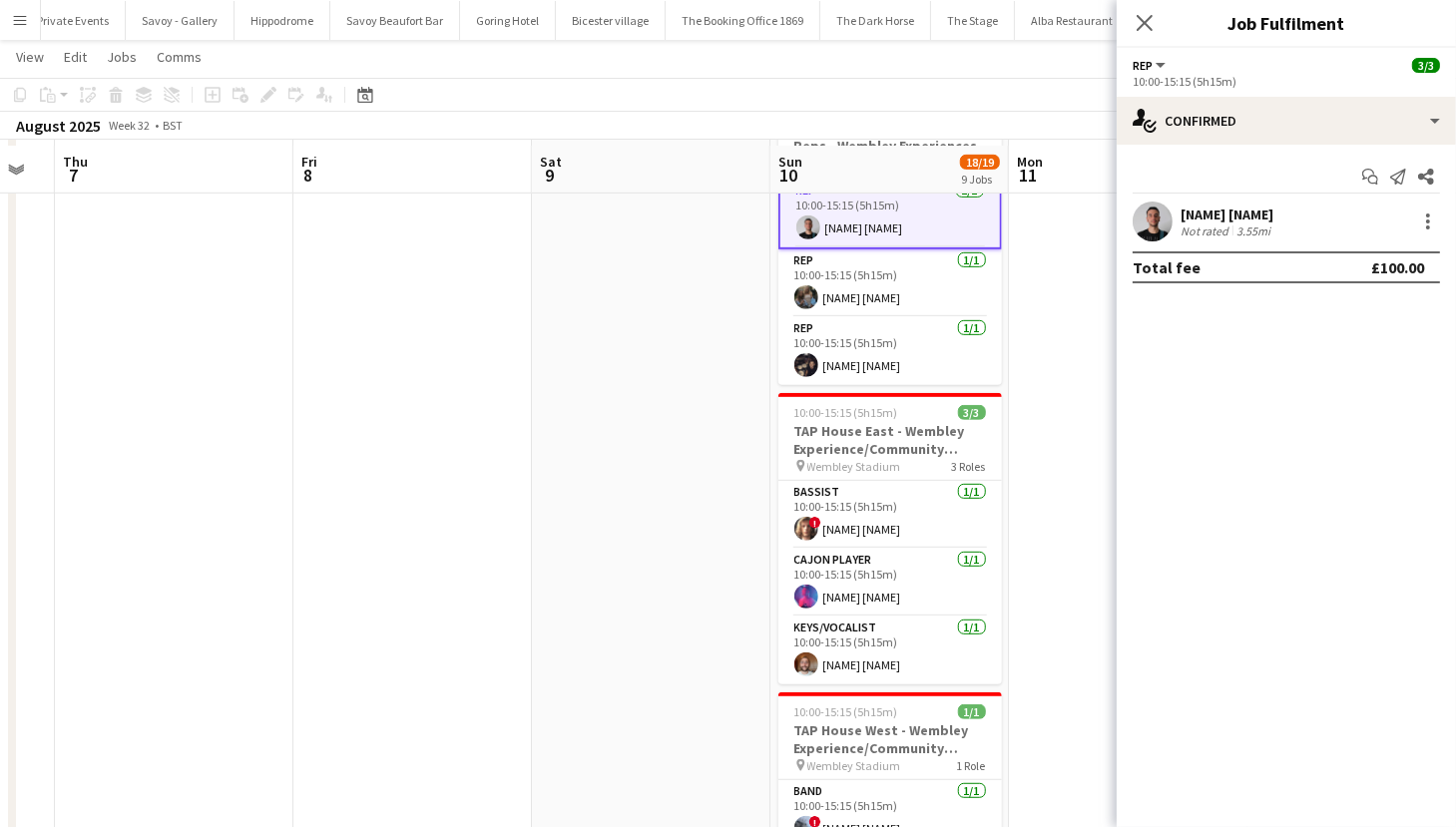 scroll, scrollTop: 989, scrollLeft: 0, axis: vertical 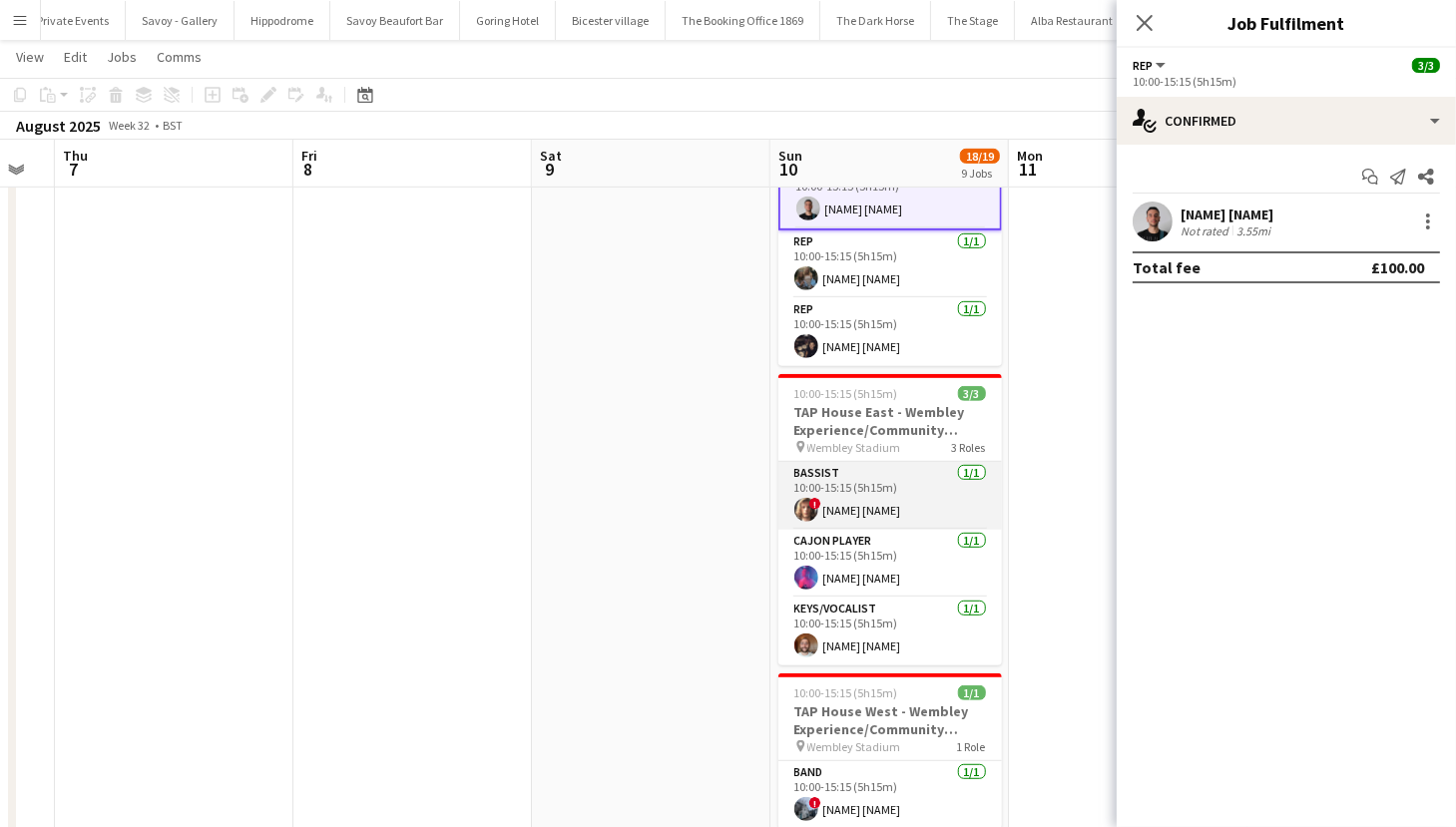 click on "Bassist   1/1   10:00-15:15 (5h15m)
! [NAME] [NAME]" at bounding box center (890, 496) 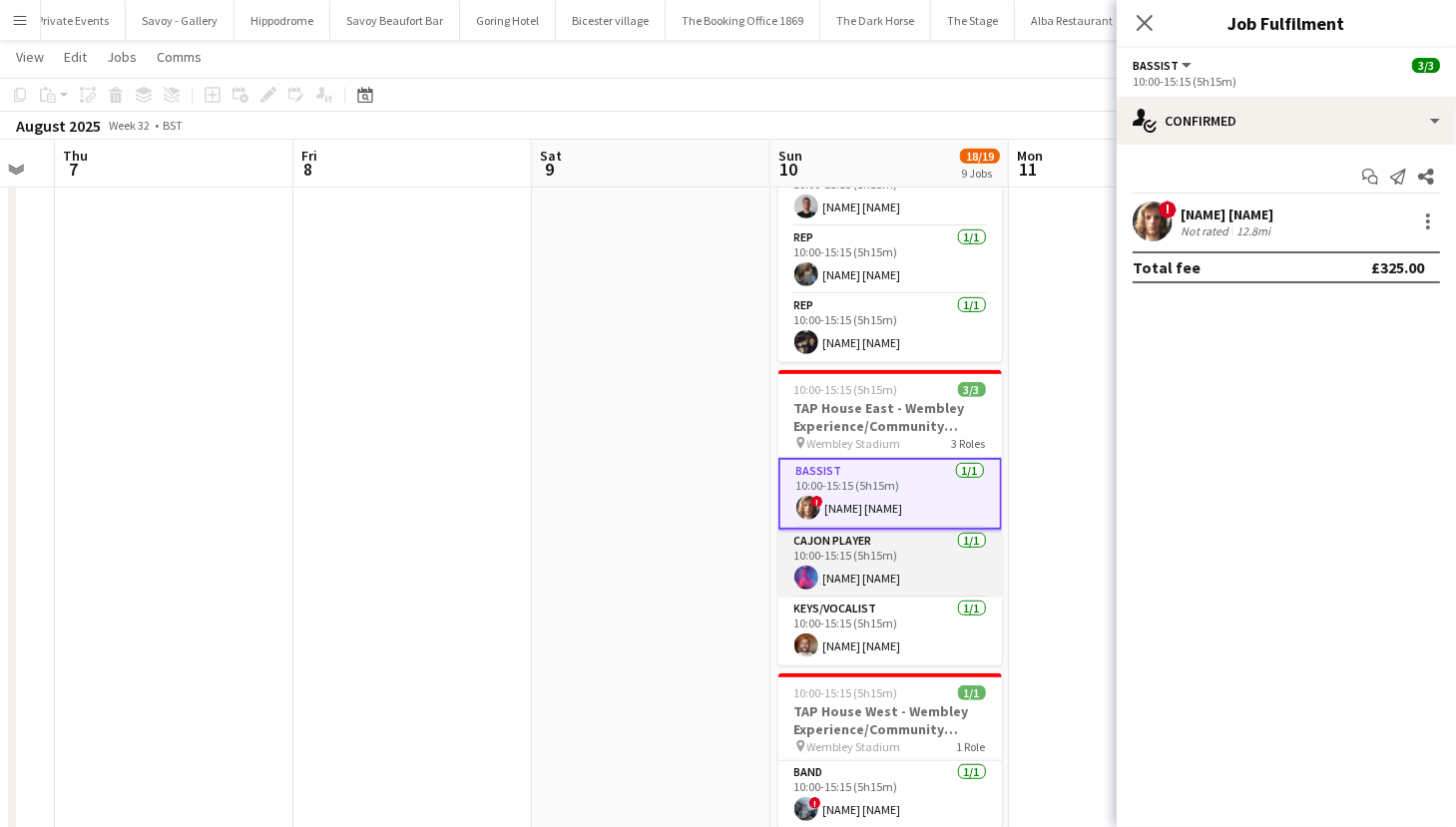 click on "Cajon Player   1/1   10:00-15:15 (5h15m)
[NAME] [NAME]" at bounding box center [890, 564] 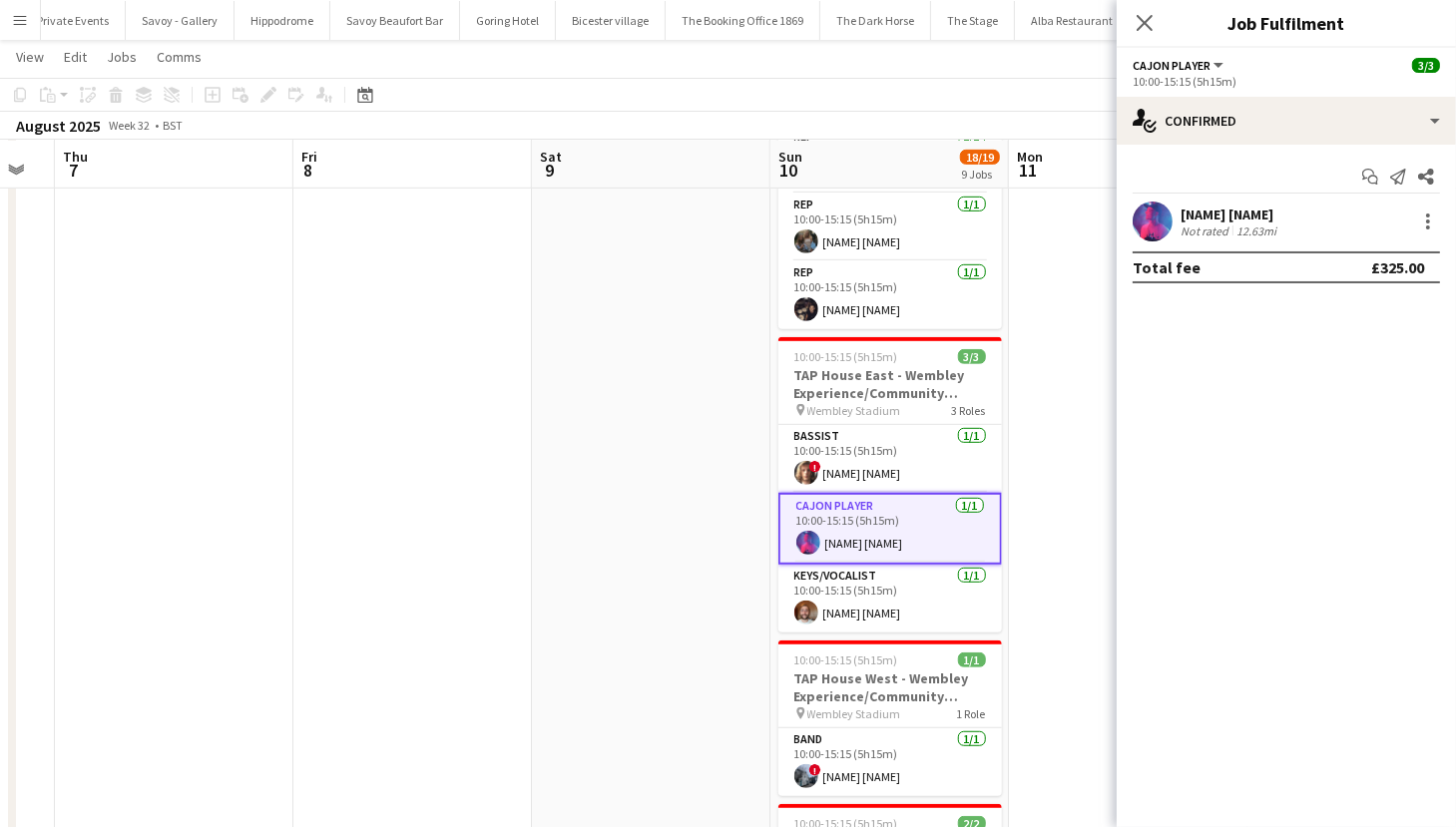 scroll, scrollTop: 1027, scrollLeft: 0, axis: vertical 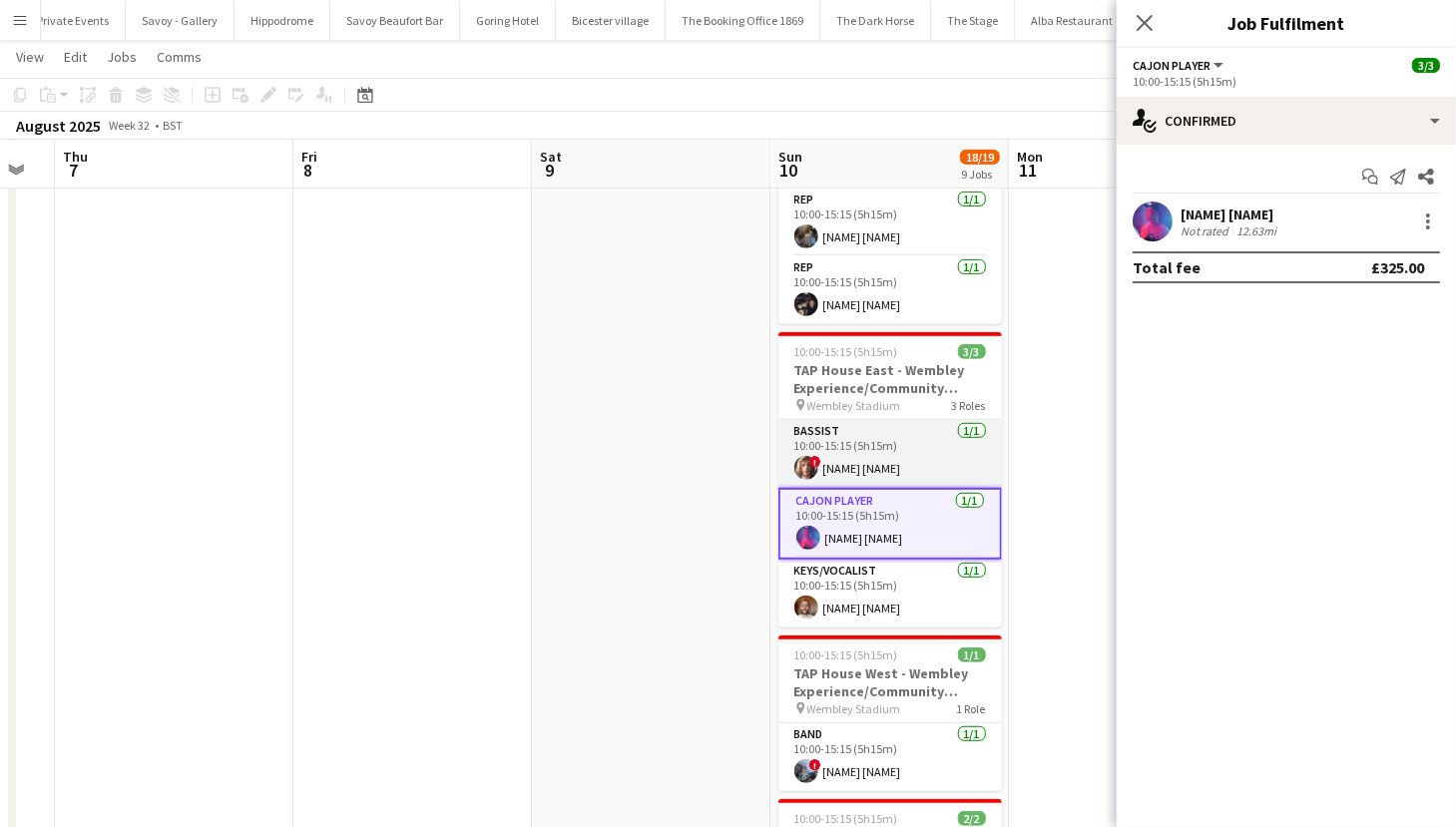 click on "Bassist   1/1   10:00-15:15 (5h15m)
! [NAME] [NAME]" at bounding box center (890, 454) 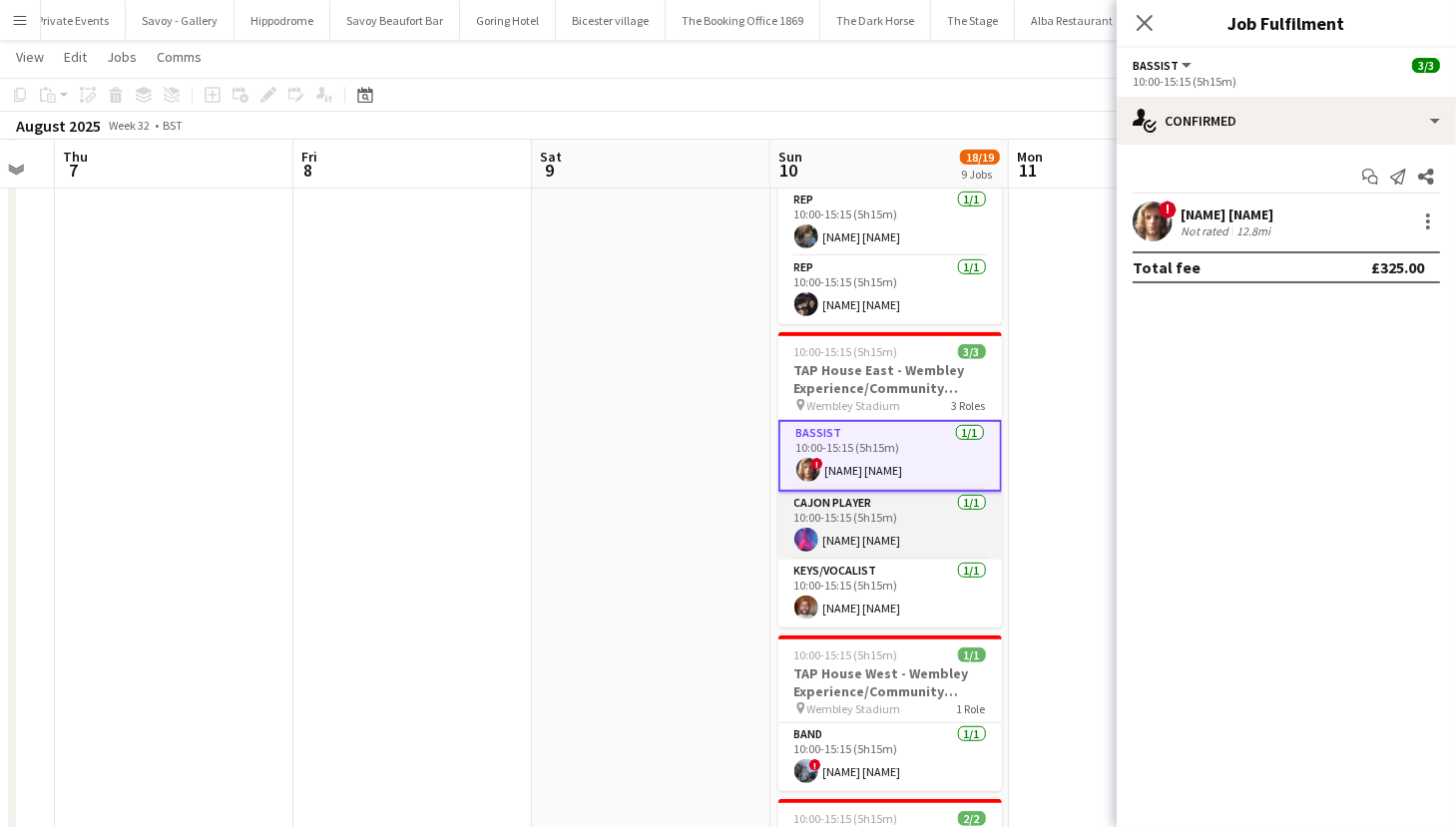 click on "Cajon Player   1/1   10:00-15:15 (5h15m)
[NAME] [NAME]" at bounding box center (890, 526) 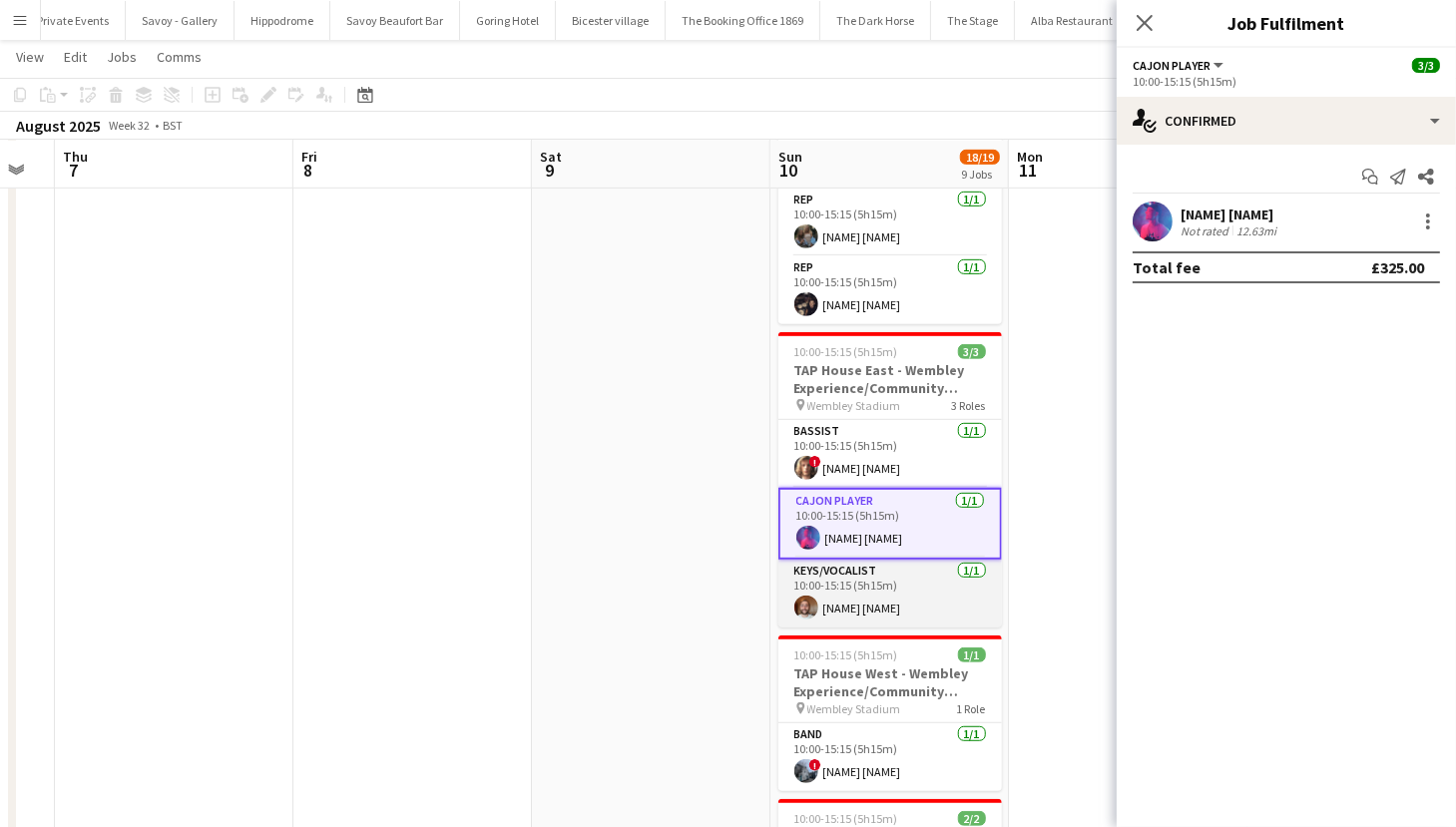 click on "Keys/Vocalist   1/1   10:00-15:15 (5h15m)
[NAME] [NAME]" at bounding box center [890, 594] 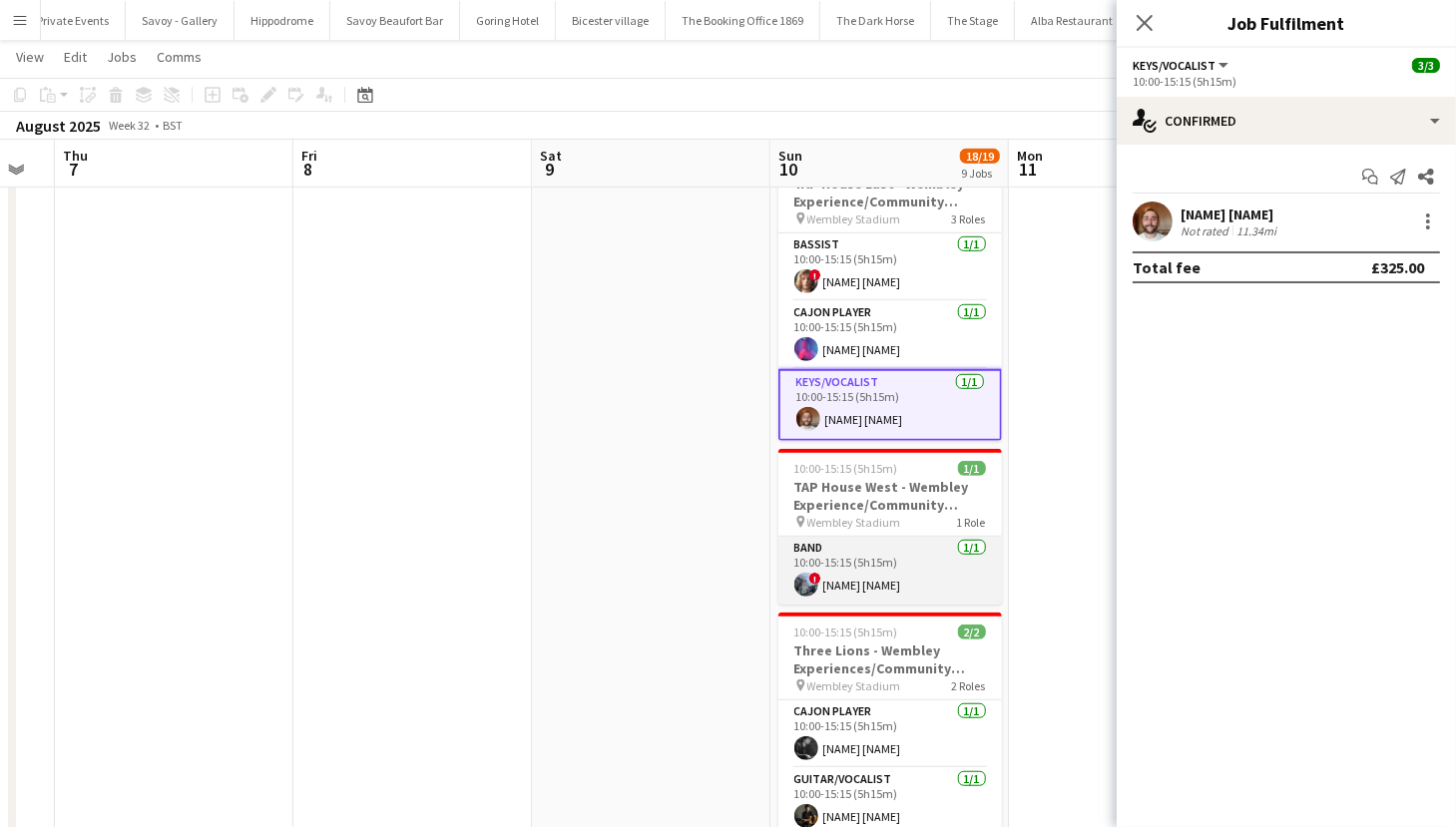 click on "Band   1/1   10:00-15:15 (5h15m)
! [NAME] [NAME]" at bounding box center (890, 571) 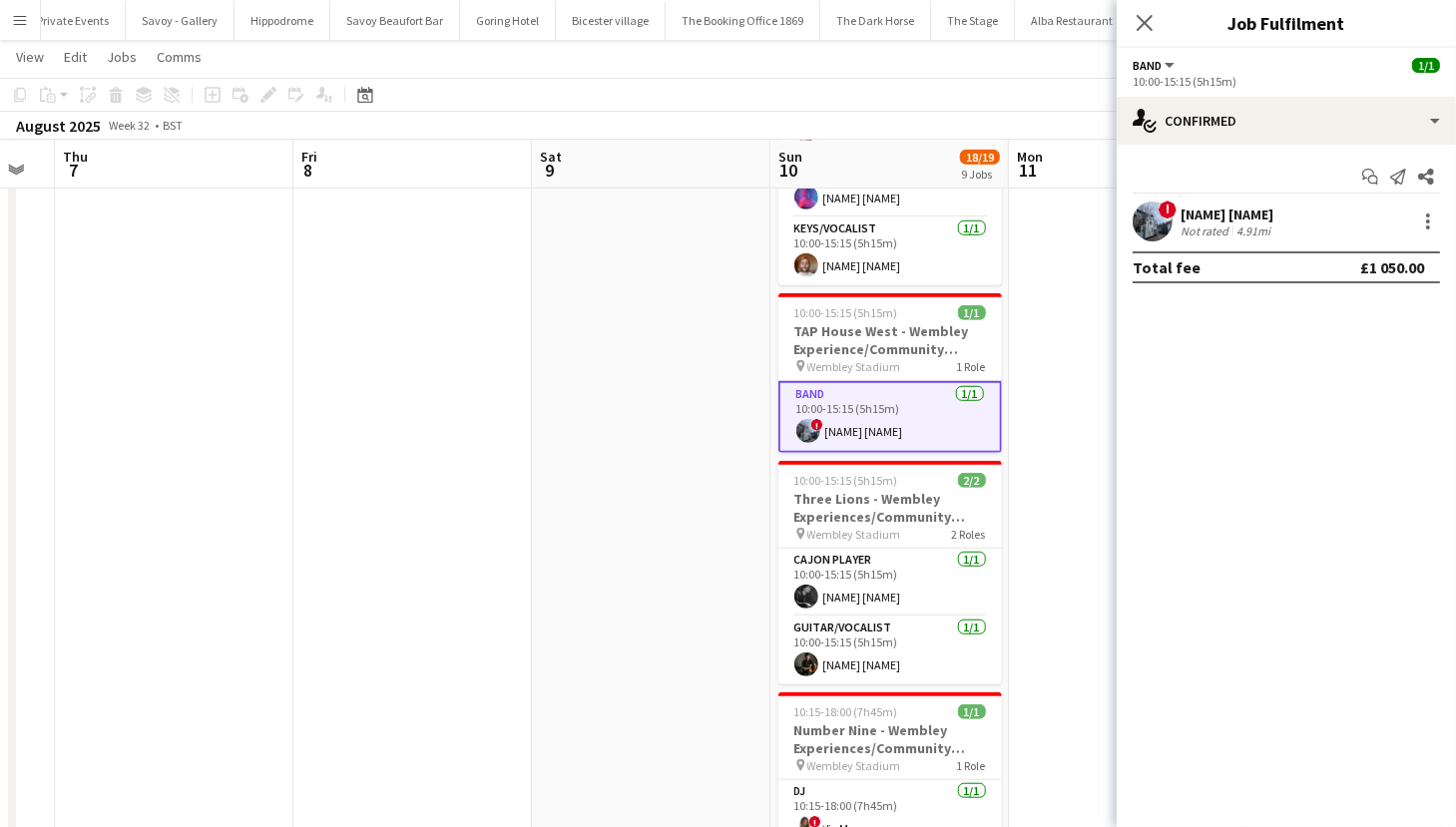 scroll, scrollTop: 1369, scrollLeft: 0, axis: vertical 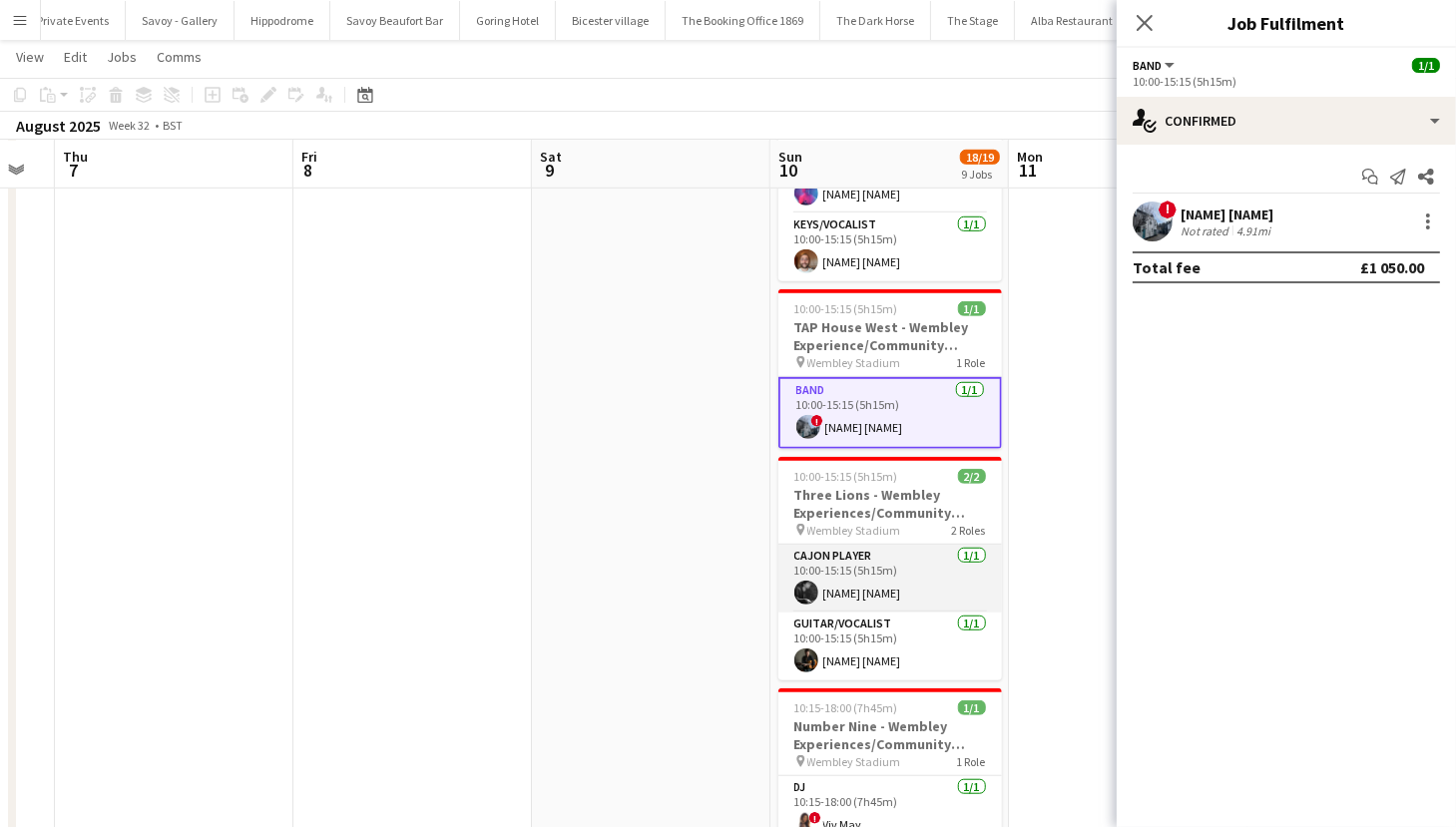 click on "Cajon Player   1/1   10:00-15:15 (5h15m)
[NAME] [NAME]" at bounding box center [890, 579] 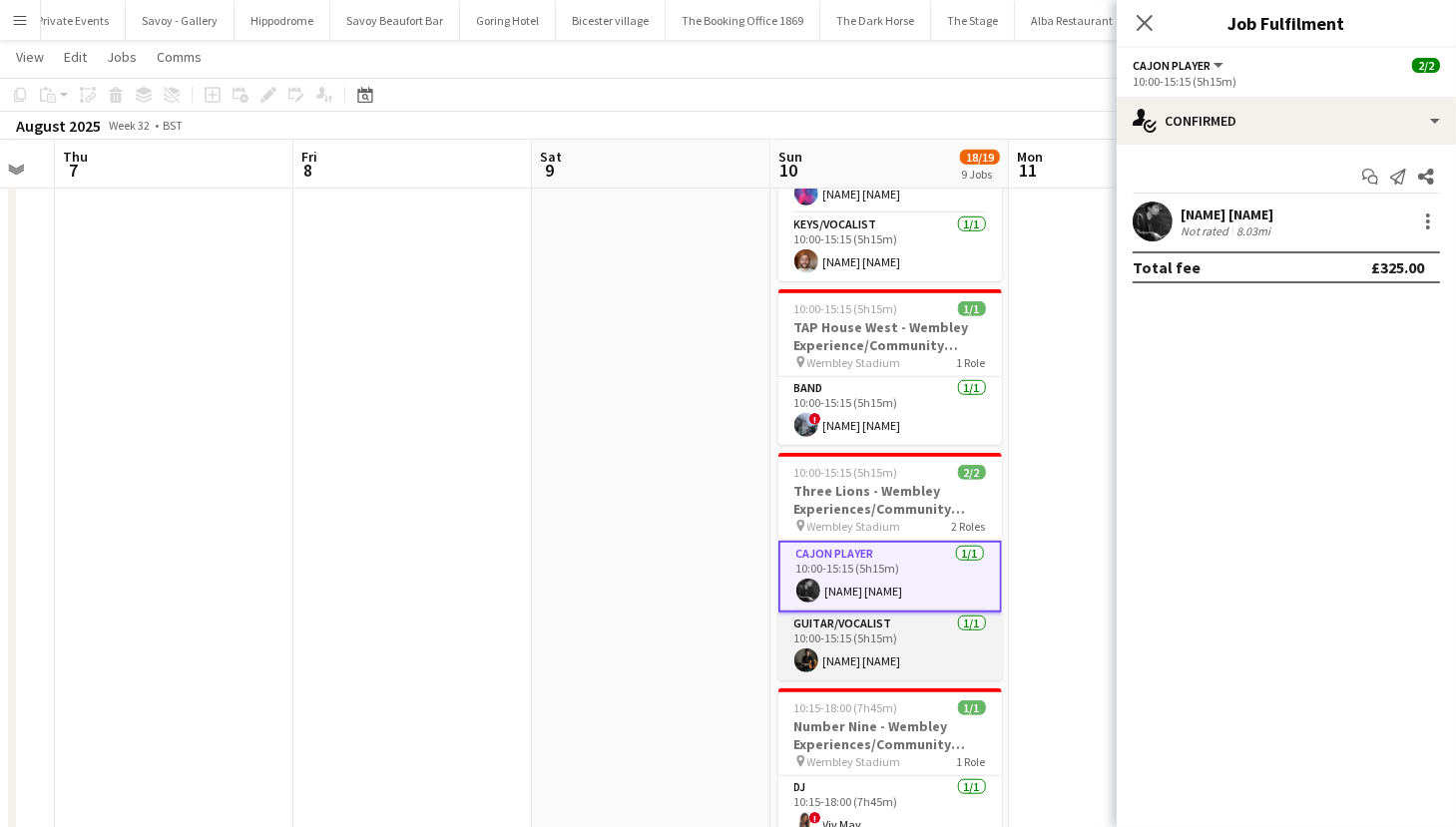 click on "Guitar/Vocalist   1/1   10:00-15:15 (5h15m)
[NAME] [NAME]" at bounding box center [890, 646] 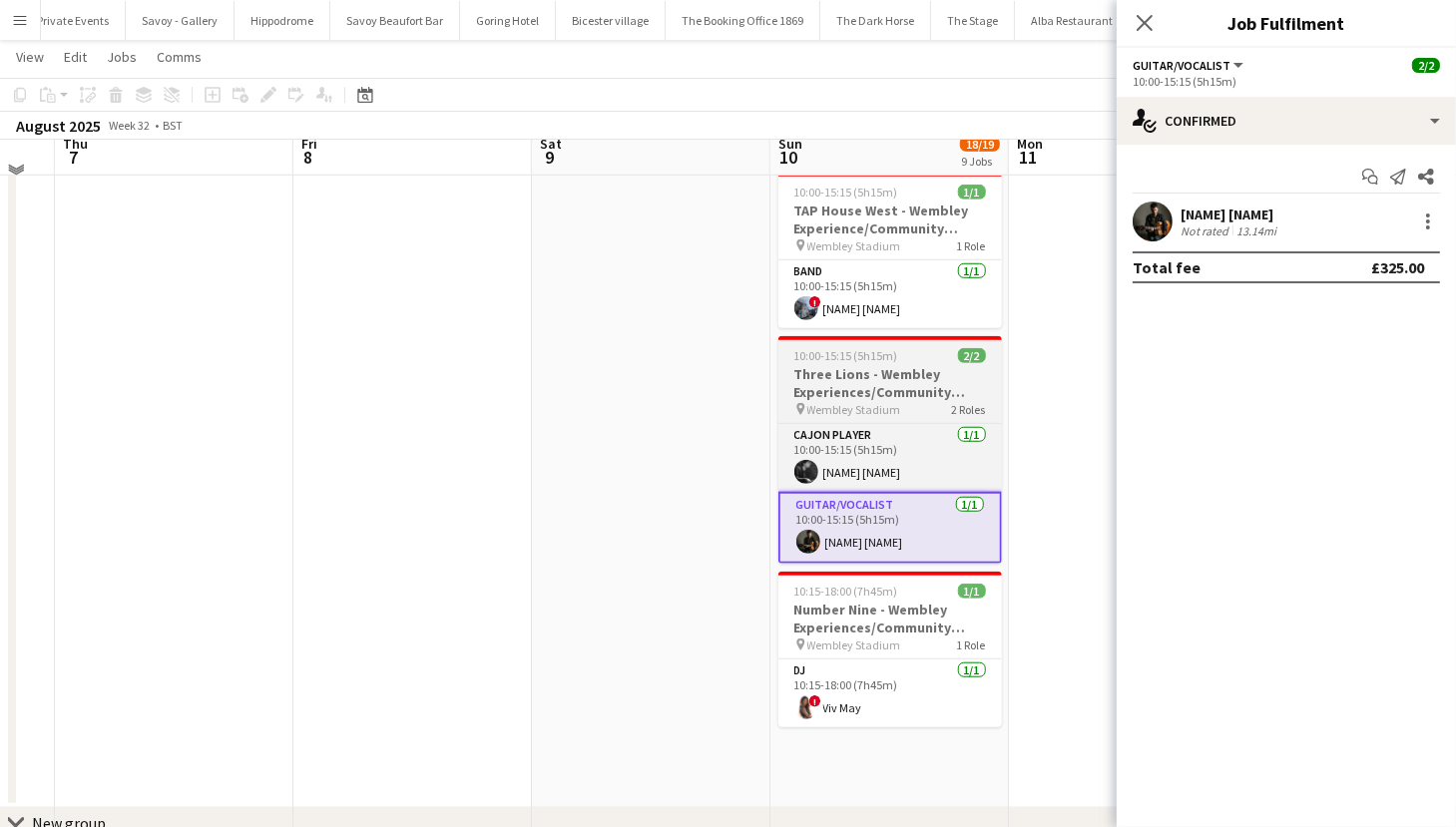 scroll, scrollTop: 1490, scrollLeft: 0, axis: vertical 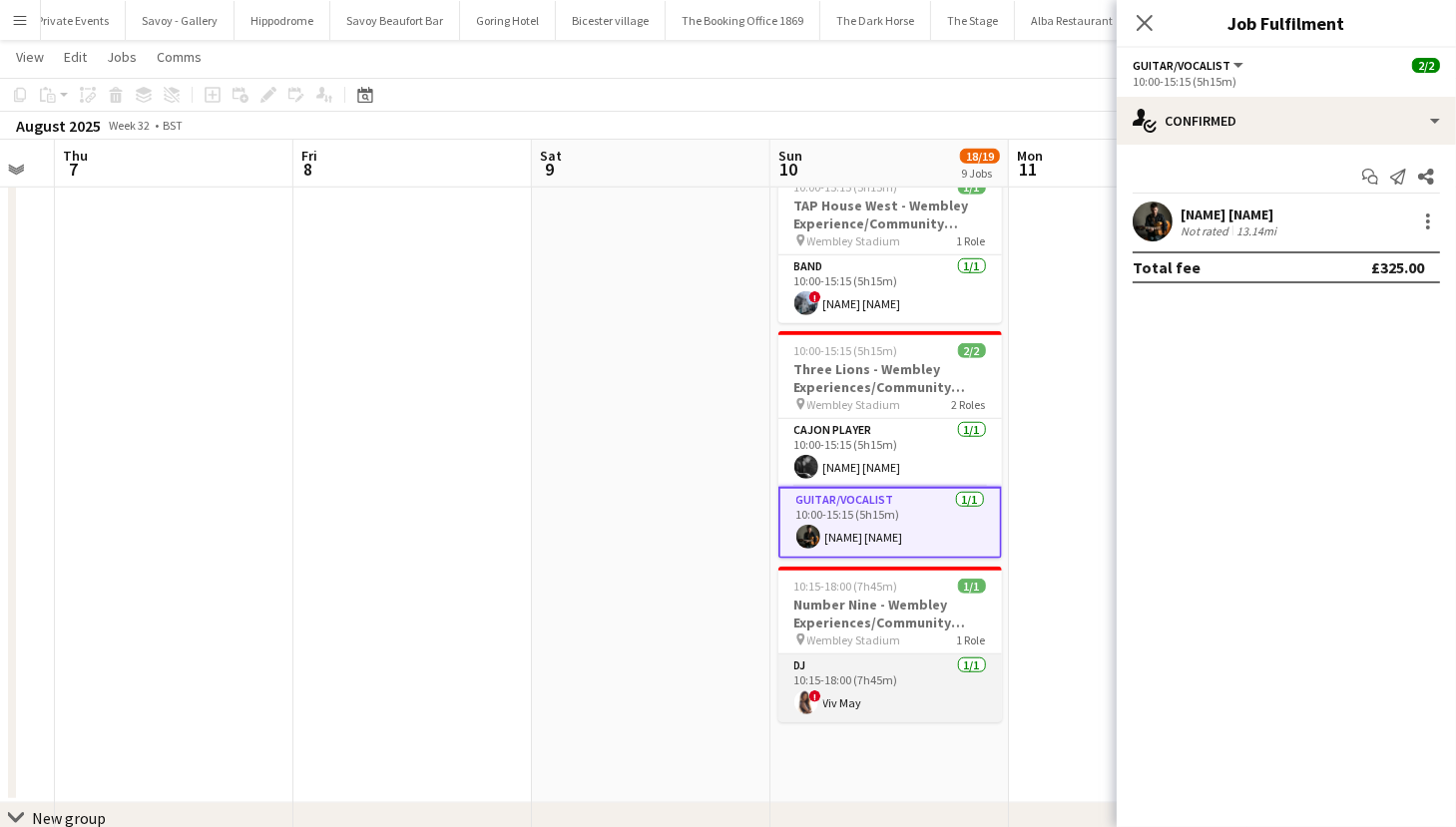 click on "DJ   1/1   10:15-18:00 (7h45m)
! [NAME] [NAME]" at bounding box center [890, 688] 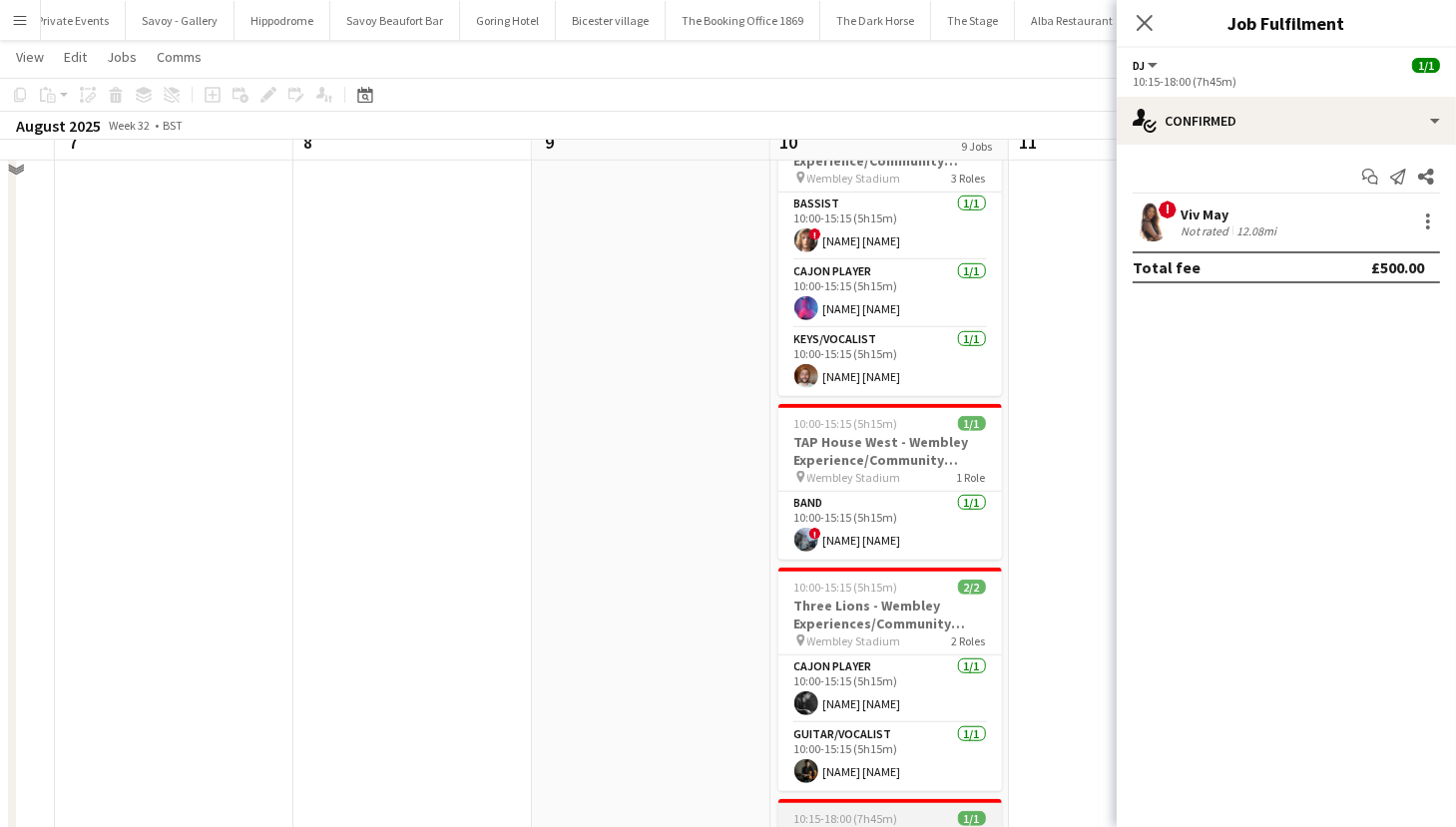 scroll, scrollTop: 1227, scrollLeft: 0, axis: vertical 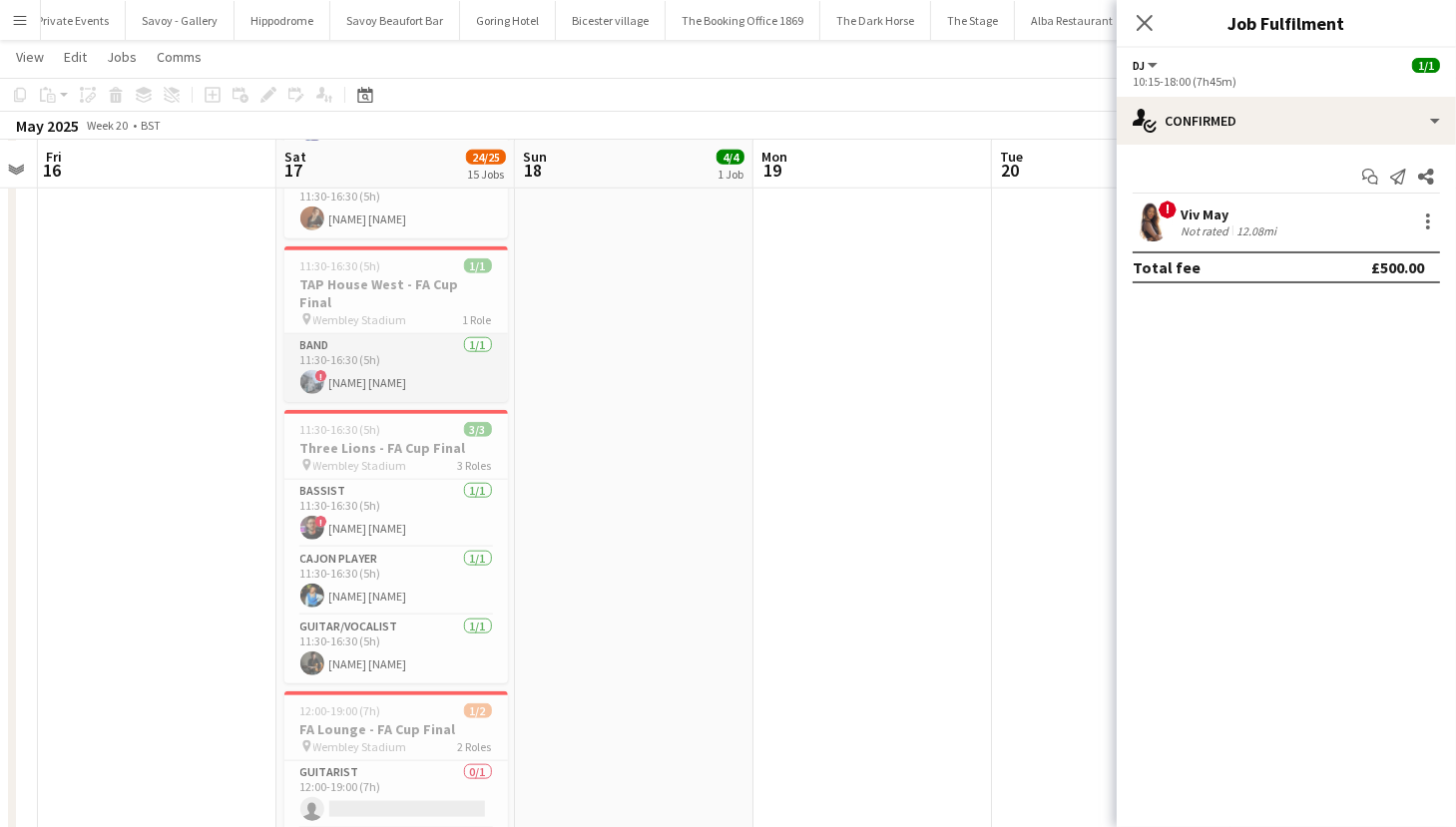 click on "Band   1/1   11:30-16:30 (5h)
! [NAME] [NAME]" at bounding box center [396, 368] 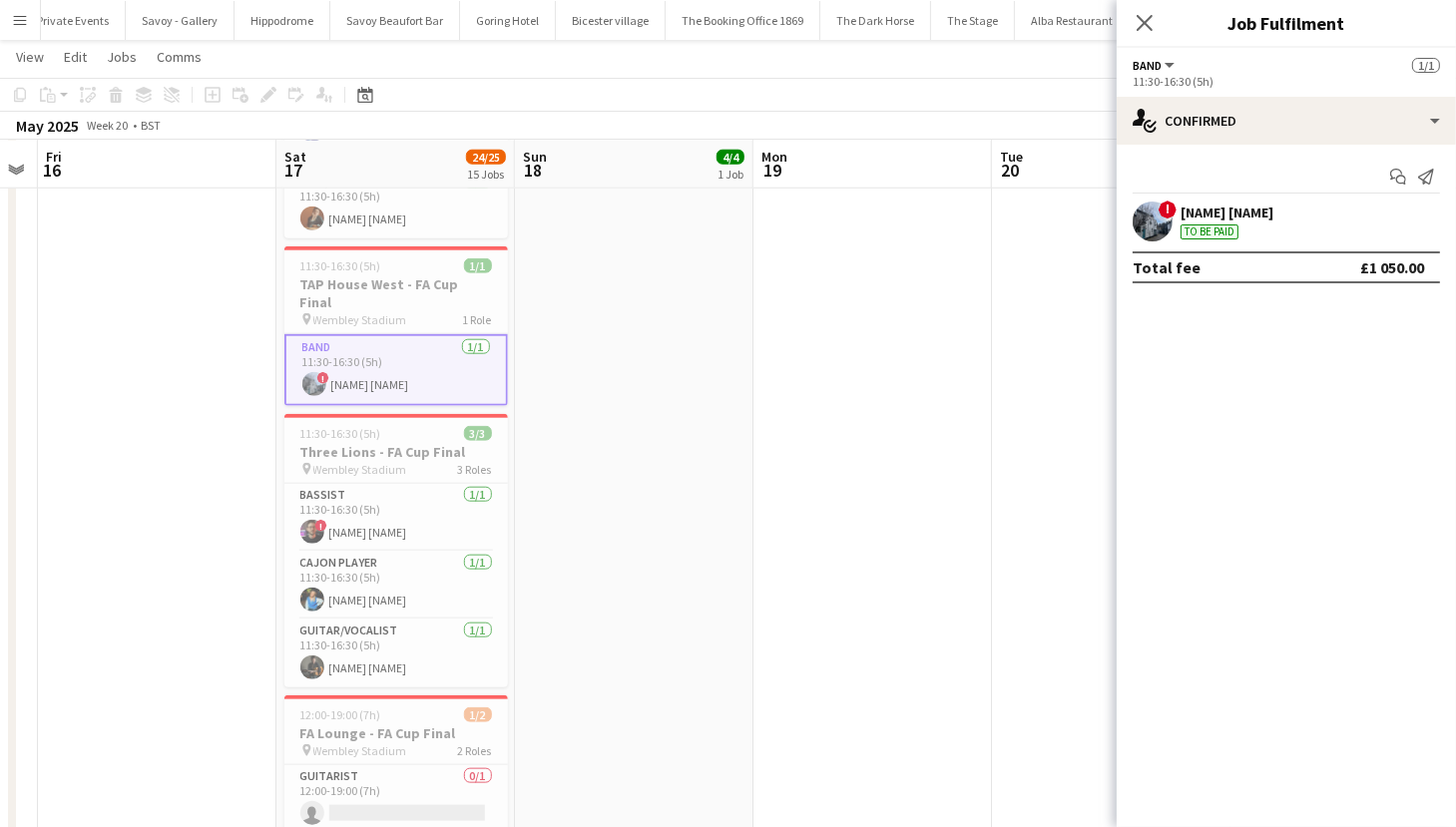 click on "Band   1/1   11:30-16:30 (5h)
! [NAME] [NAME]" at bounding box center [396, 370] 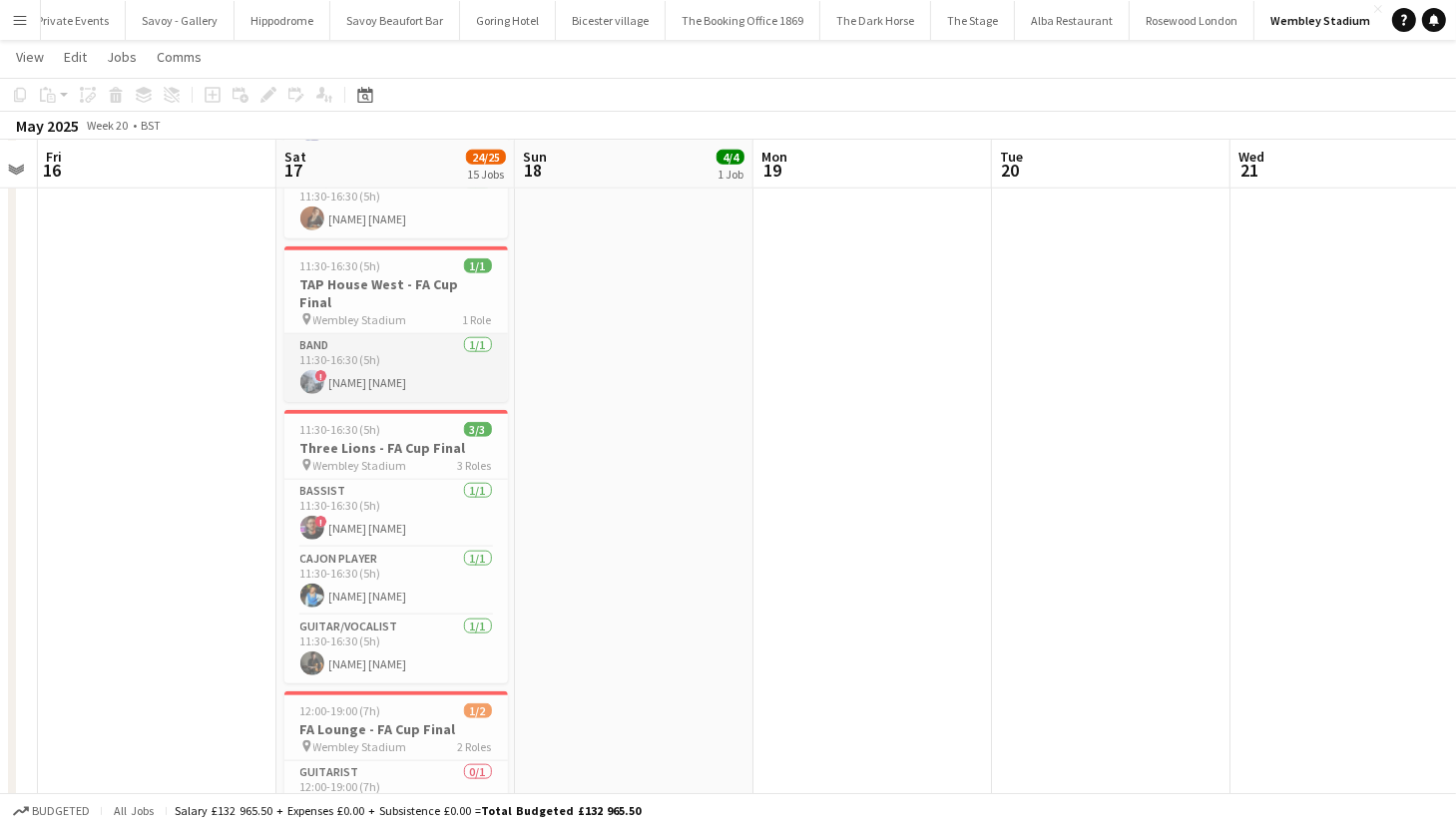 click on "Band   1/1   11:30-16:30 (5h)
! [NAME] [NAME]" at bounding box center [396, 368] 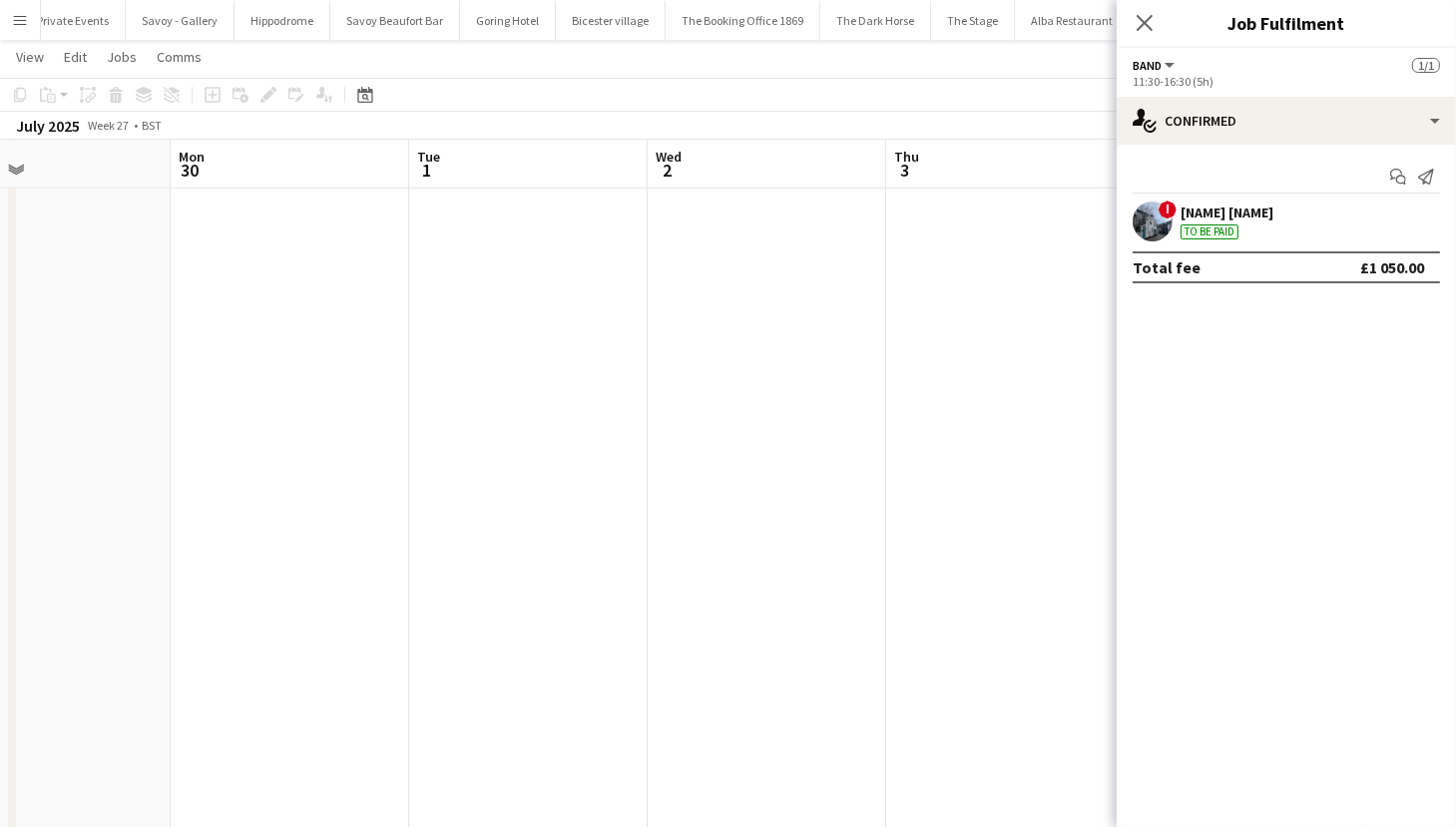 scroll, scrollTop: 0, scrollLeft: 781, axis: horizontal 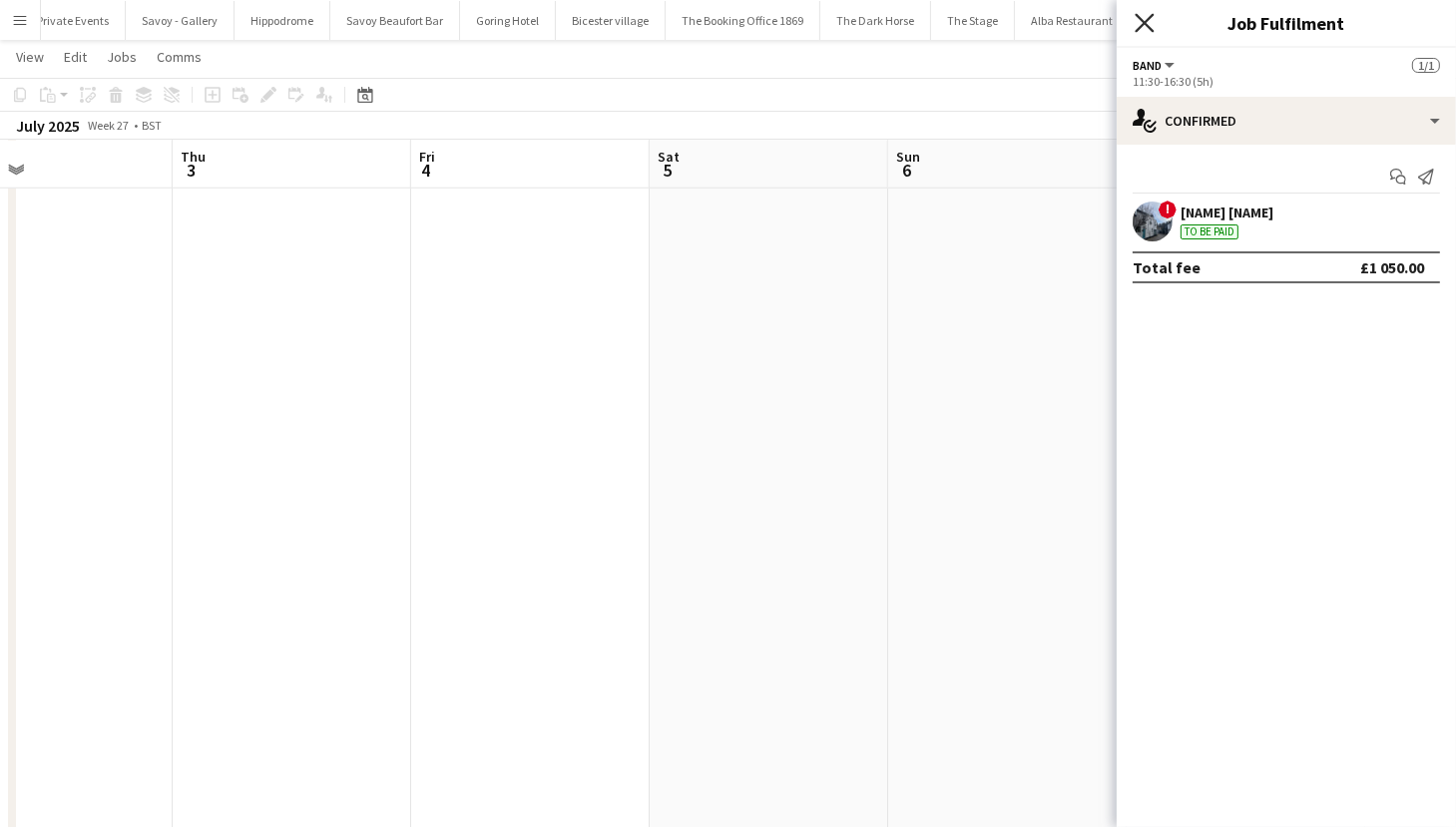 click on "Close pop-in" 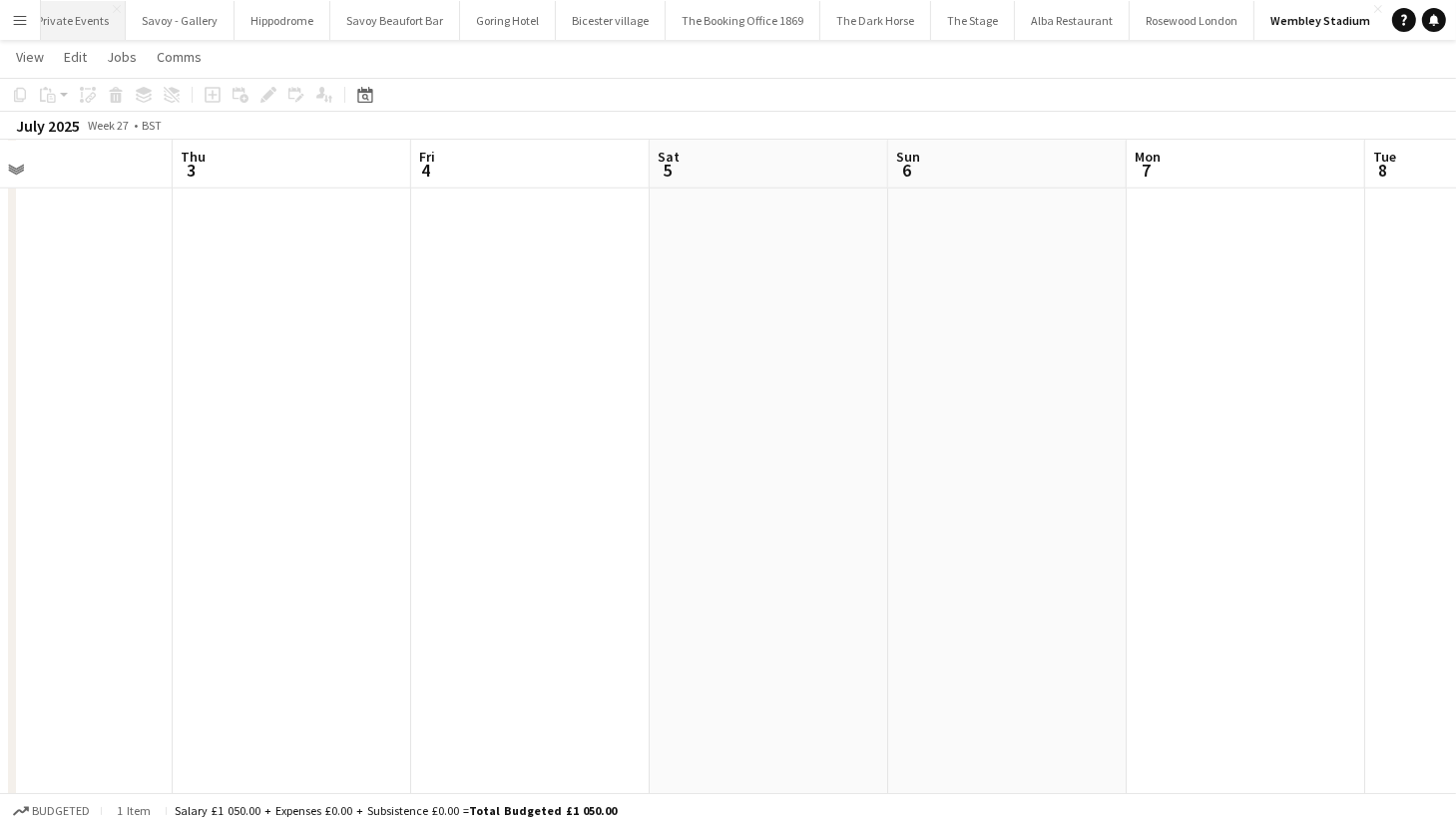 scroll, scrollTop: 0, scrollLeft: 0, axis: both 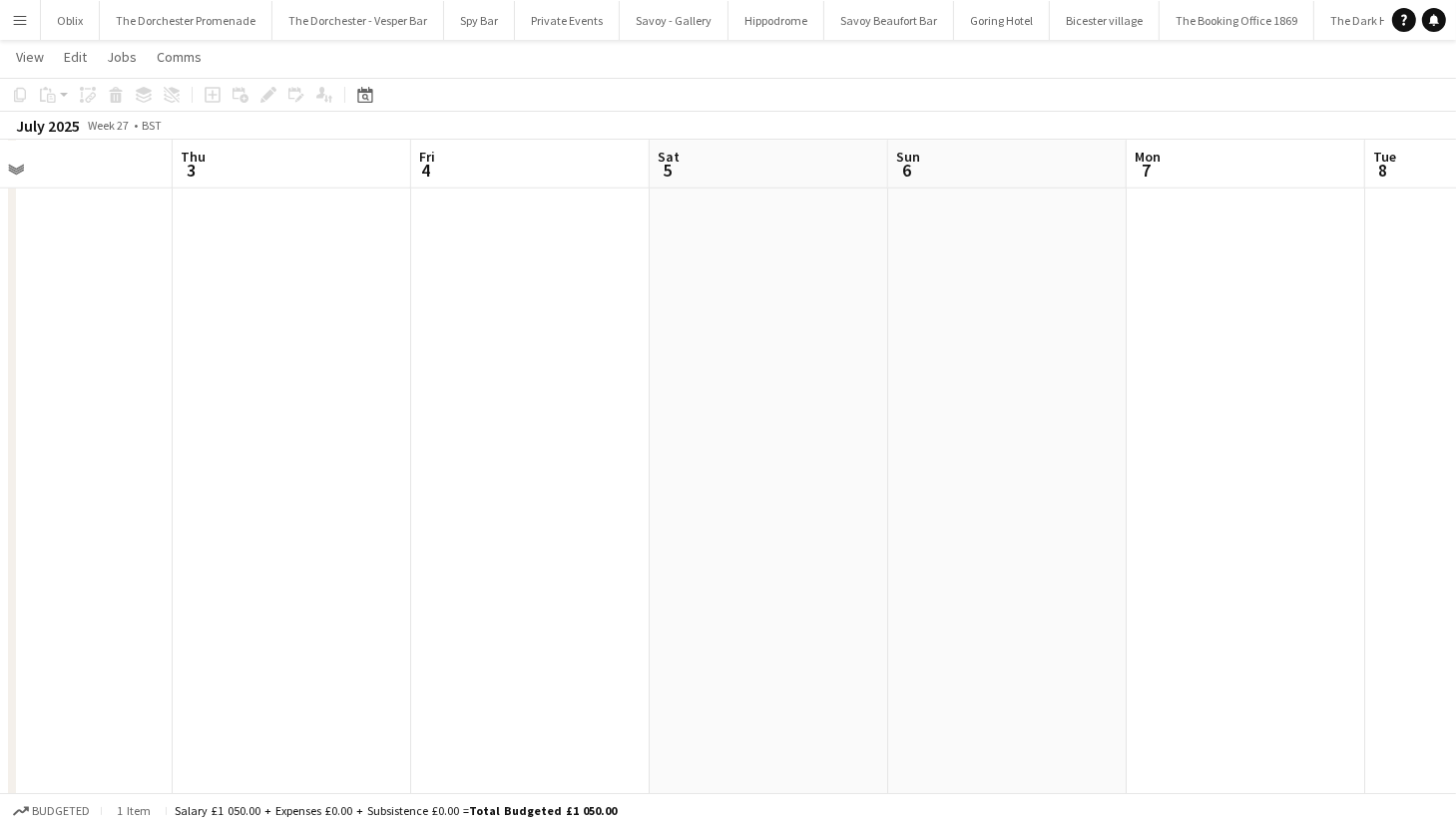 click at bounding box center [291, -224] 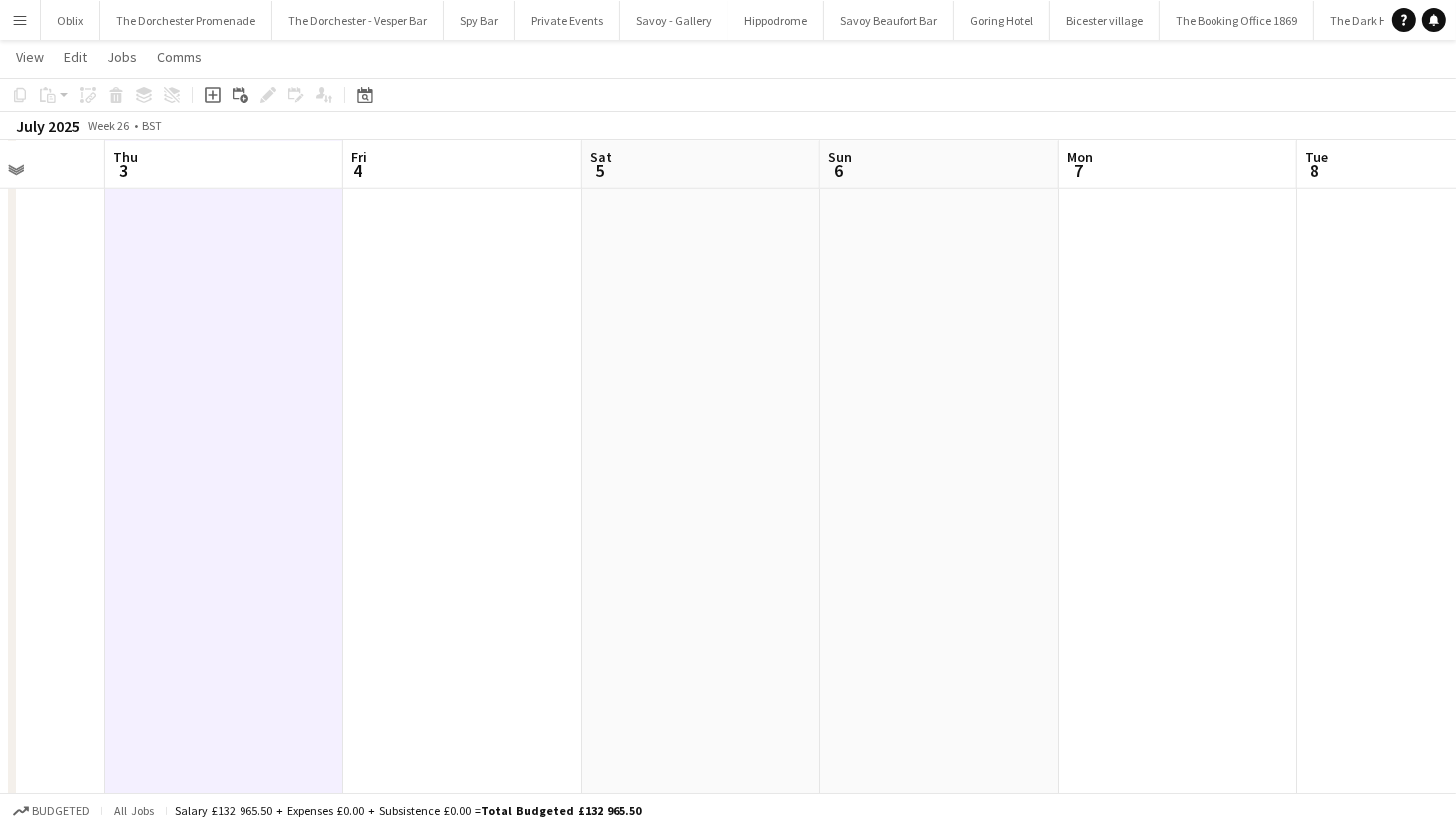 scroll, scrollTop: 0, scrollLeft: 972, axis: horizontal 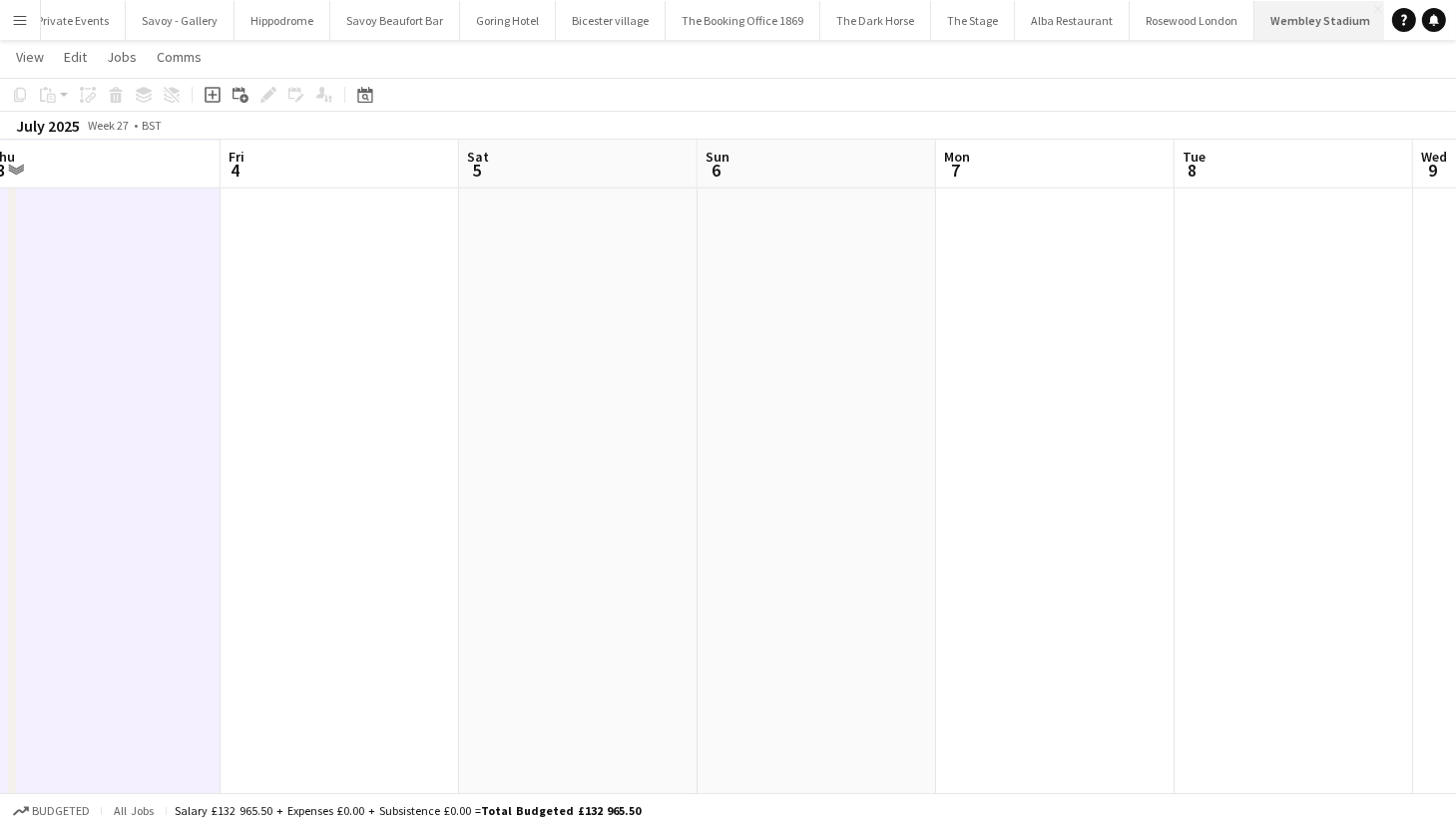 click on "Wembley Stadium
Close" at bounding box center [1320, 20] 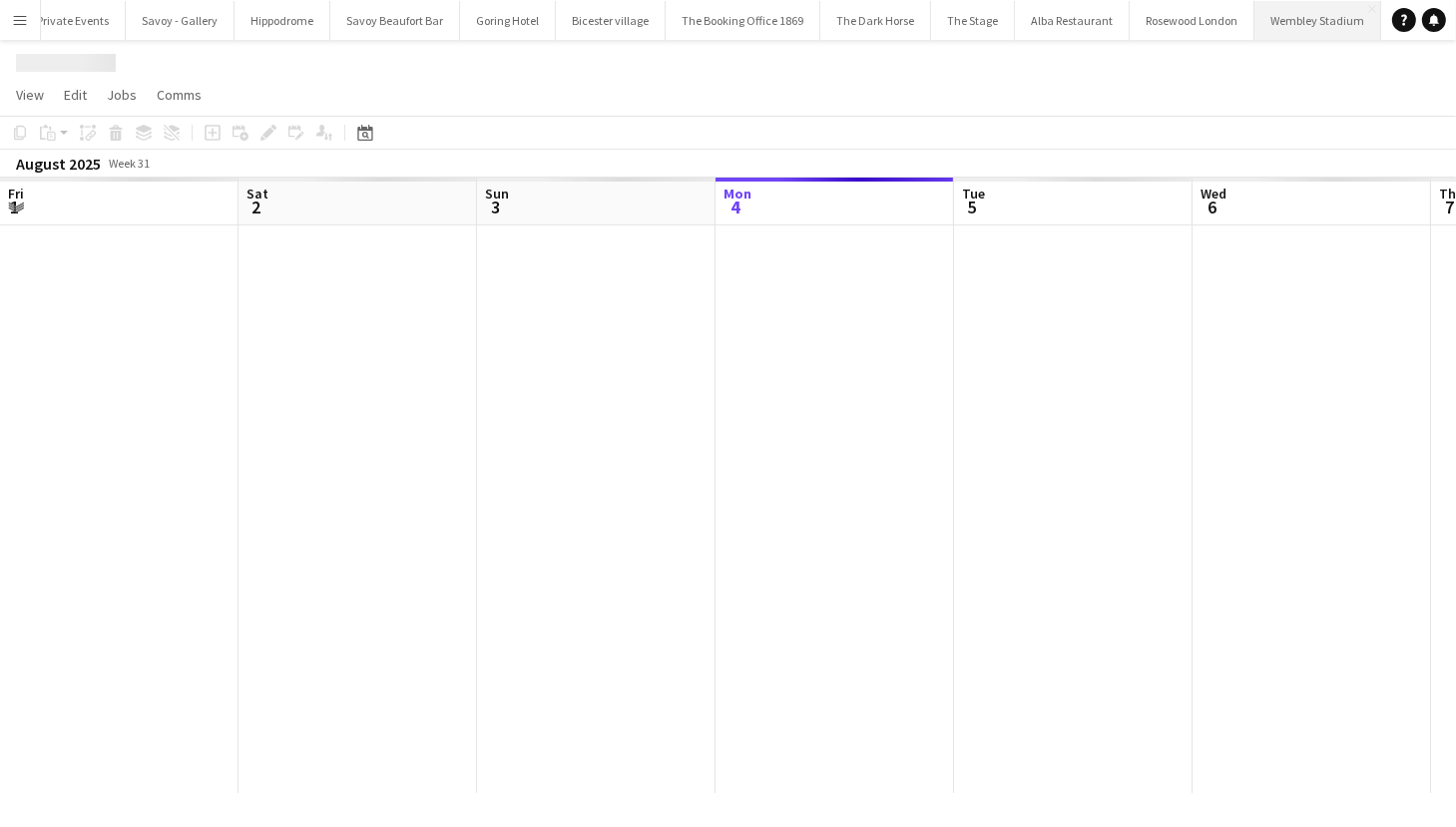scroll, scrollTop: 0, scrollLeft: 0, axis: both 